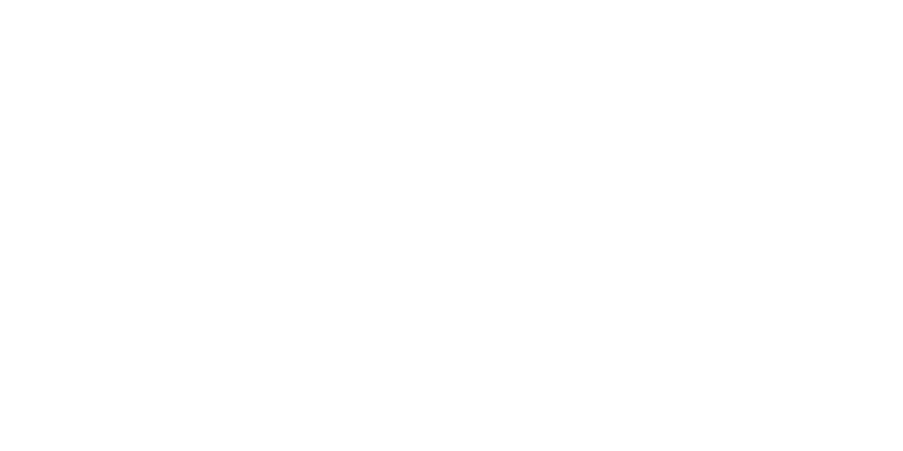 scroll, scrollTop: 0, scrollLeft: 0, axis: both 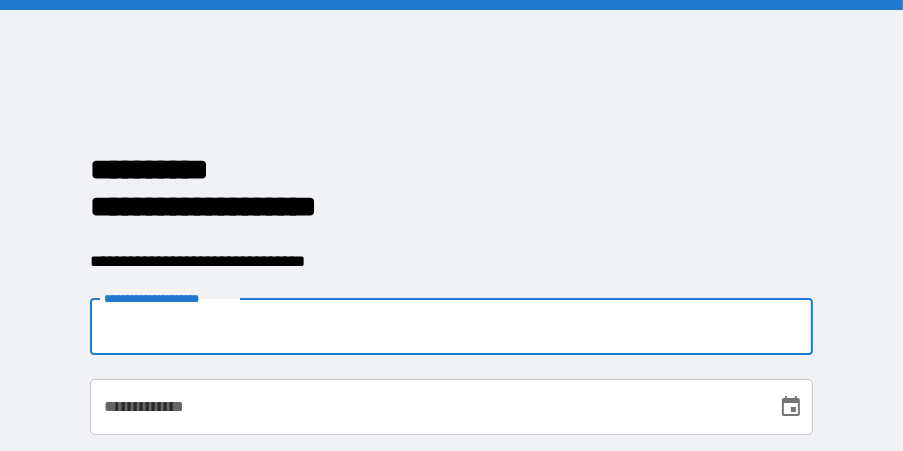 click on "**********" at bounding box center (451, 327) 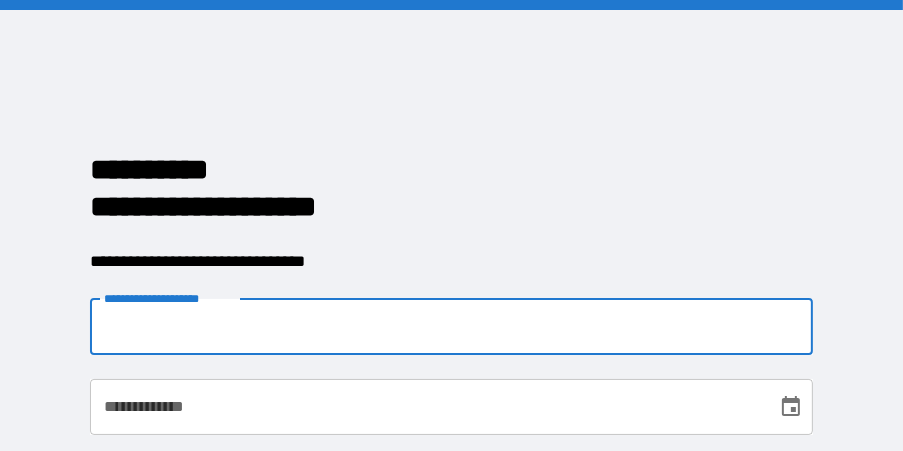 type on "**********" 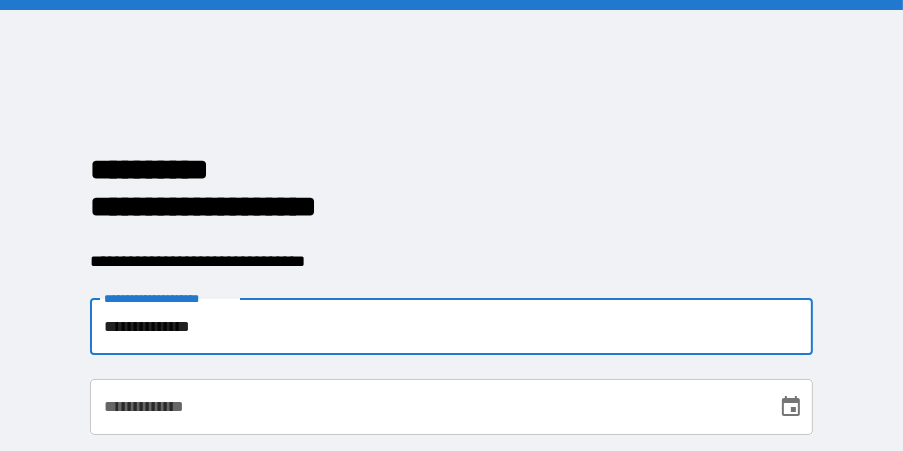 type on "**********" 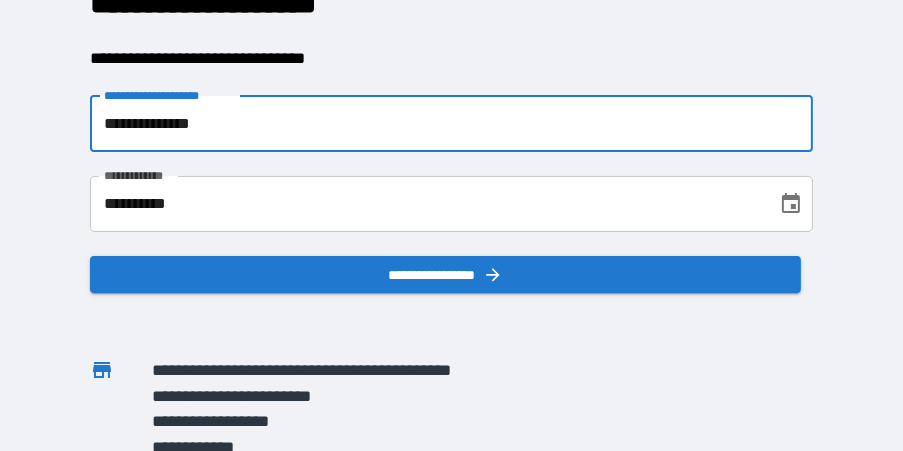 scroll, scrollTop: 258, scrollLeft: 0, axis: vertical 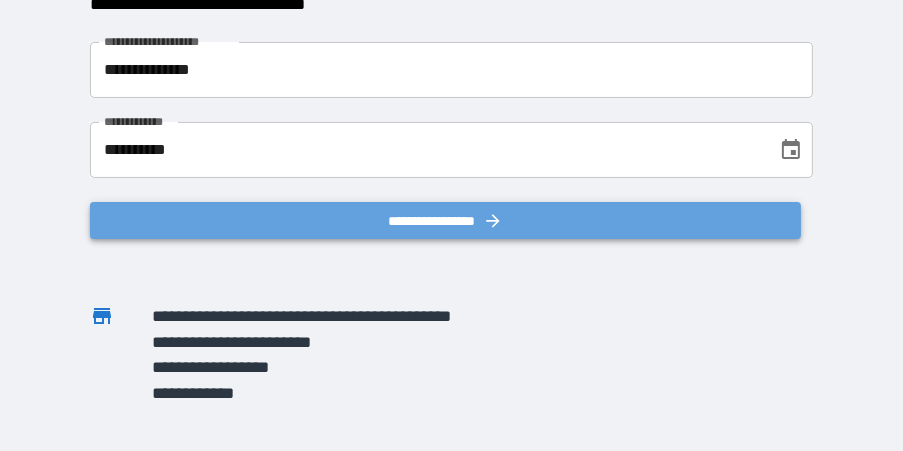 click on "**********" at bounding box center [445, 220] 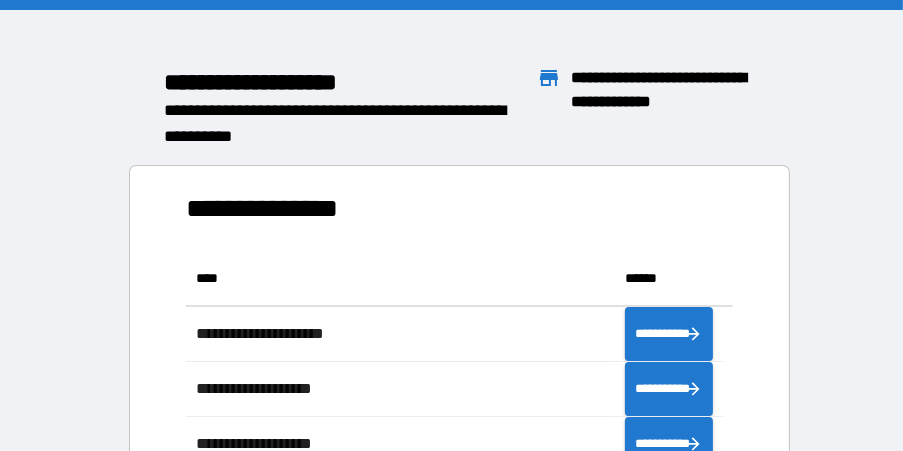 scroll, scrollTop: 16, scrollLeft: 16, axis: both 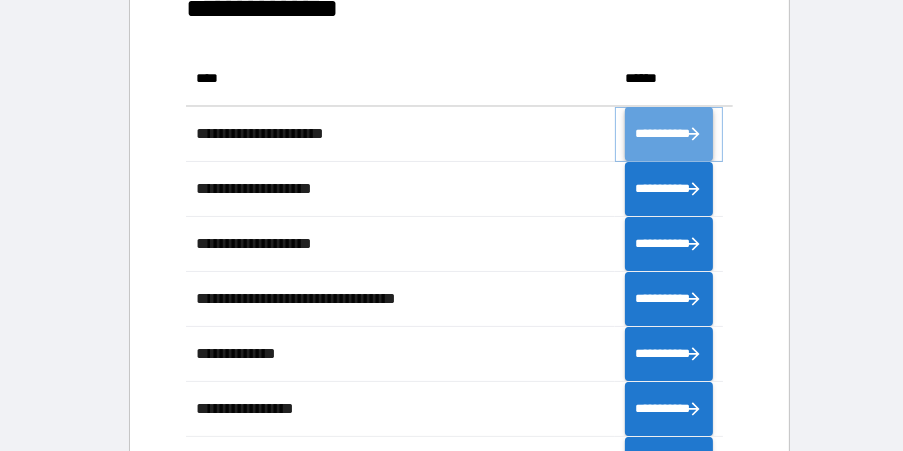 click on "**********" at bounding box center [668, 133] 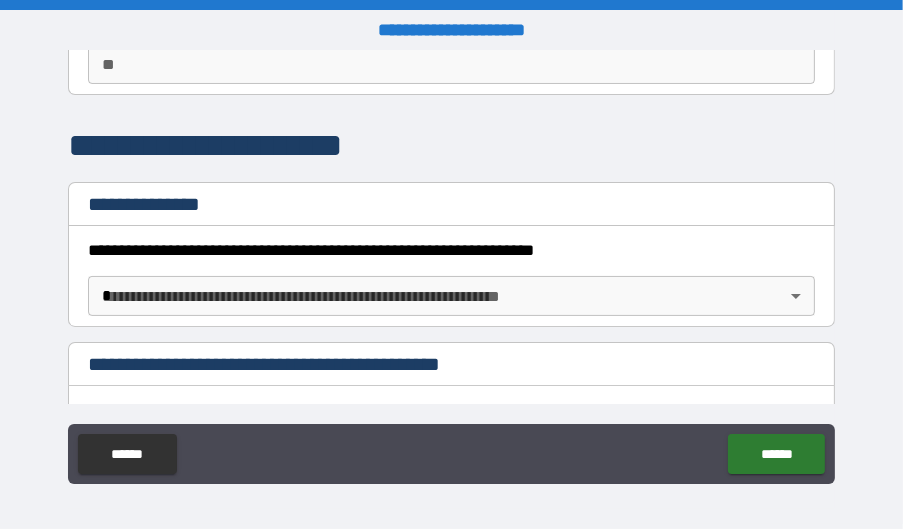 scroll, scrollTop: 300, scrollLeft: 0, axis: vertical 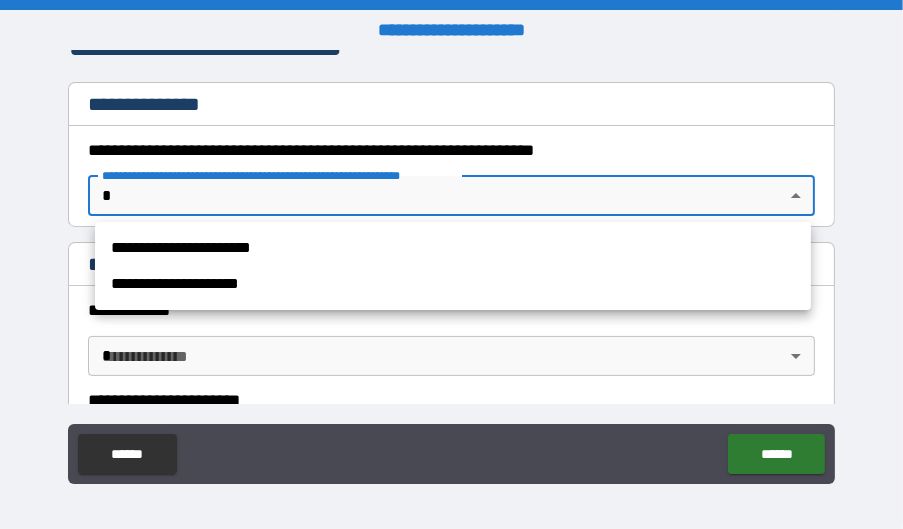 click on "**********" at bounding box center [451, 264] 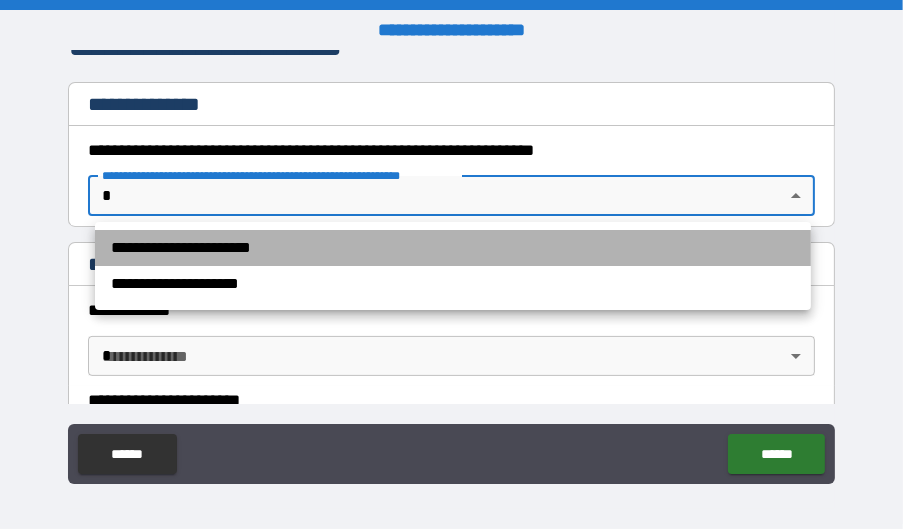 click on "**********" at bounding box center [453, 248] 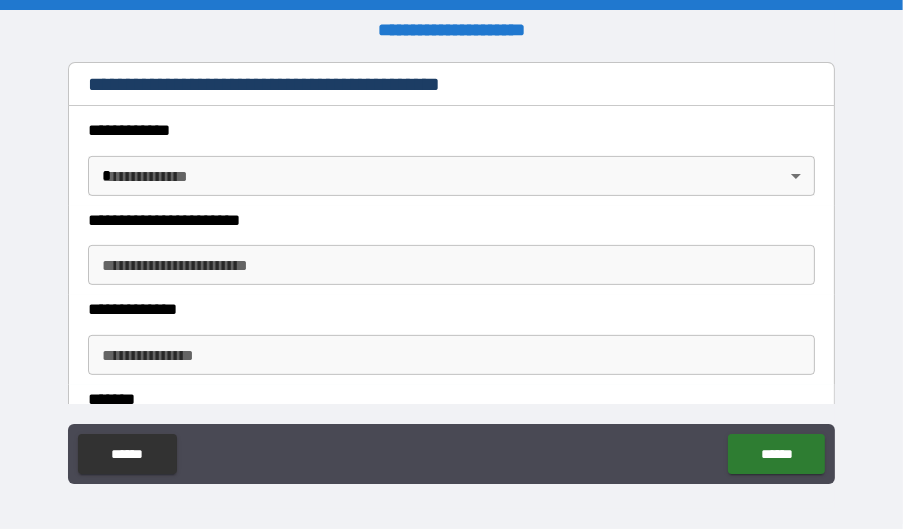 scroll, scrollTop: 500, scrollLeft: 0, axis: vertical 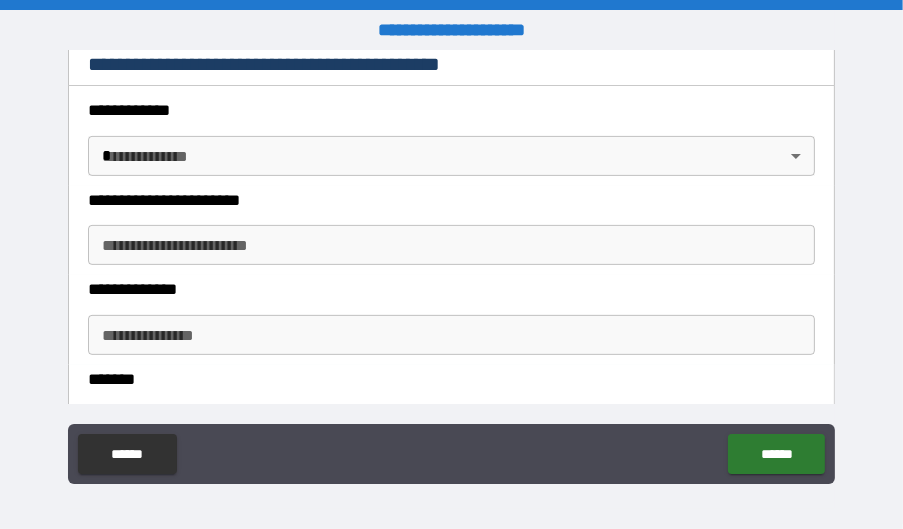 click on "**********" at bounding box center [451, 264] 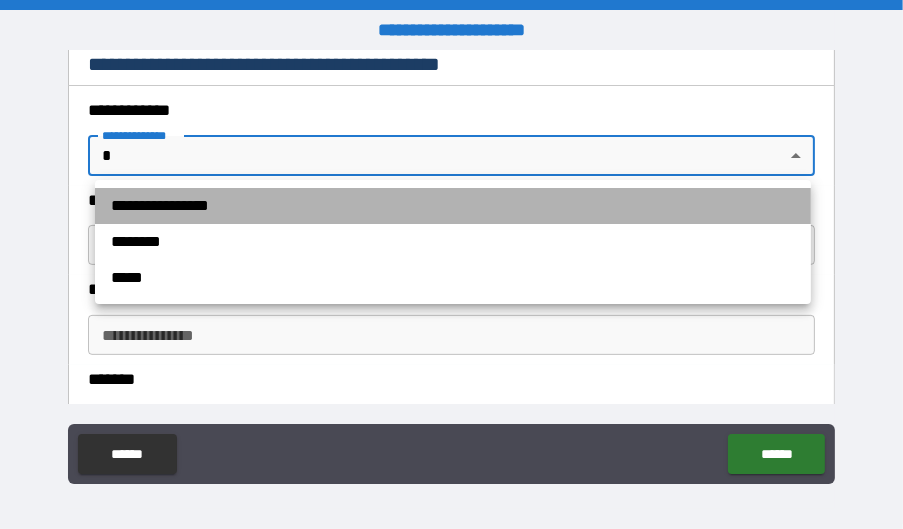 click on "**********" at bounding box center [453, 206] 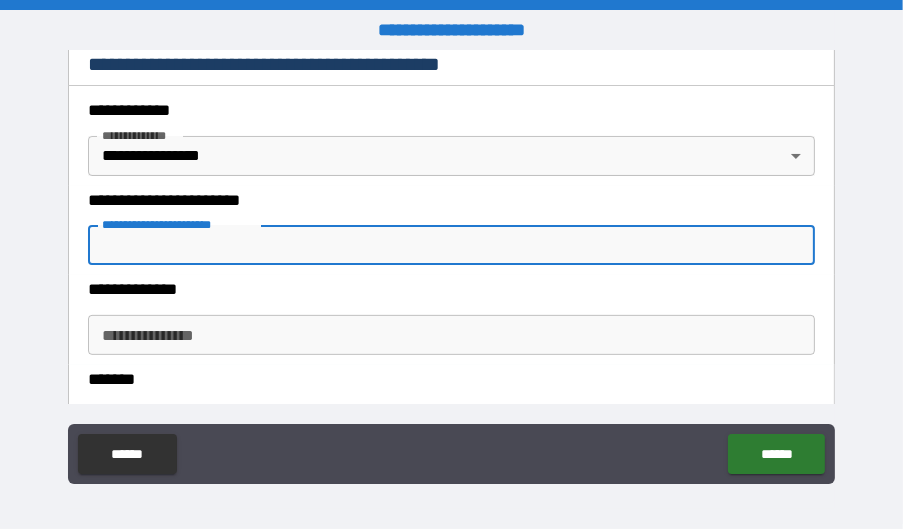 click on "**********" at bounding box center (451, 245) 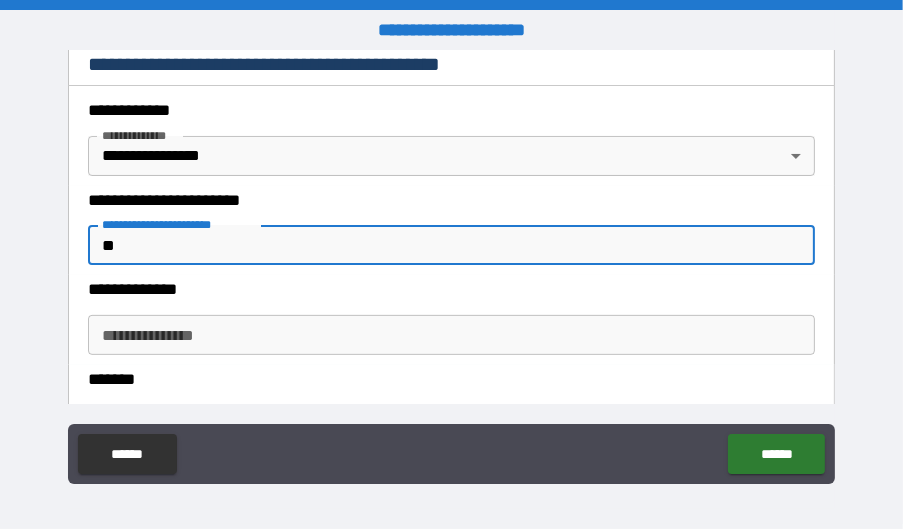 type on "*" 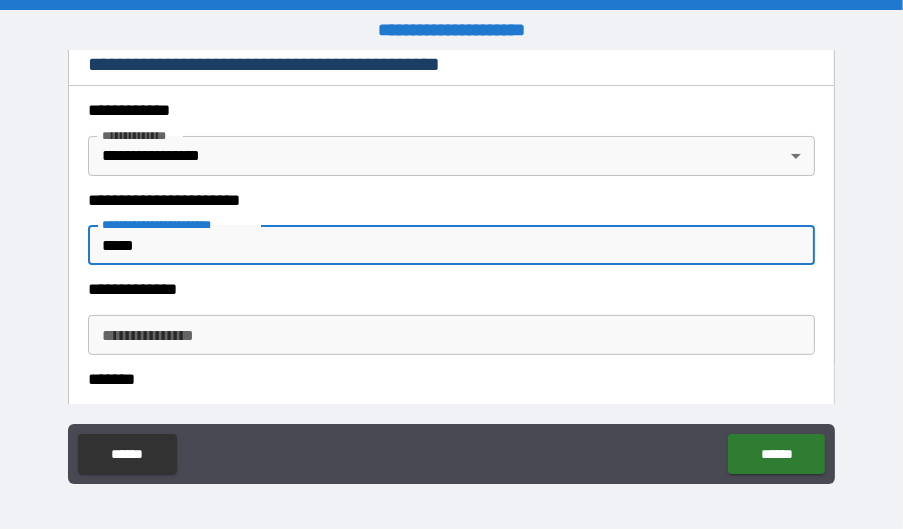 type on "*****" 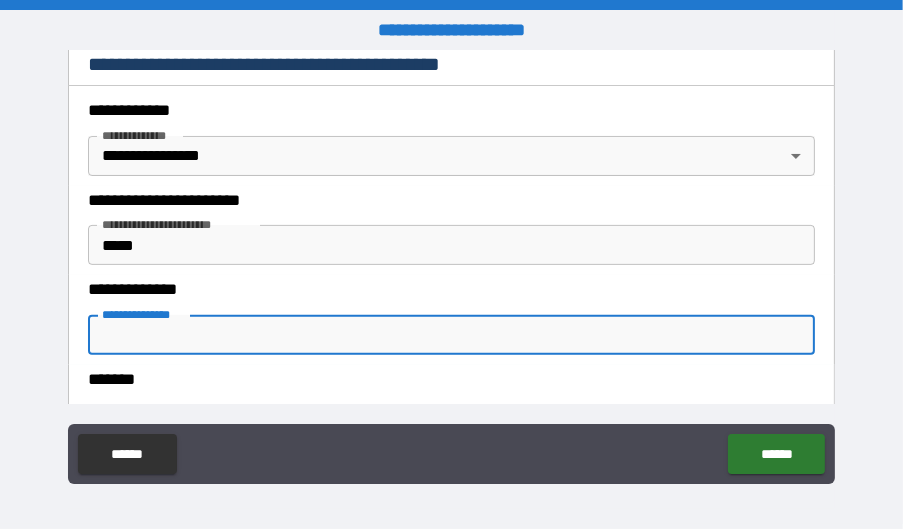 click on "**********" at bounding box center [451, 335] 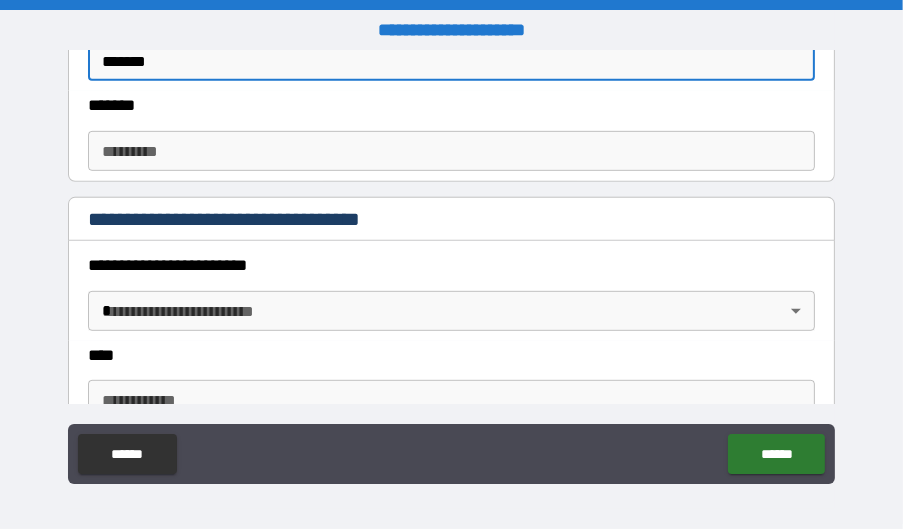 scroll, scrollTop: 800, scrollLeft: 0, axis: vertical 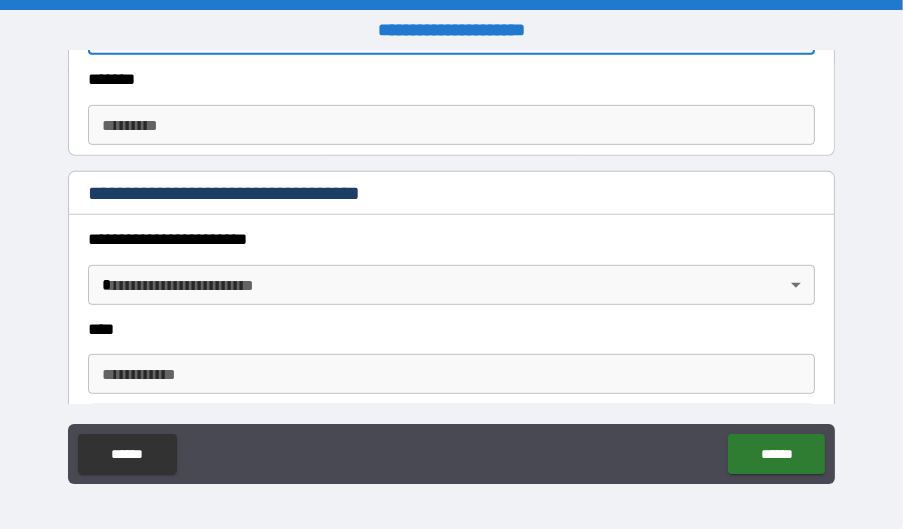 type on "*******" 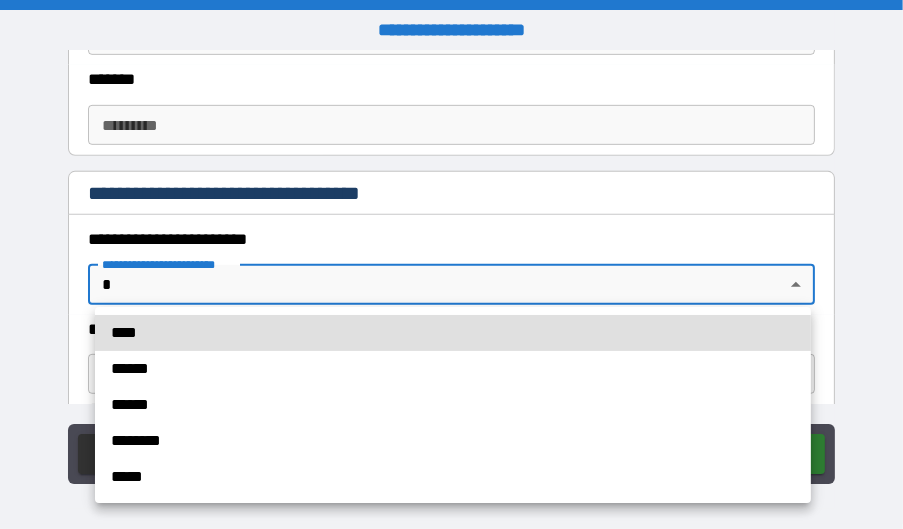 click on "**********" at bounding box center [451, 264] 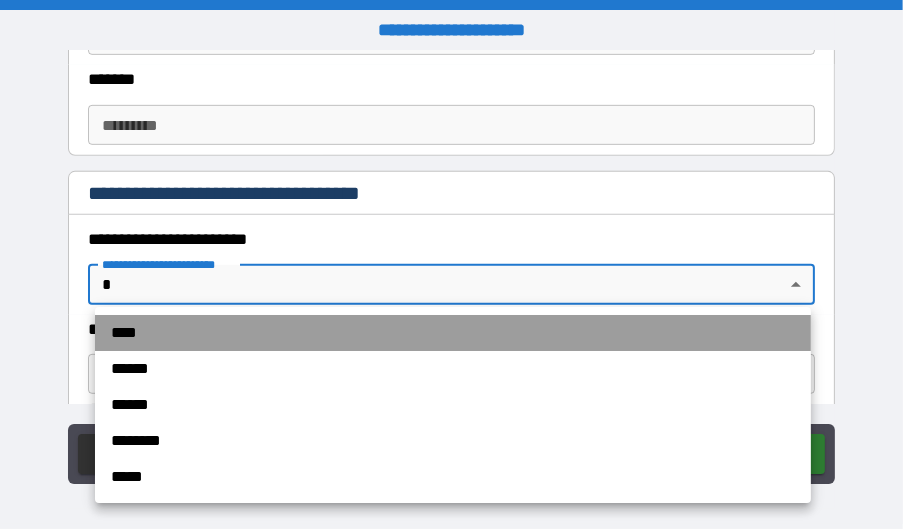 click on "****" at bounding box center (453, 333) 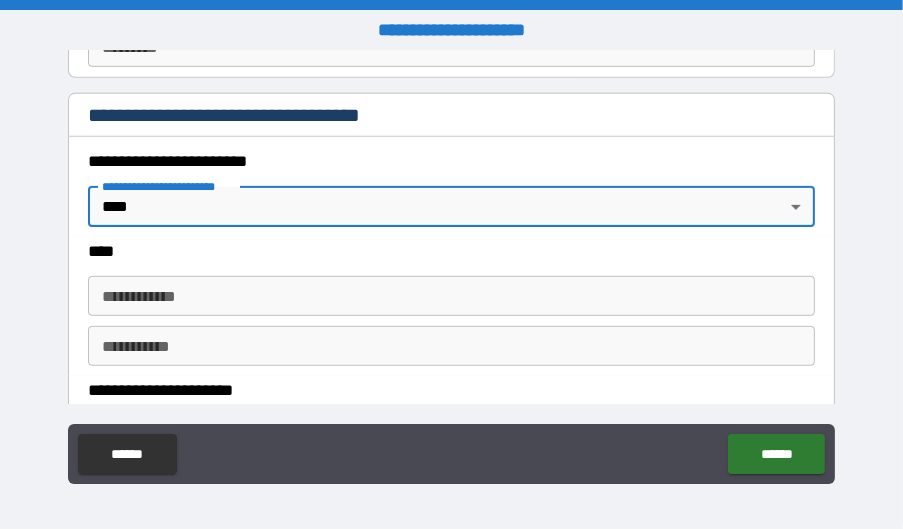 scroll, scrollTop: 900, scrollLeft: 0, axis: vertical 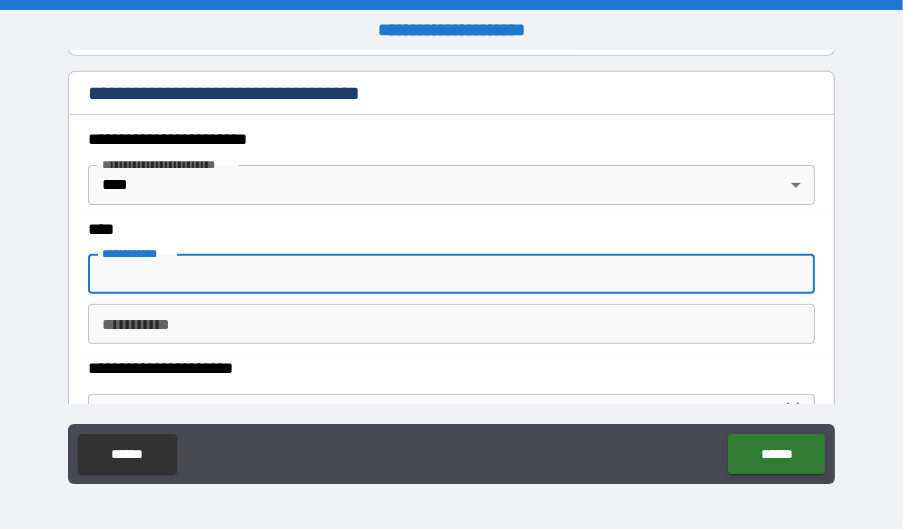 click on "**********" at bounding box center (451, 274) 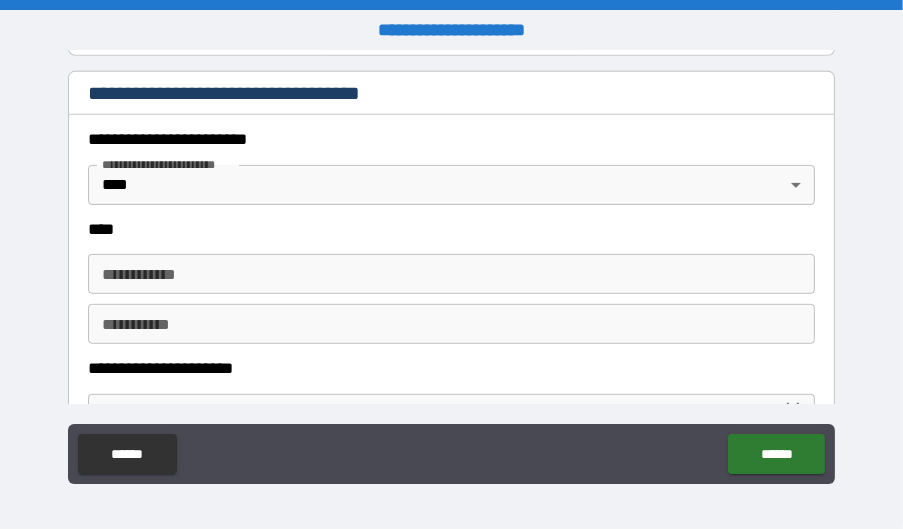 click on "****" at bounding box center (446, 230) 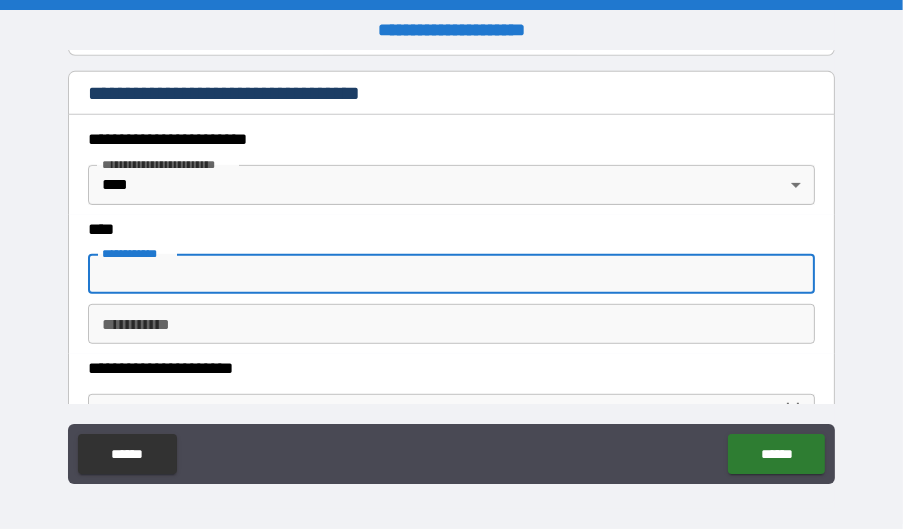 click on "**********" at bounding box center (451, 274) 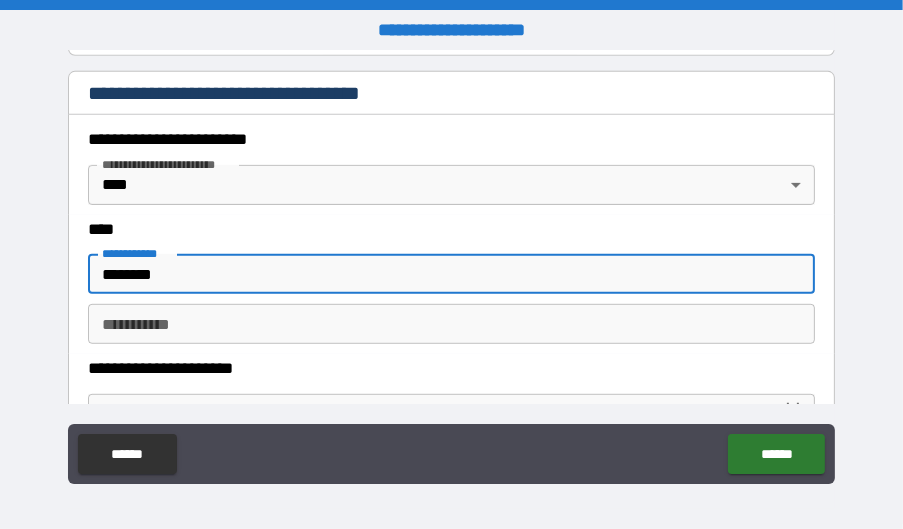 type on "*******" 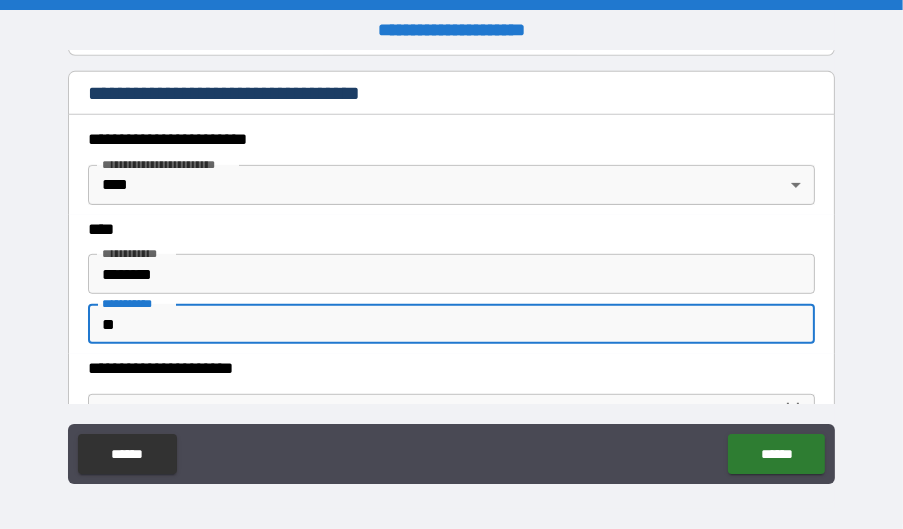 type on "**" 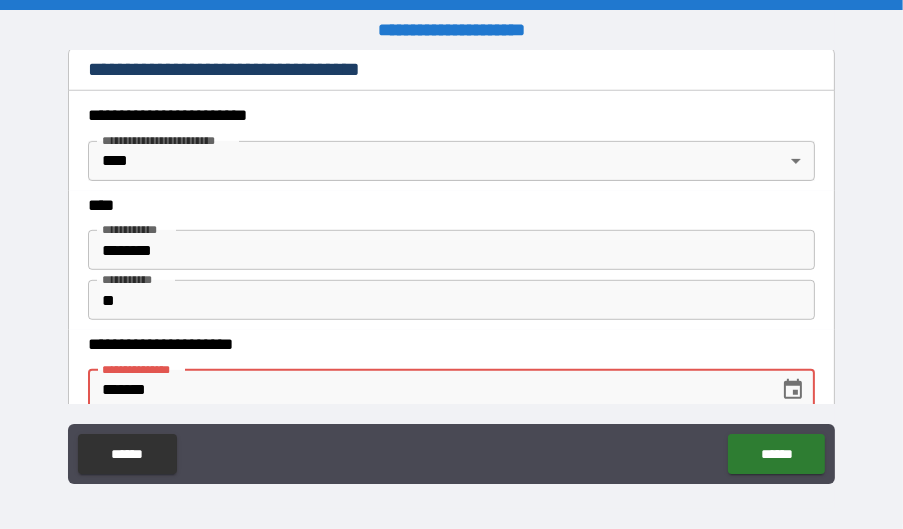 type on "**********" 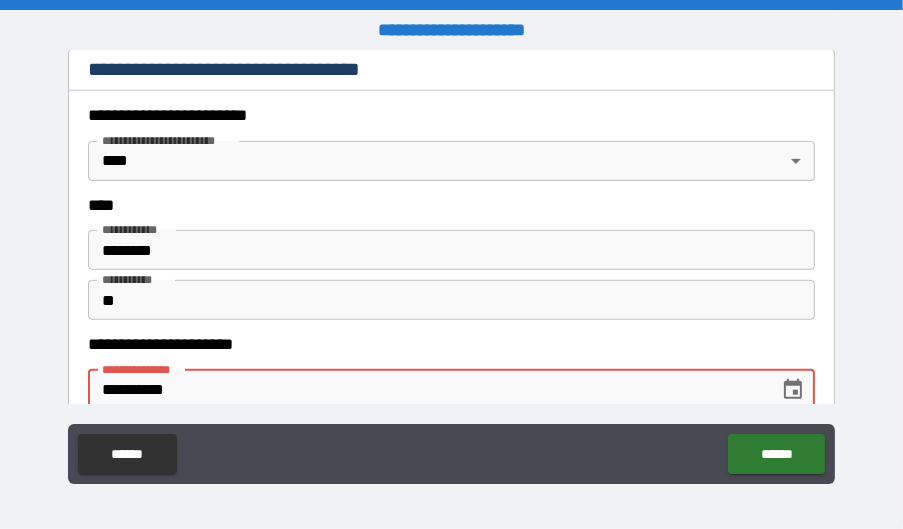 type 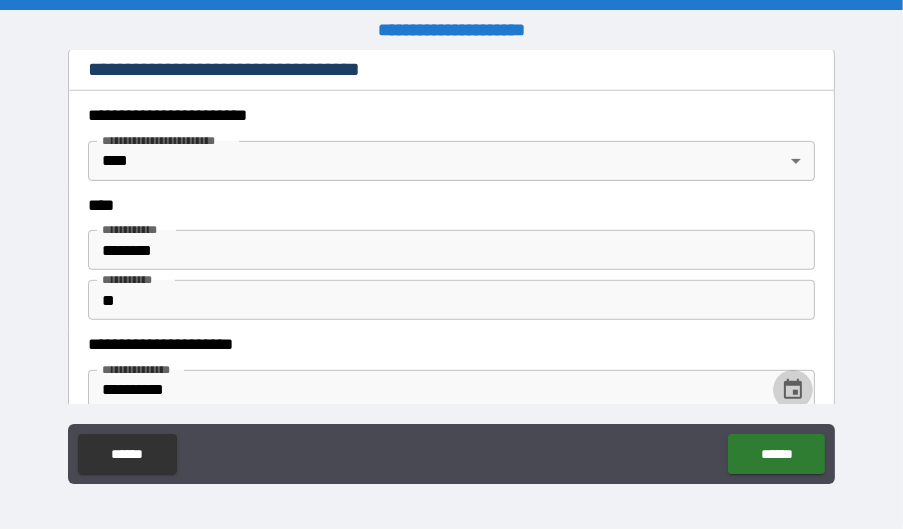 scroll, scrollTop: 1124, scrollLeft: 0, axis: vertical 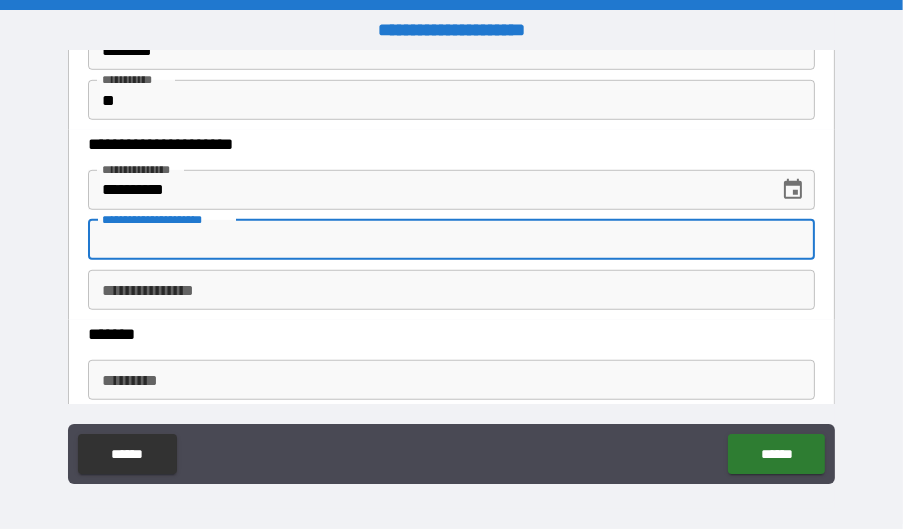 click on "**********" at bounding box center [451, 240] 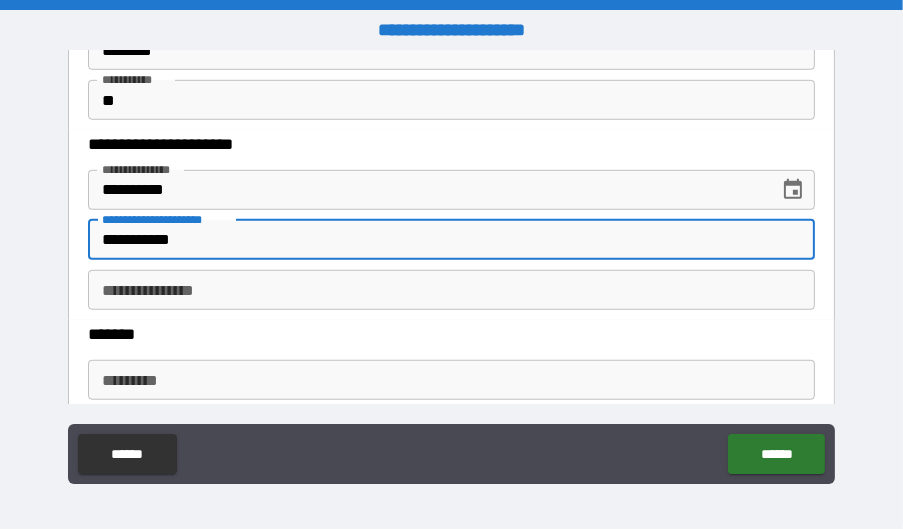 type on "**********" 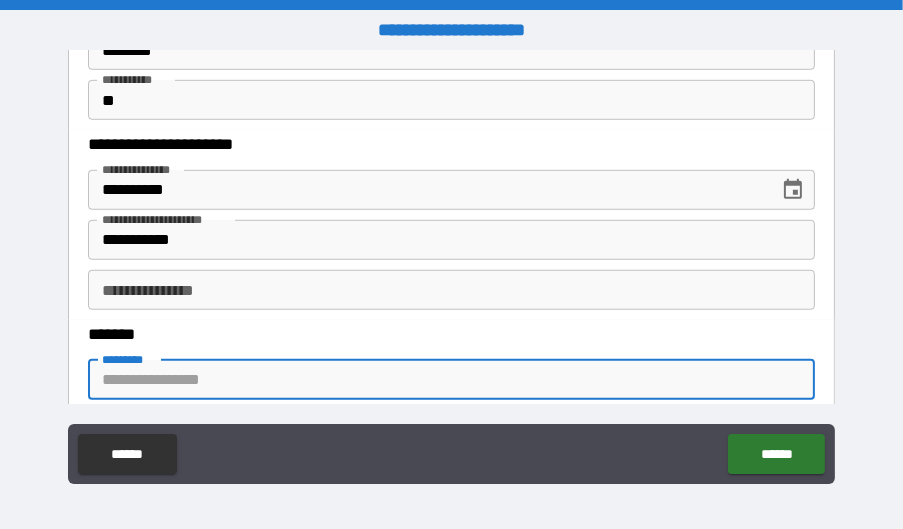 type on "**********" 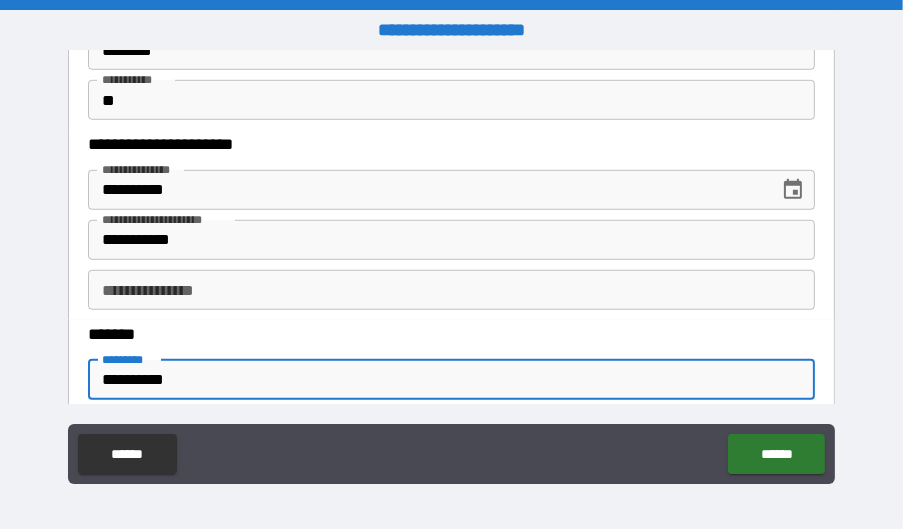 type on "**********" 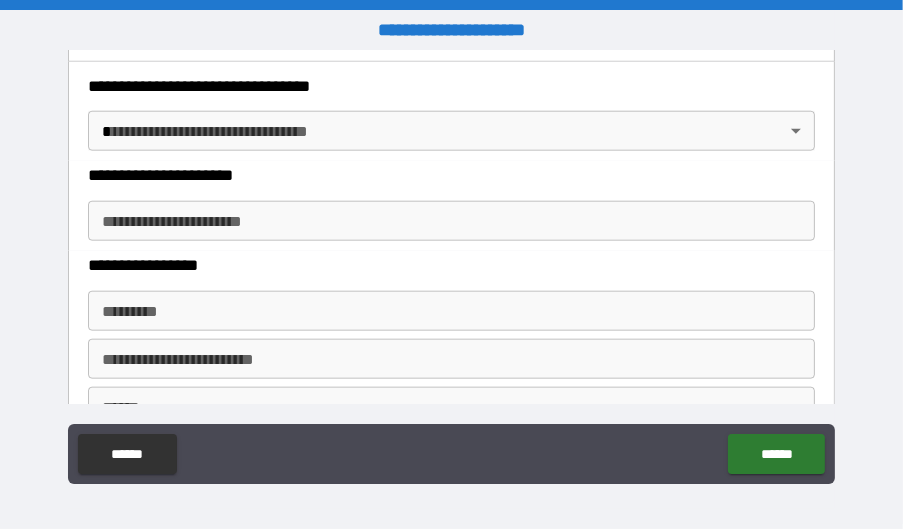 scroll, scrollTop: 1624, scrollLeft: 0, axis: vertical 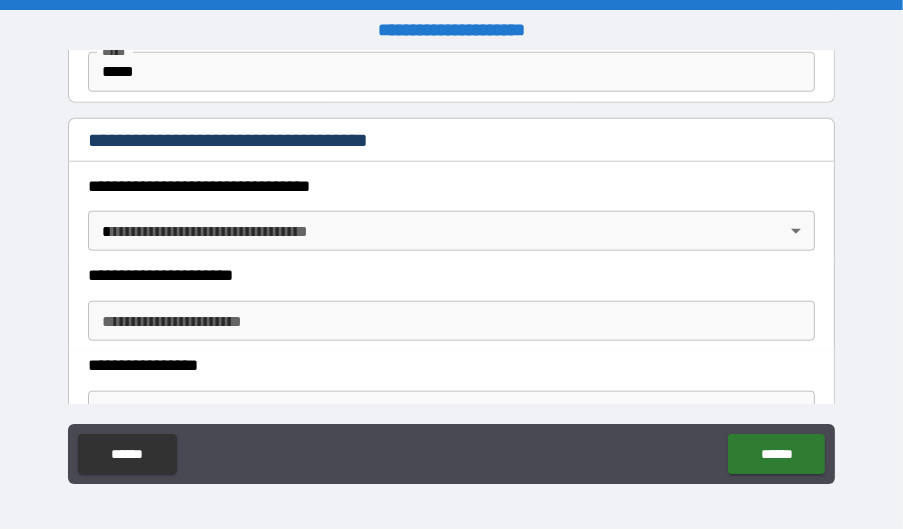 click on "**********" at bounding box center [451, 264] 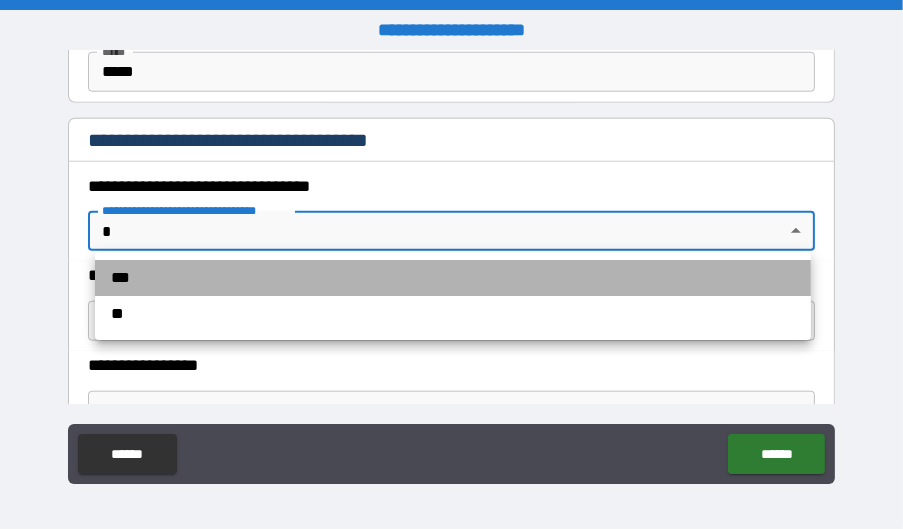 click on "***" at bounding box center (453, 278) 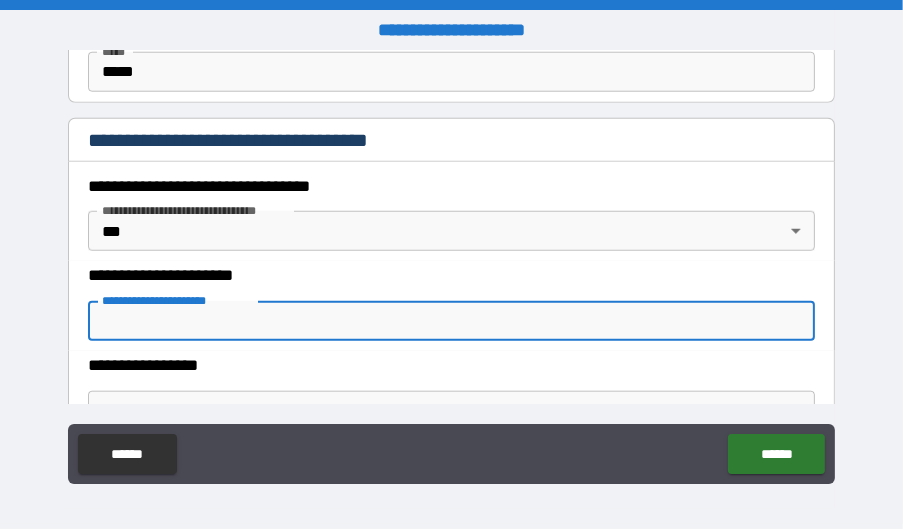 click on "**********" at bounding box center (451, 321) 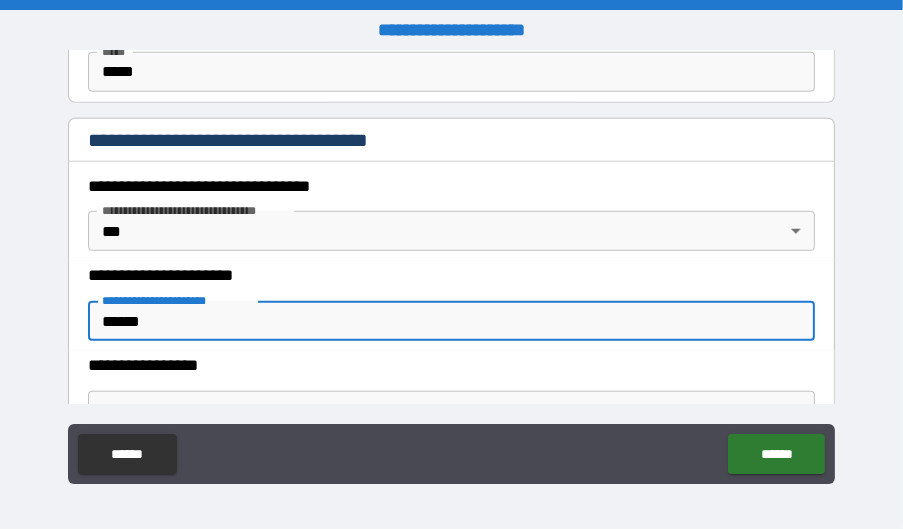 type on "**********" 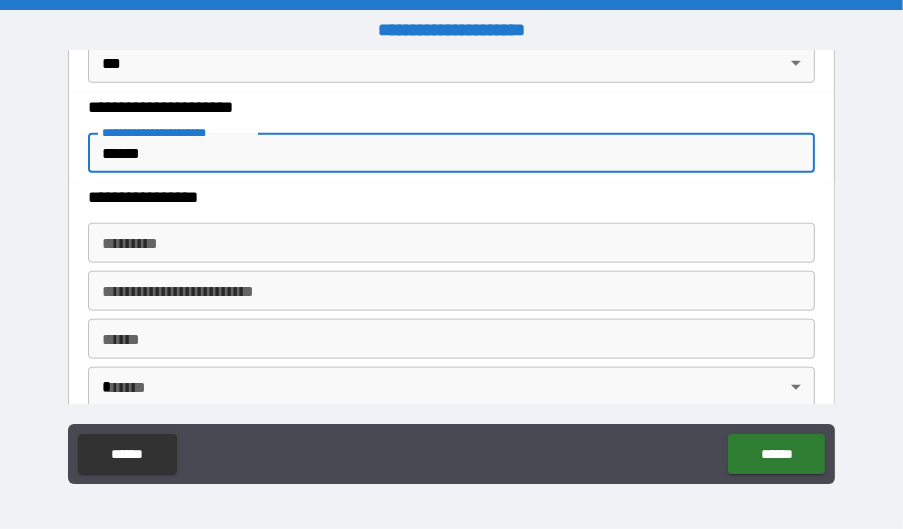 scroll, scrollTop: 1824, scrollLeft: 0, axis: vertical 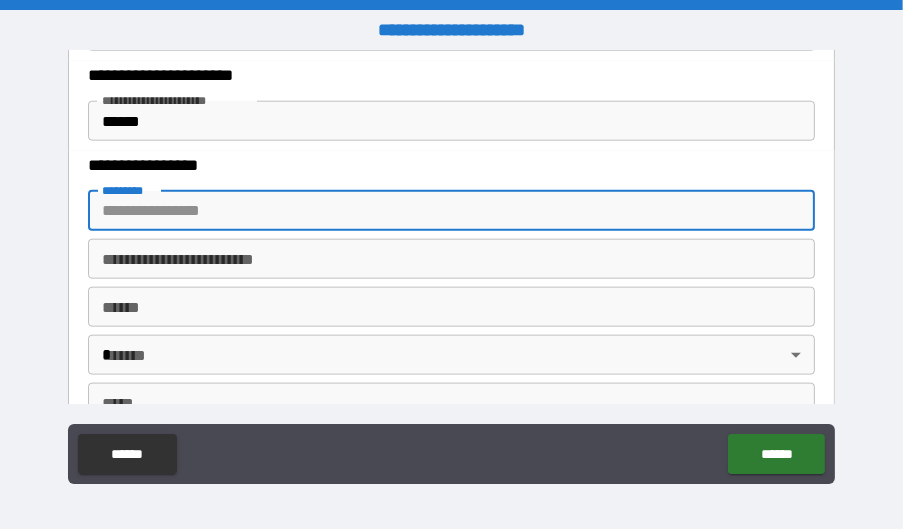 click on "*******   *" at bounding box center (451, 211) 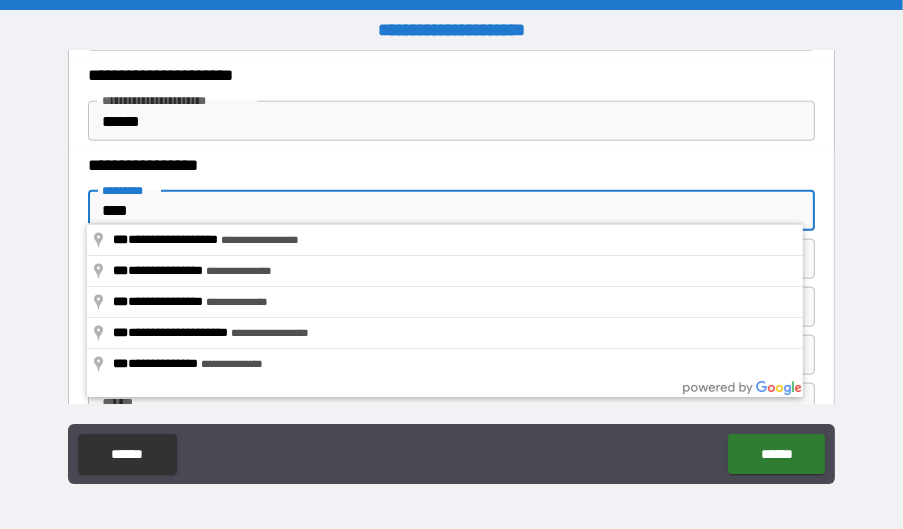 type on "**********" 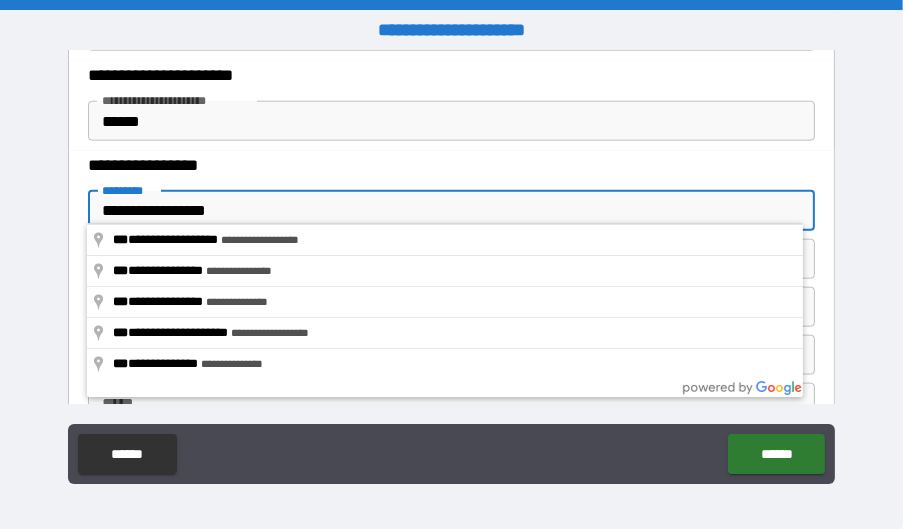 type on "*******" 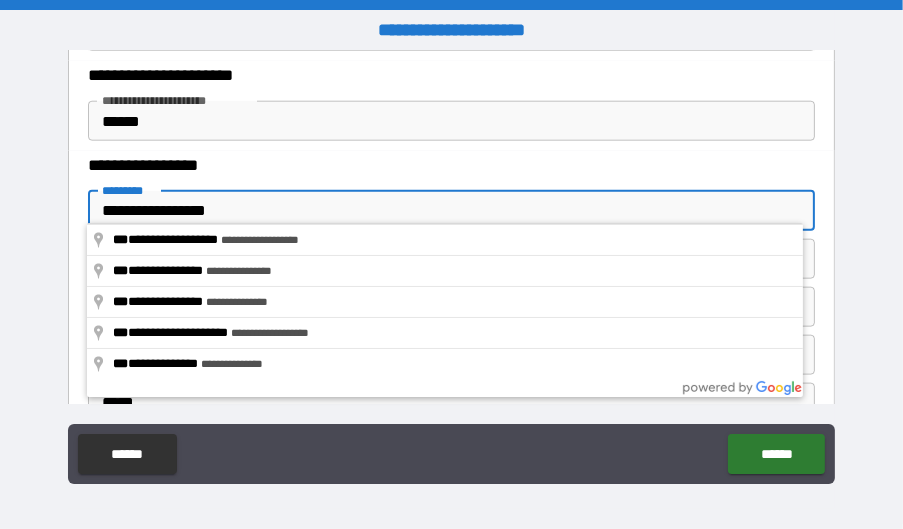 type on "*****" 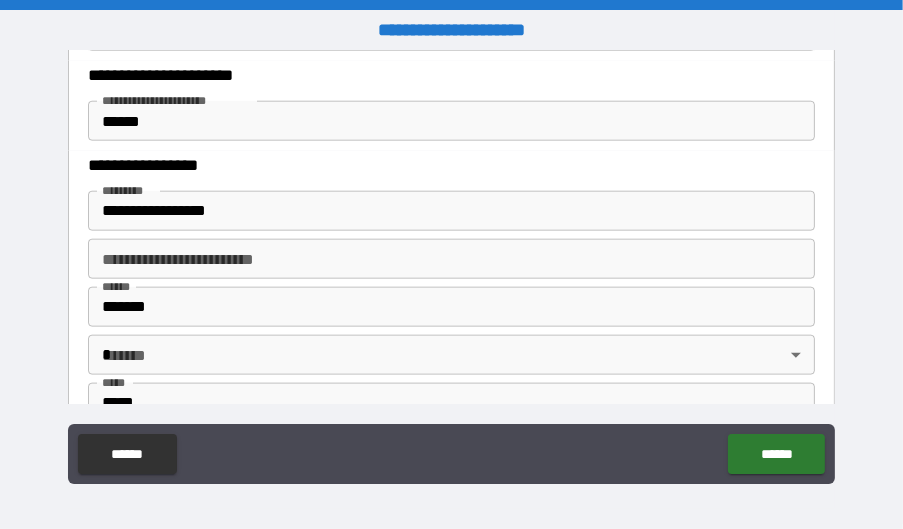 click on "**********" at bounding box center [446, 166] 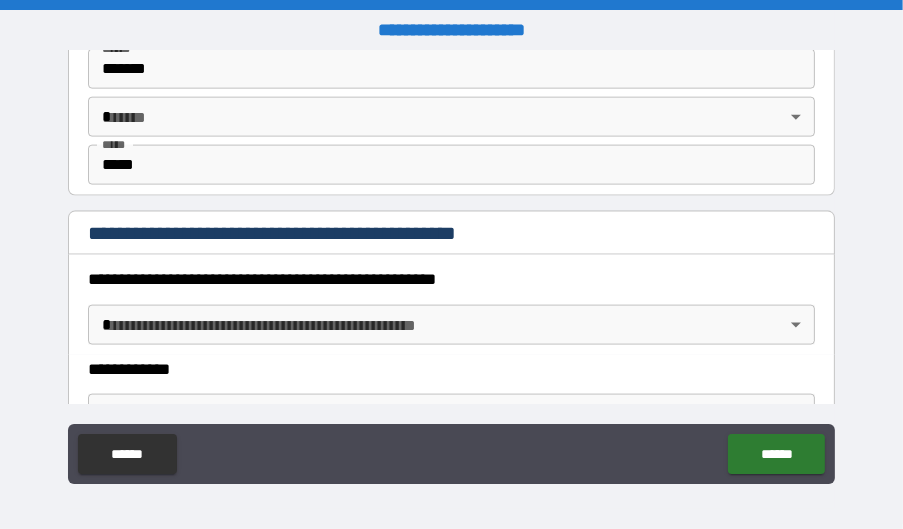 scroll, scrollTop: 2124, scrollLeft: 0, axis: vertical 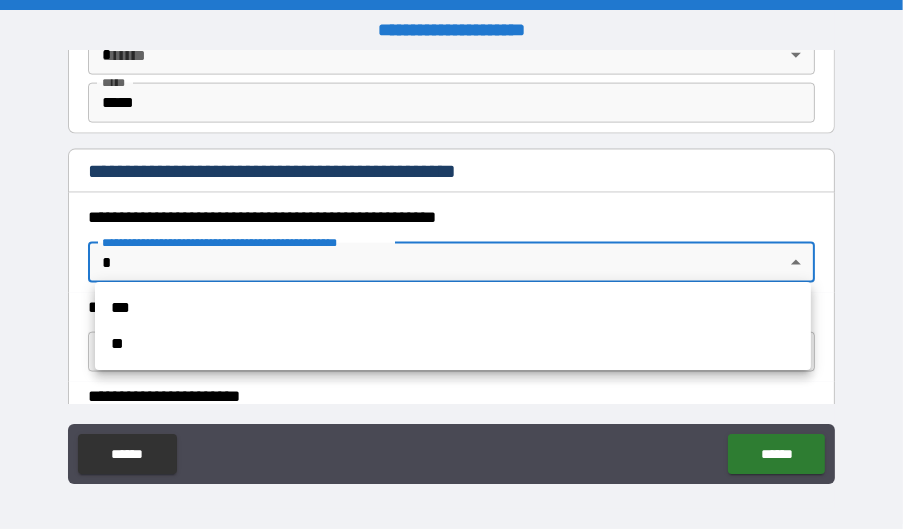 click on "**********" at bounding box center [451, 264] 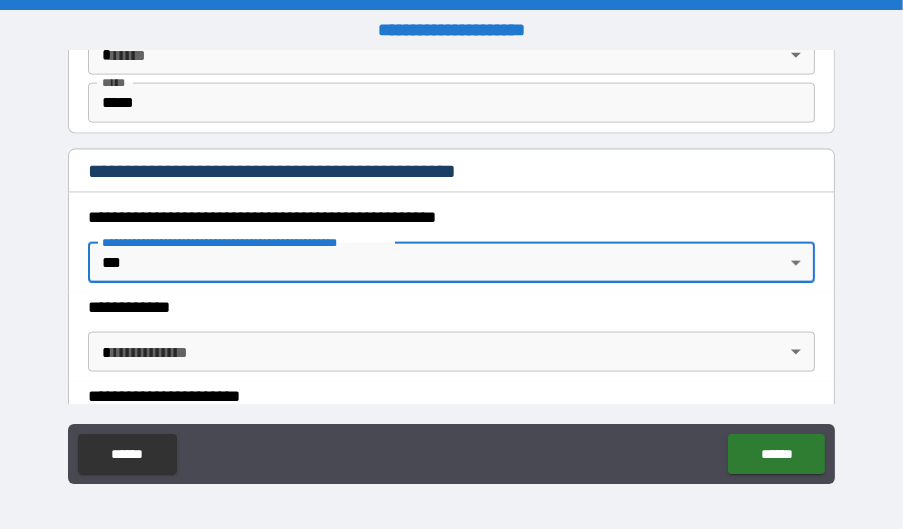 click on "**********" at bounding box center [451, 264] 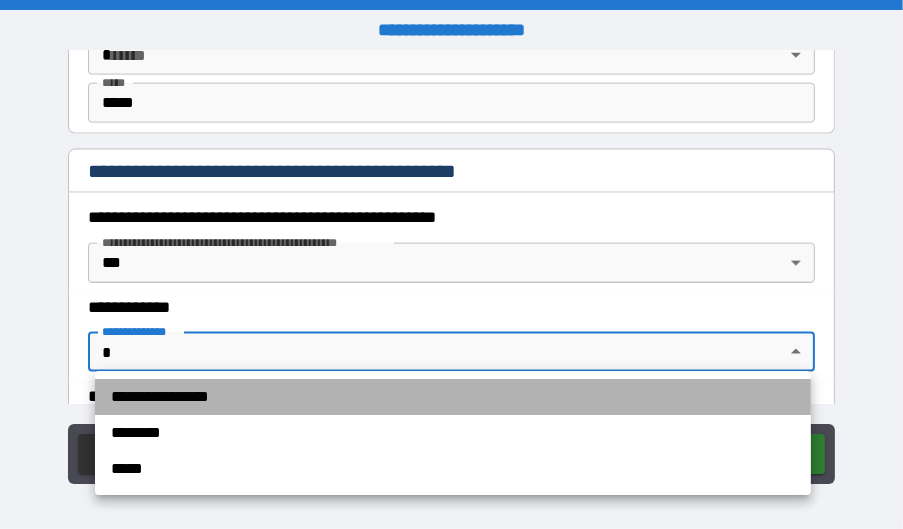 click on "**********" at bounding box center [453, 397] 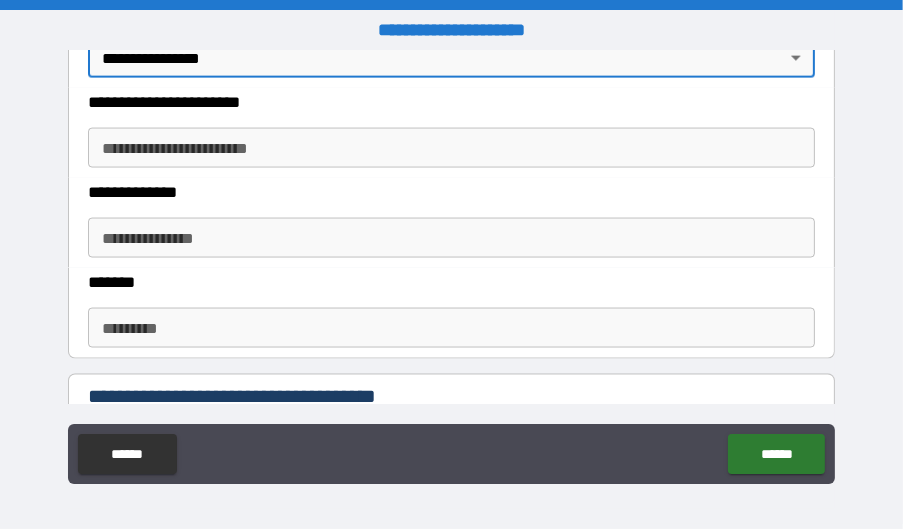 scroll, scrollTop: 2424, scrollLeft: 0, axis: vertical 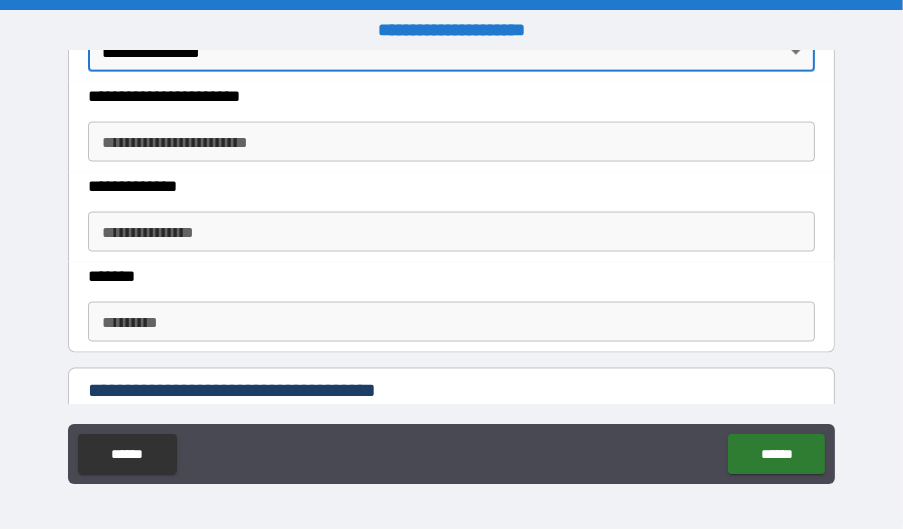 click on "**********" at bounding box center (451, 142) 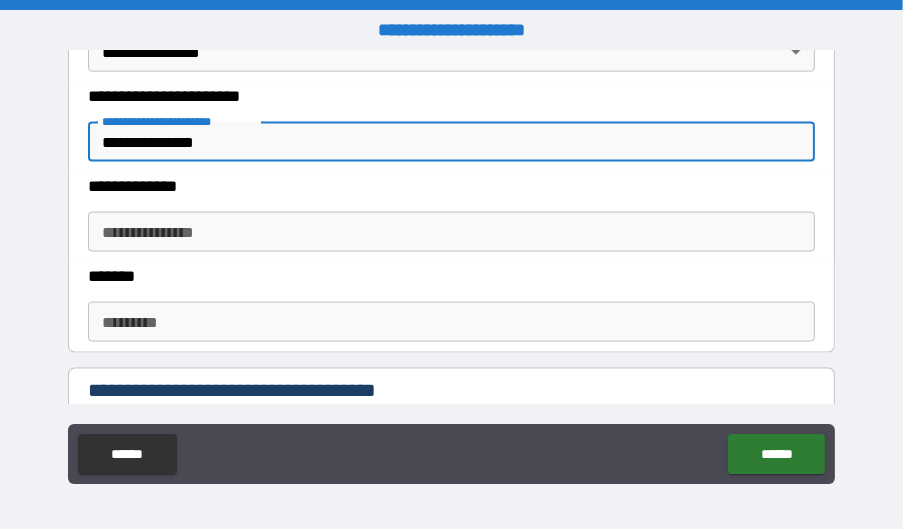 type on "**********" 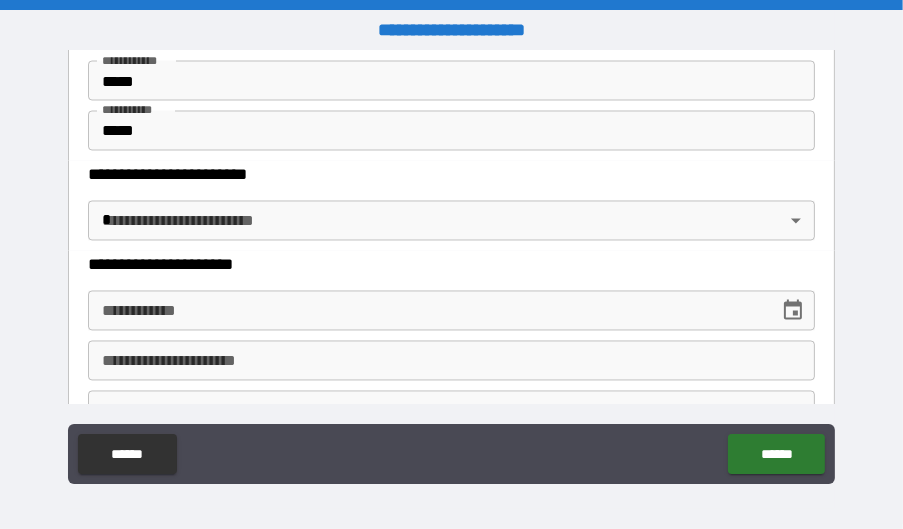 scroll, scrollTop: 2724, scrollLeft: 0, axis: vertical 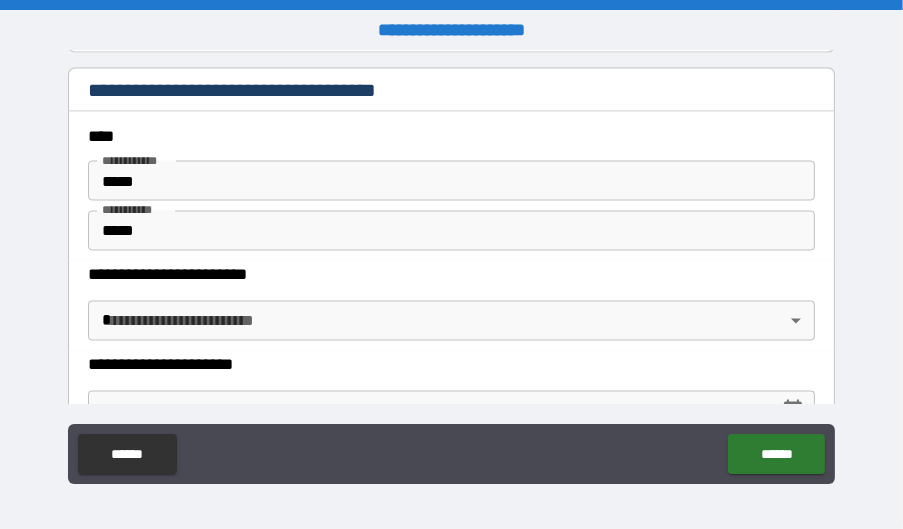 type on "**********" 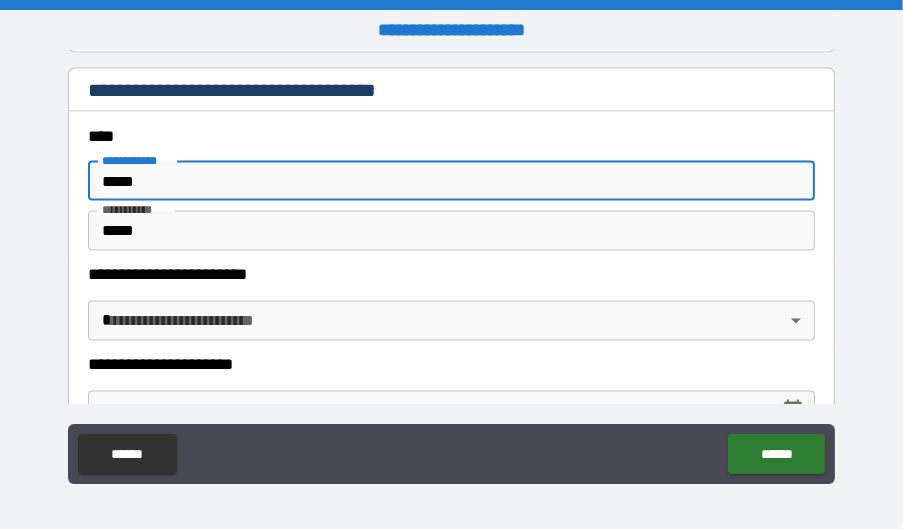drag, startPoint x: 184, startPoint y: 168, endPoint x: 87, endPoint y: 170, distance: 97.020615 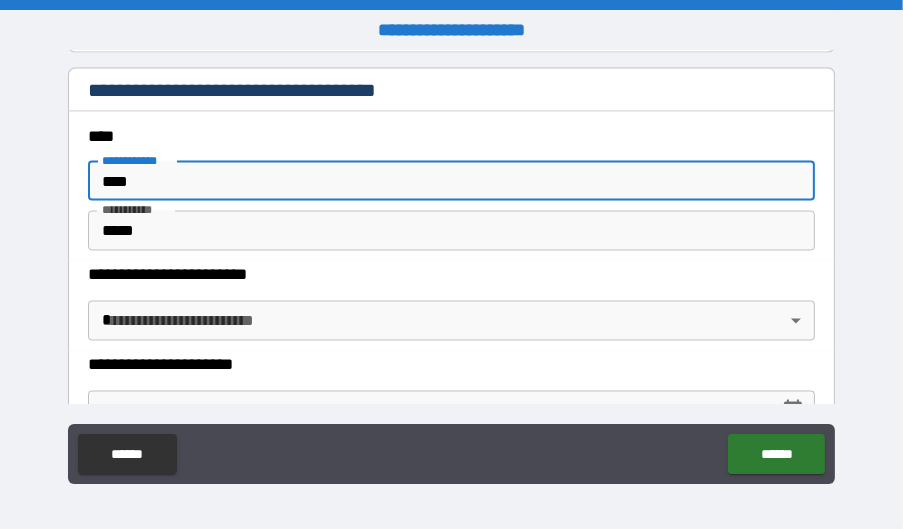 type on "****" 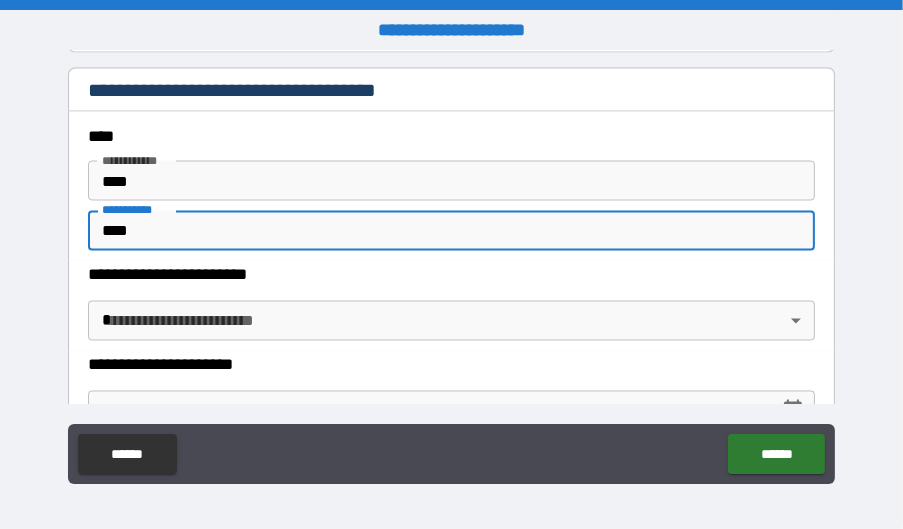 type on "****" 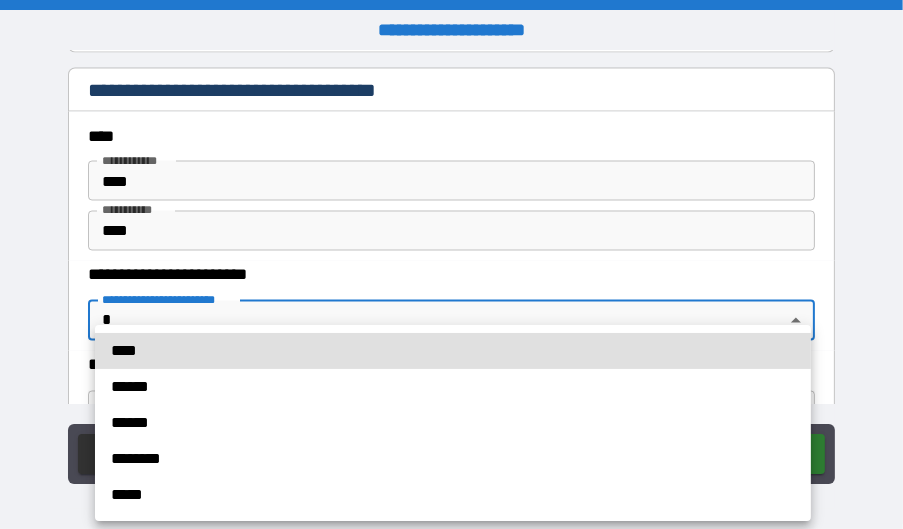 click on "**********" at bounding box center (451, 264) 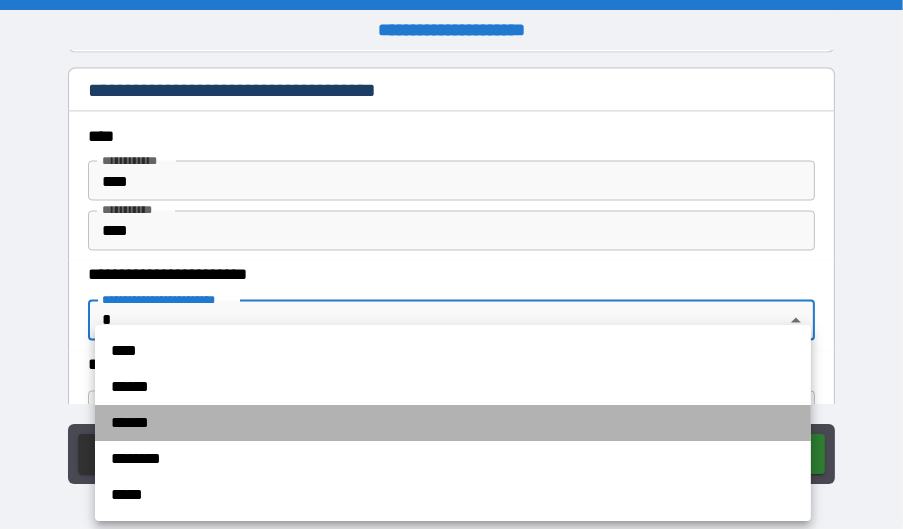 click on "******" at bounding box center [453, 423] 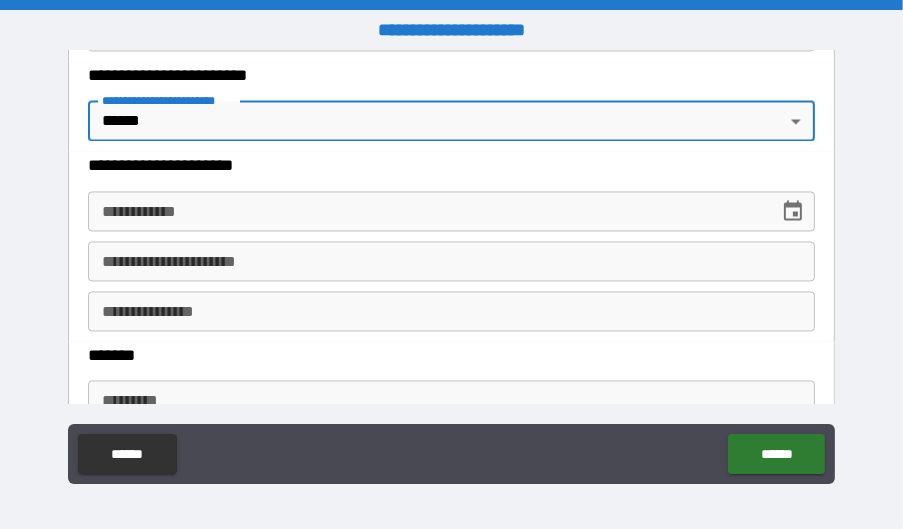 scroll, scrollTop: 2924, scrollLeft: 0, axis: vertical 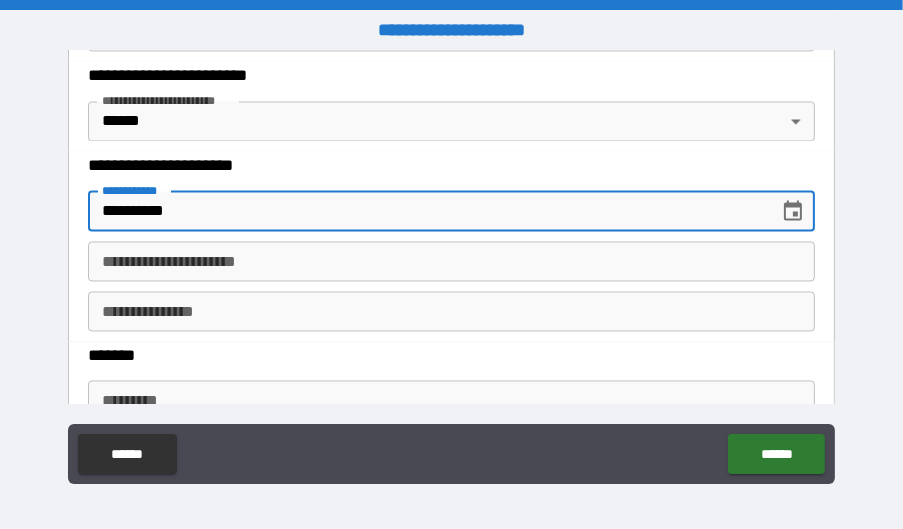 type on "**********" 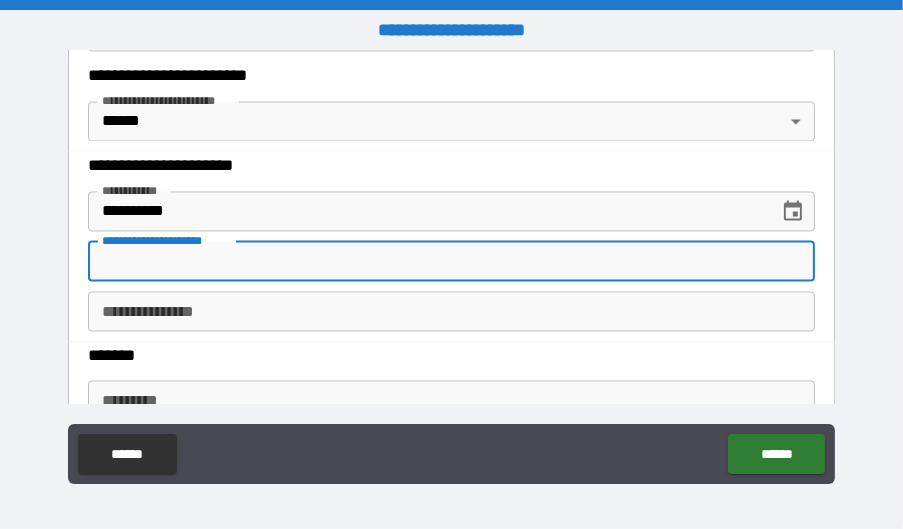 click on "**********" at bounding box center (451, 261) 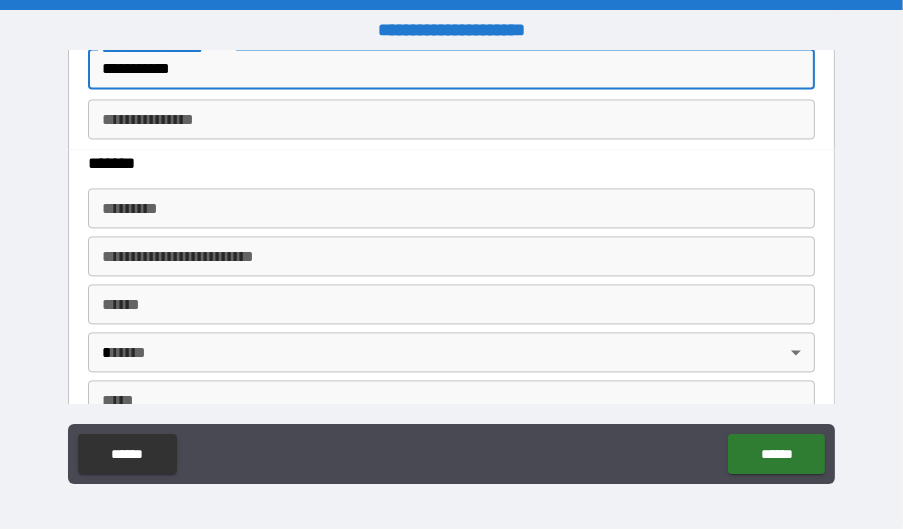 scroll, scrollTop: 3124, scrollLeft: 0, axis: vertical 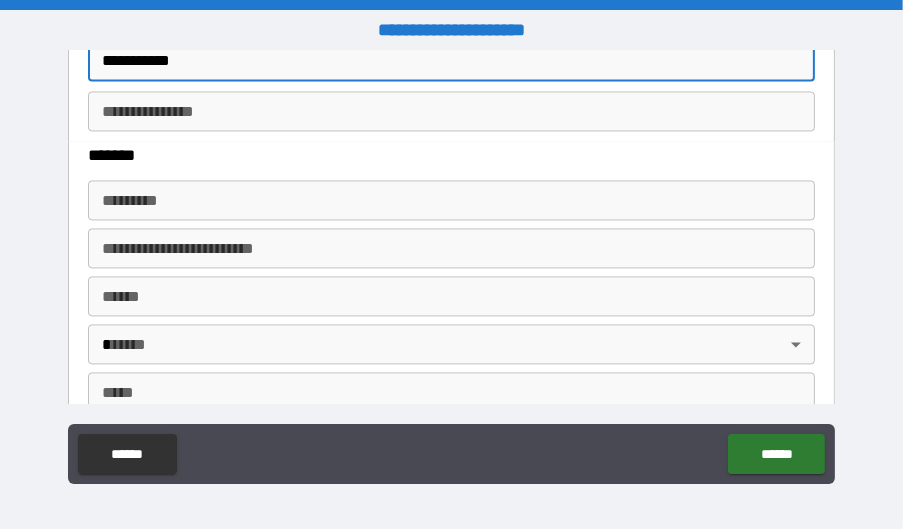 type on "**********" 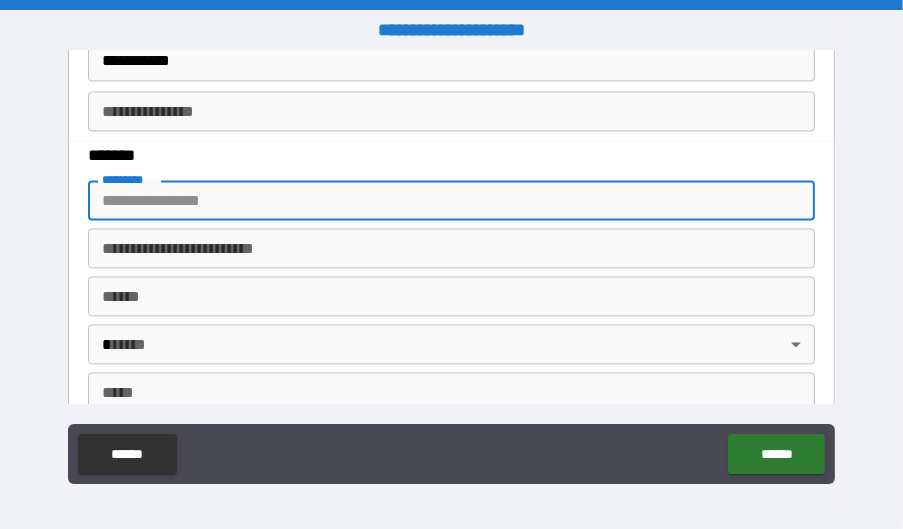 click on "*******   *" at bounding box center (451, 200) 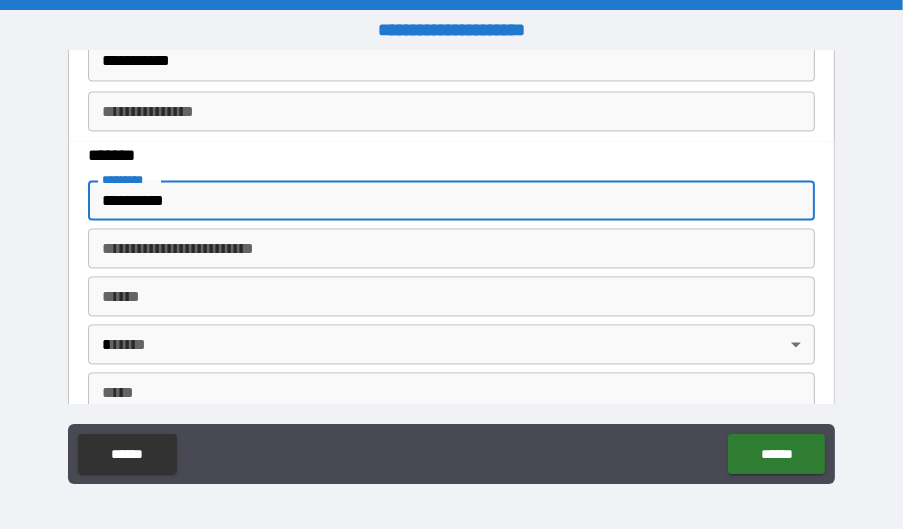 type on "**********" 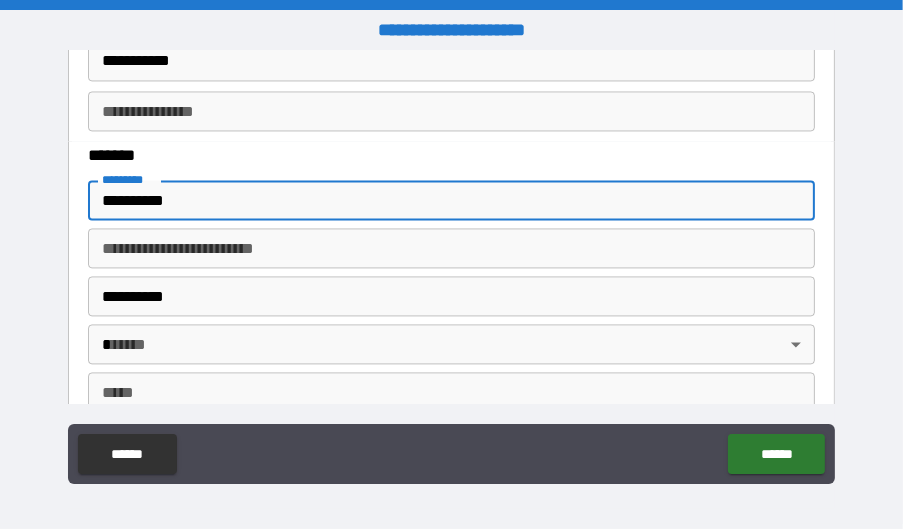 type 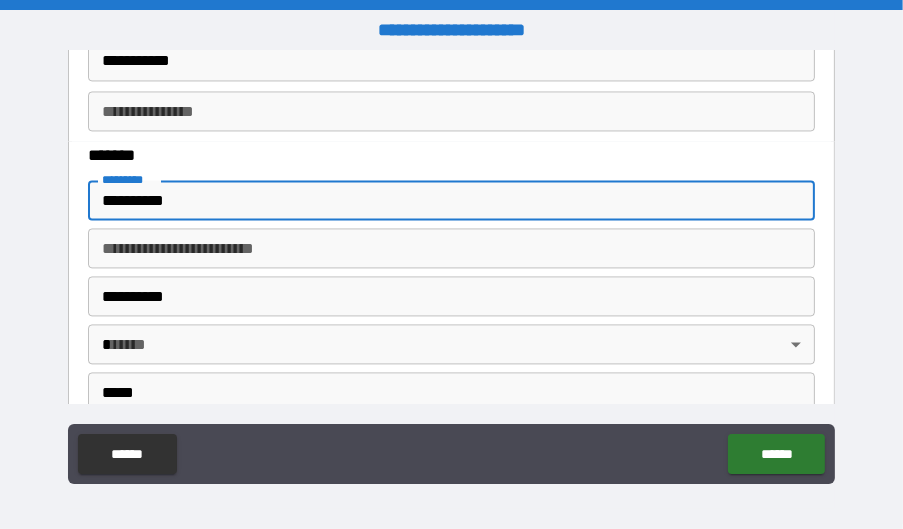 type 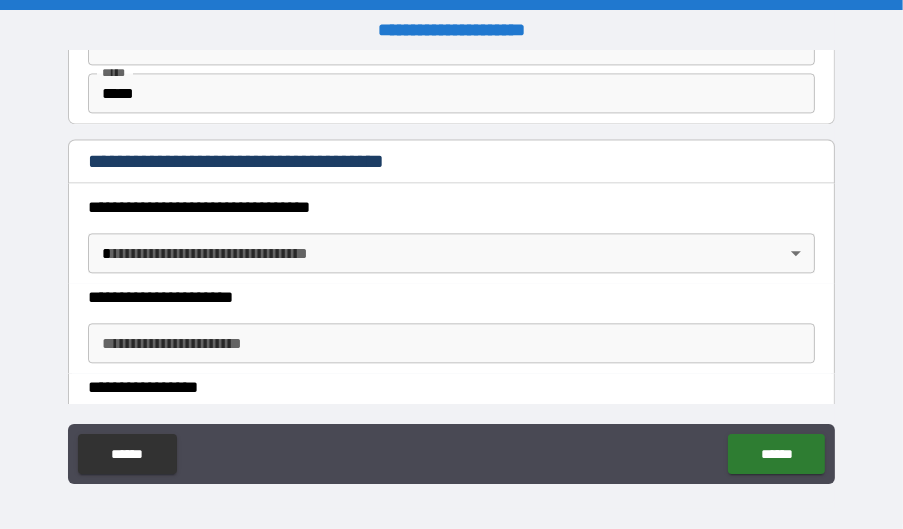 scroll, scrollTop: 3424, scrollLeft: 0, axis: vertical 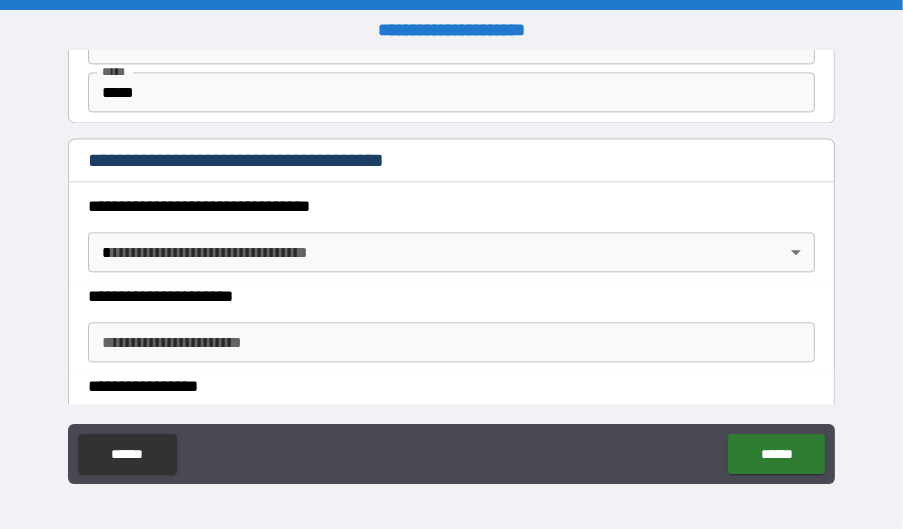 click on "**********" at bounding box center [451, 264] 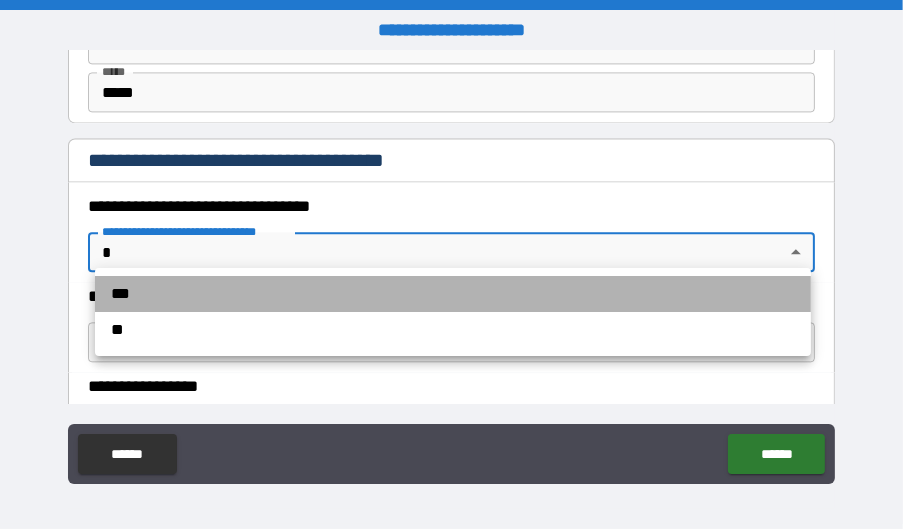 click on "***" at bounding box center (453, 294) 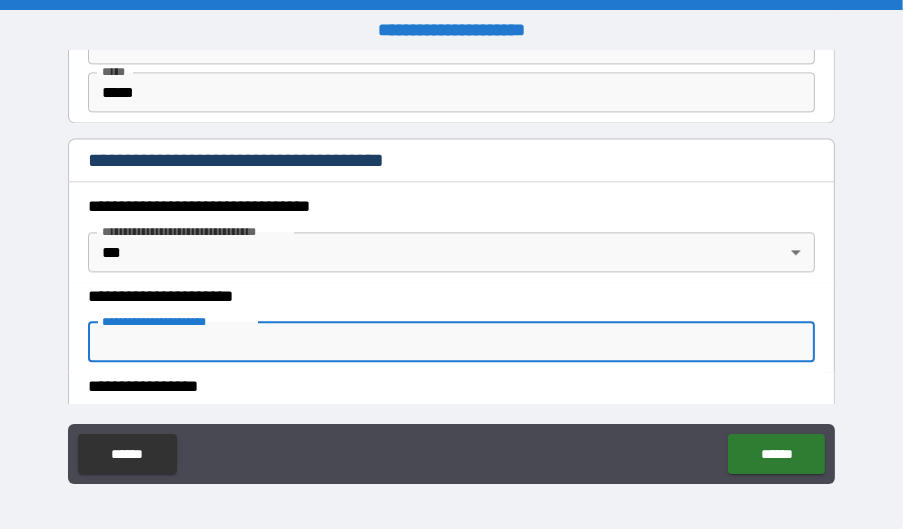 click on "**********" at bounding box center [451, 342] 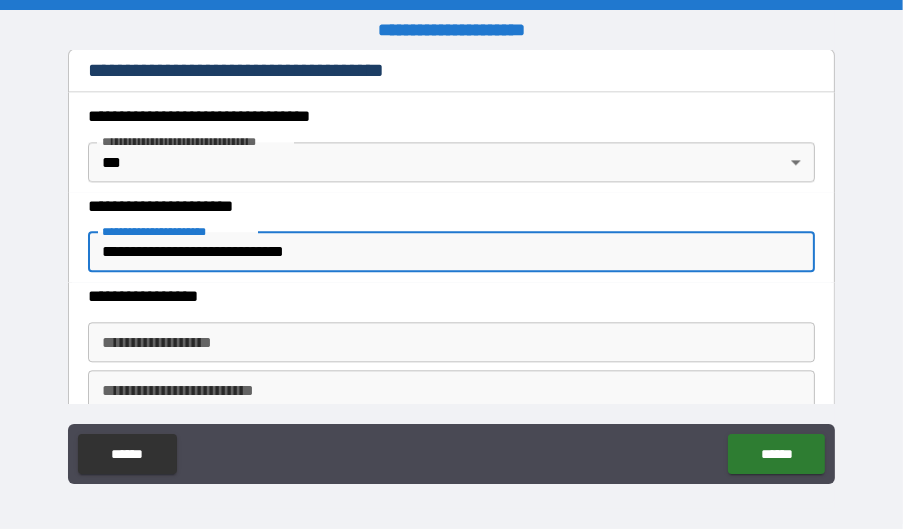 scroll, scrollTop: 3624, scrollLeft: 0, axis: vertical 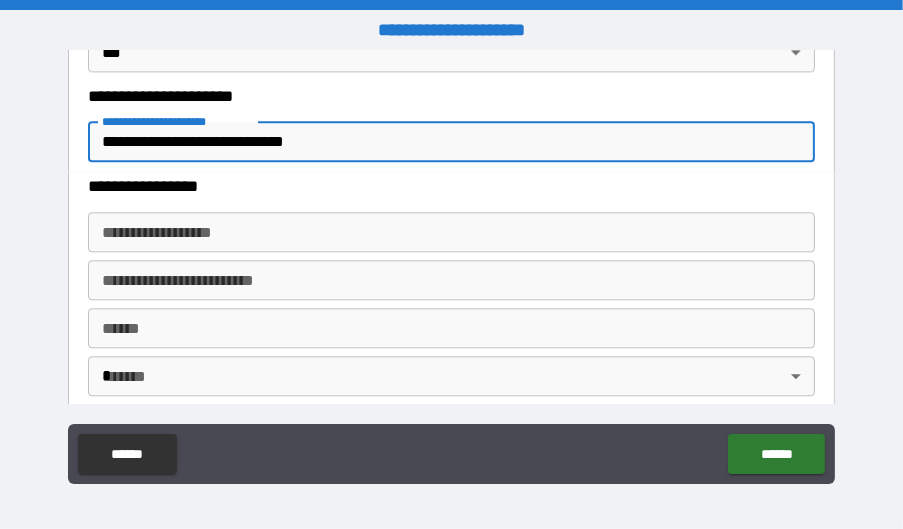 type on "**********" 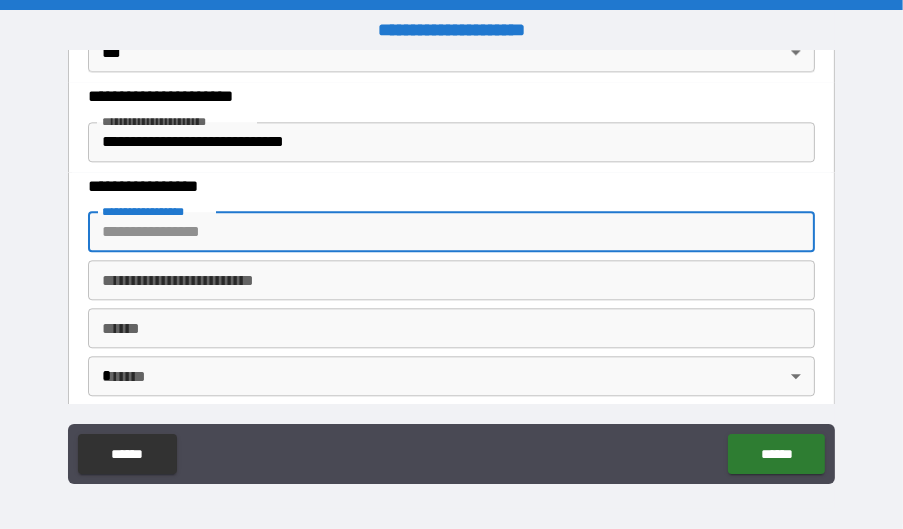 click on "**********" at bounding box center [451, 232] 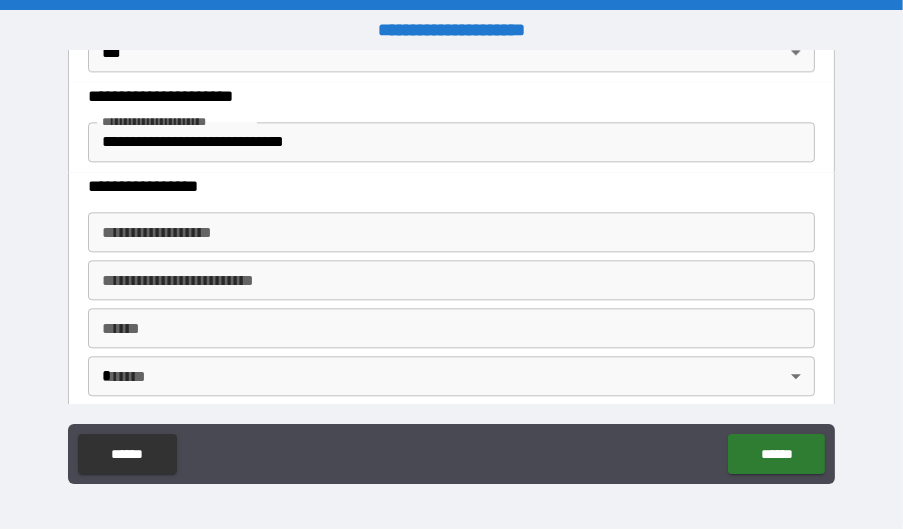 click on "**********" at bounding box center (446, 187) 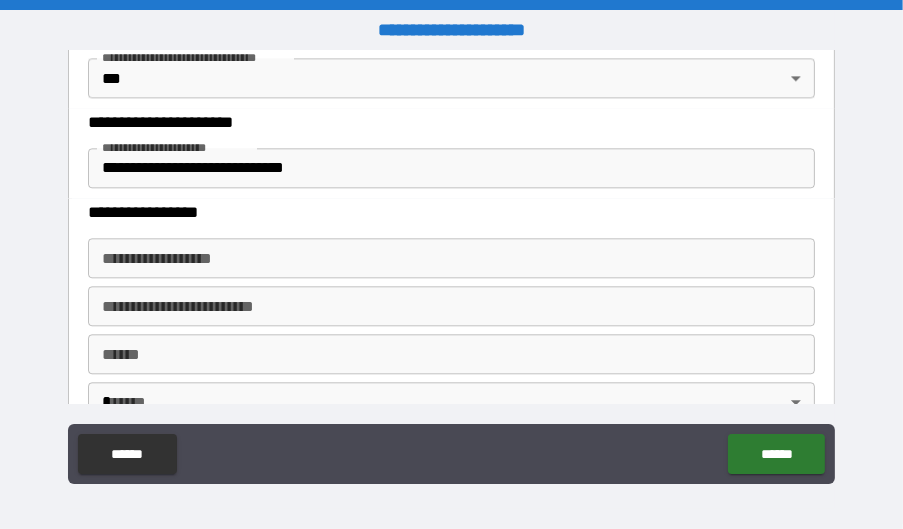 scroll, scrollTop: 3624, scrollLeft: 0, axis: vertical 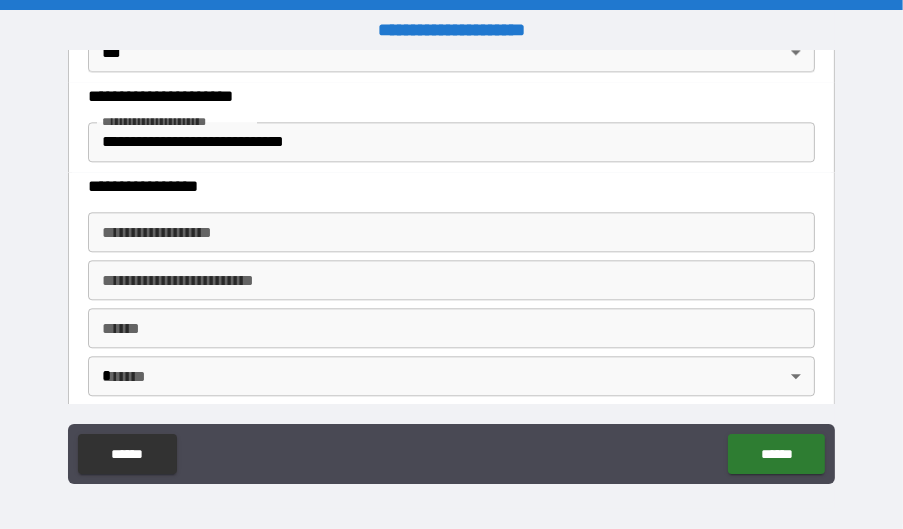 click on "**********" at bounding box center [451, 232] 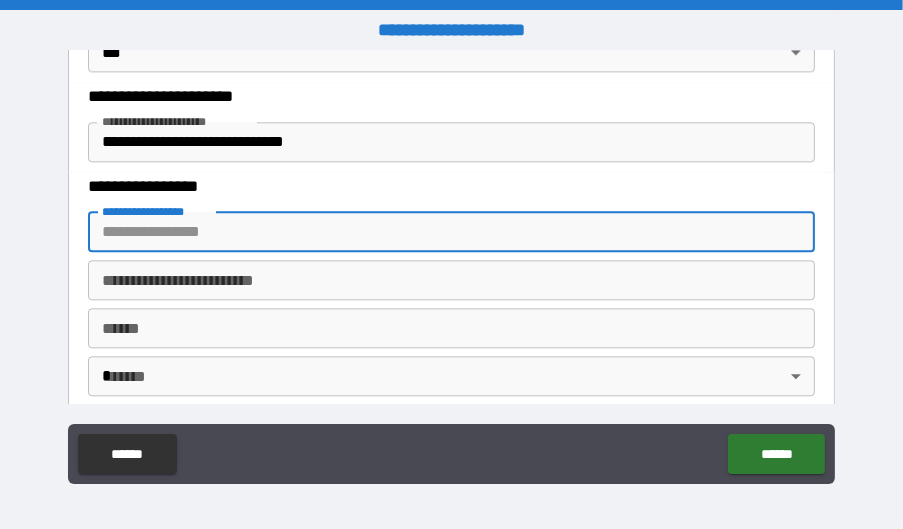paste on "**********" 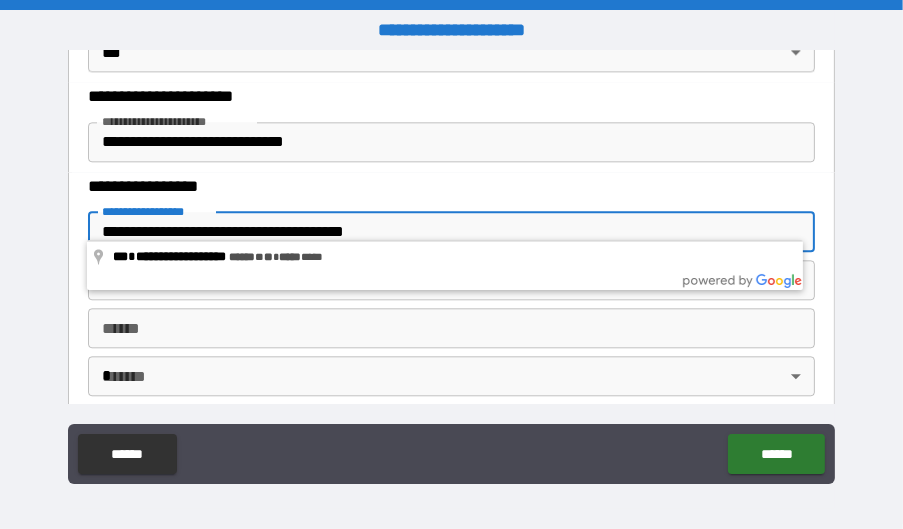 type on "**********" 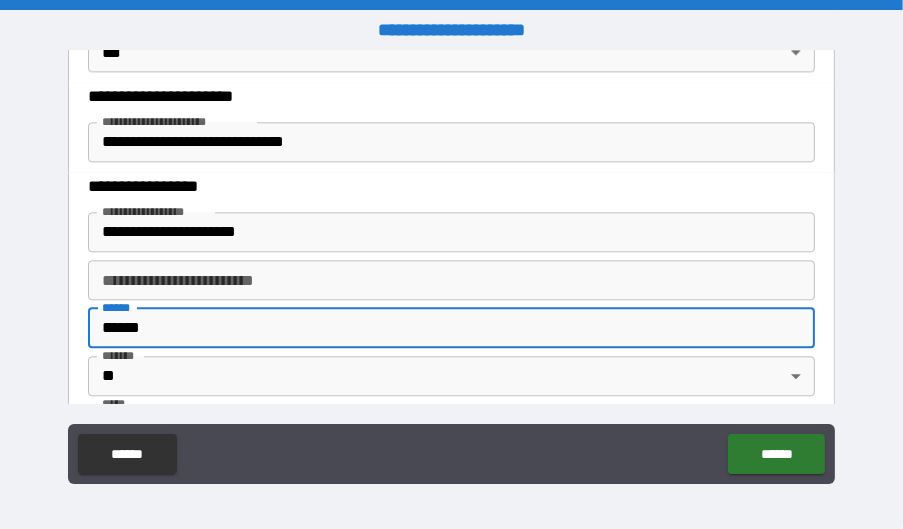 click on "******" at bounding box center [451, 328] 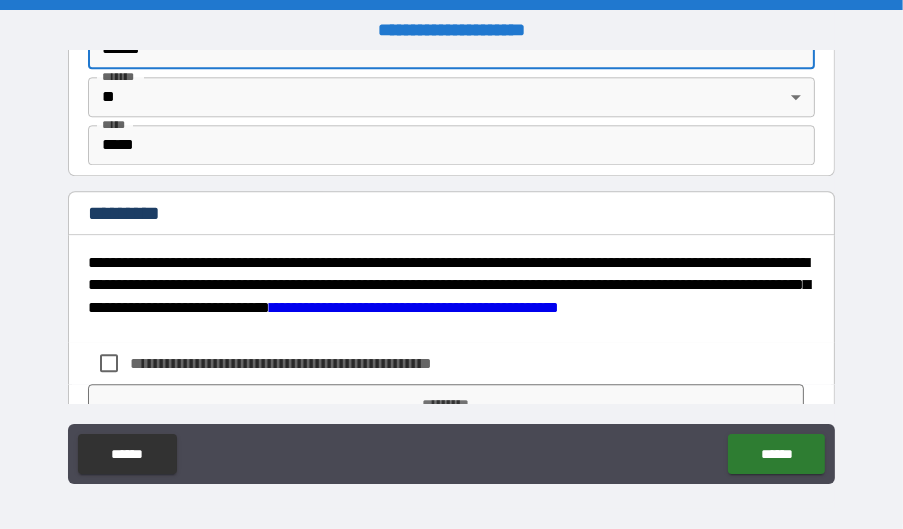 scroll, scrollTop: 3924, scrollLeft: 0, axis: vertical 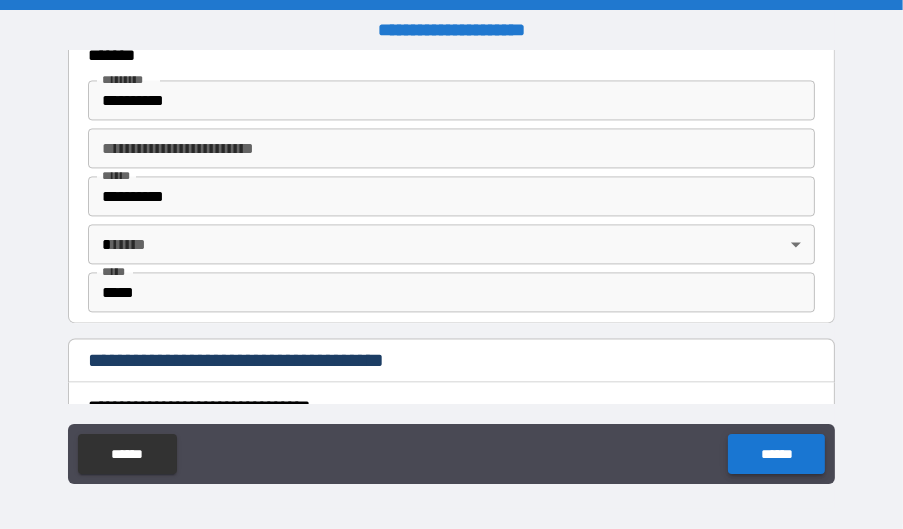 click on "******" at bounding box center [776, 454] 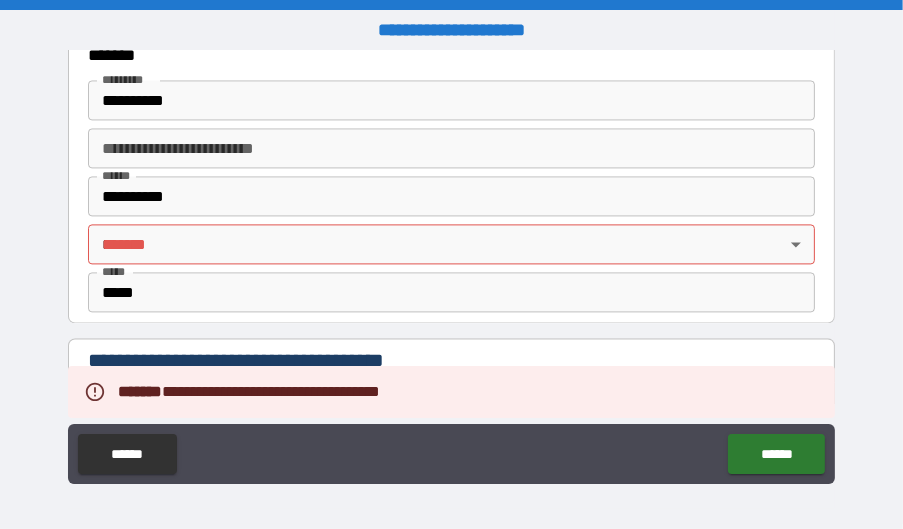 click on "**********" at bounding box center (451, 264) 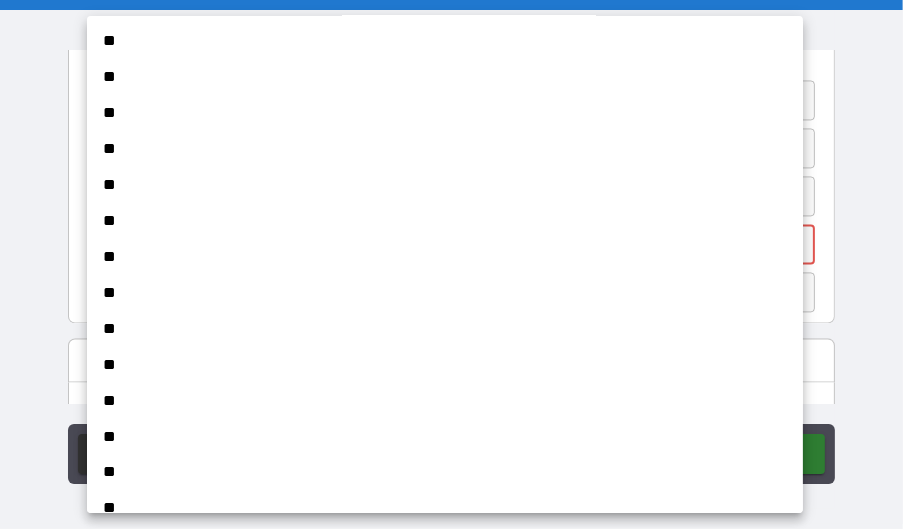 scroll, scrollTop: 800, scrollLeft: 0, axis: vertical 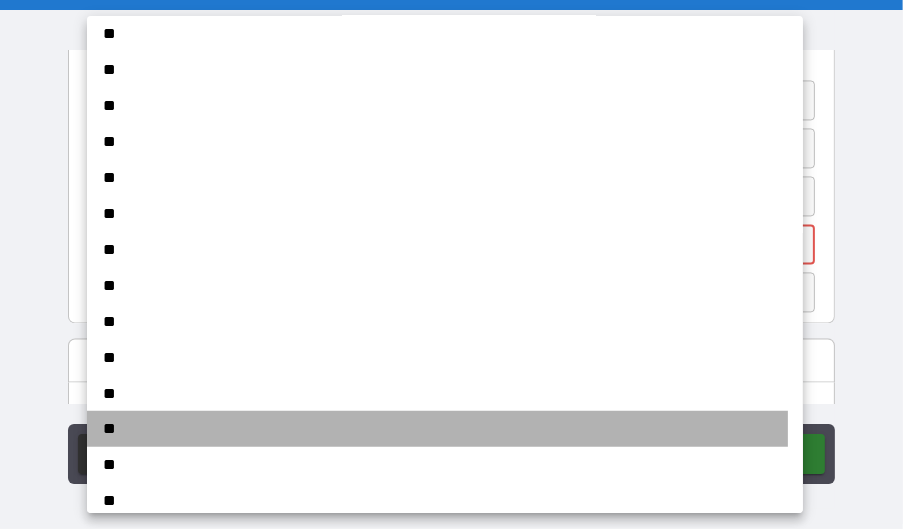 click on "**" at bounding box center [437, 429] 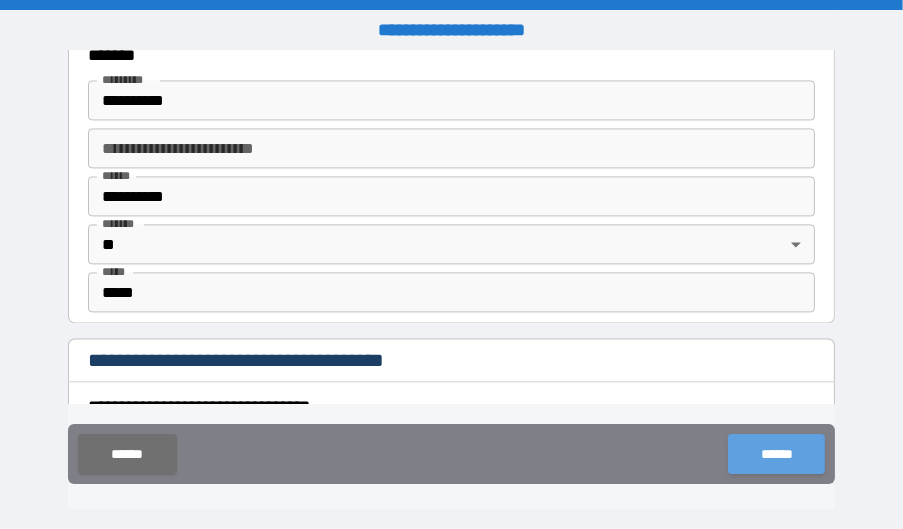 click on "******" at bounding box center (776, 454) 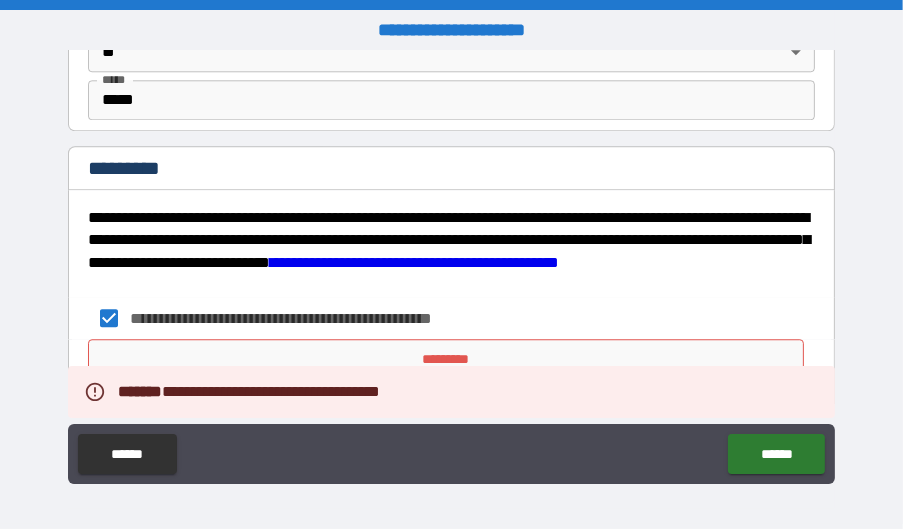 scroll, scrollTop: 3991, scrollLeft: 0, axis: vertical 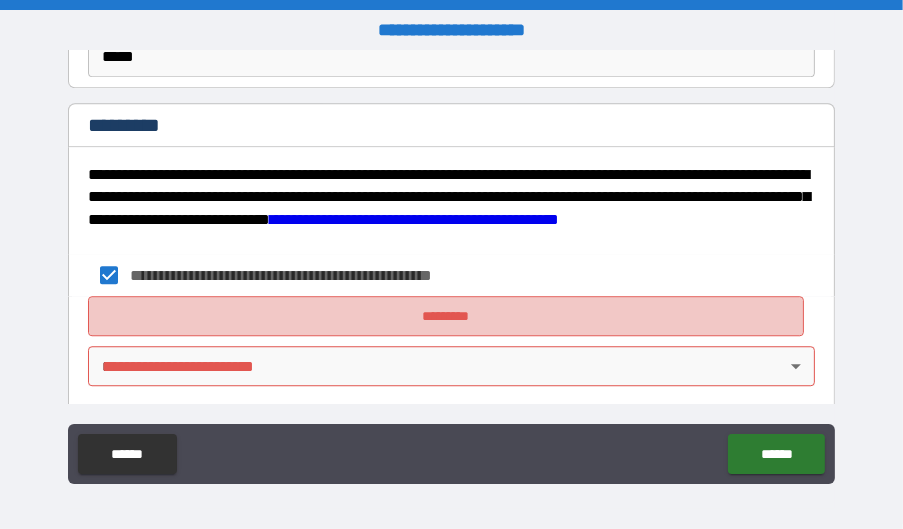 click on "*********" at bounding box center (446, 316) 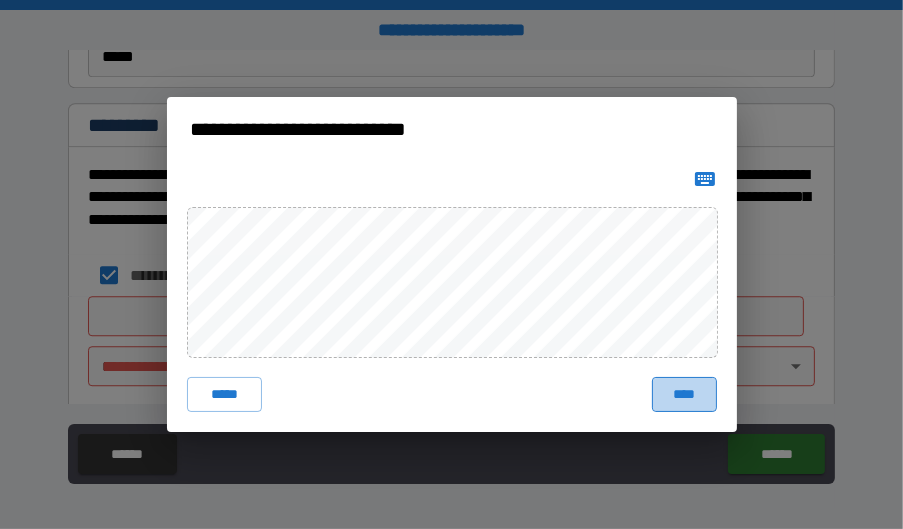click on "****" at bounding box center [684, 395] 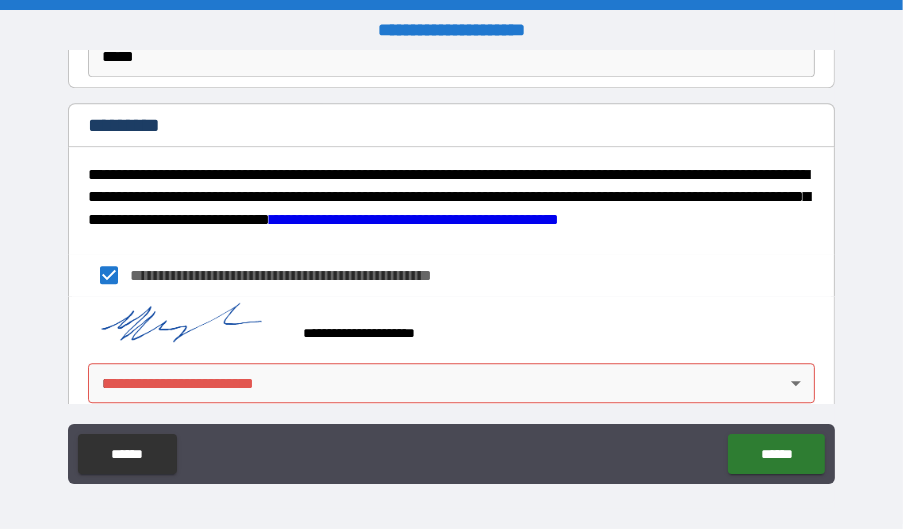 scroll, scrollTop: 4007, scrollLeft: 0, axis: vertical 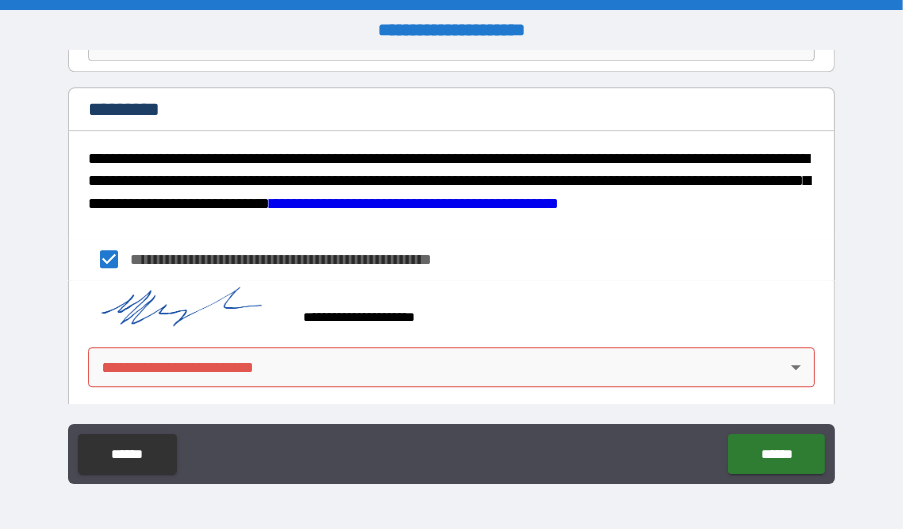 click on "**********" at bounding box center (451, 264) 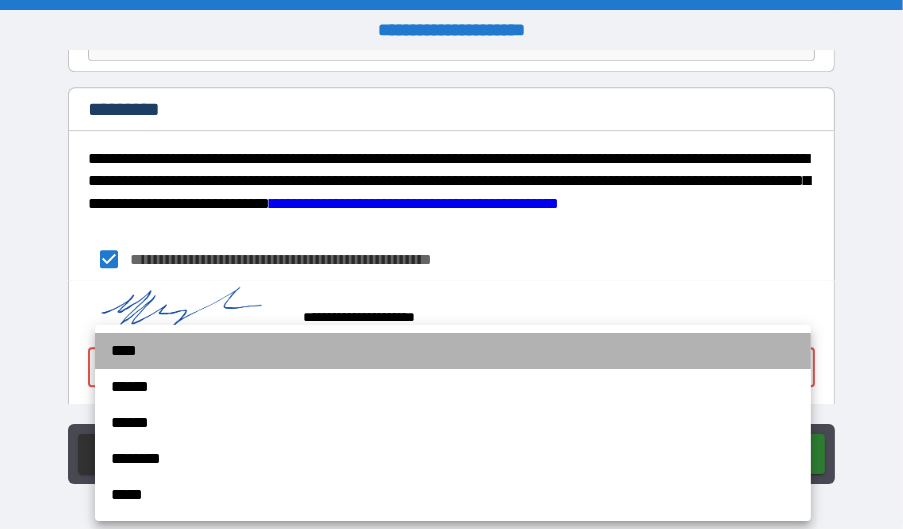 click on "****" at bounding box center (453, 351) 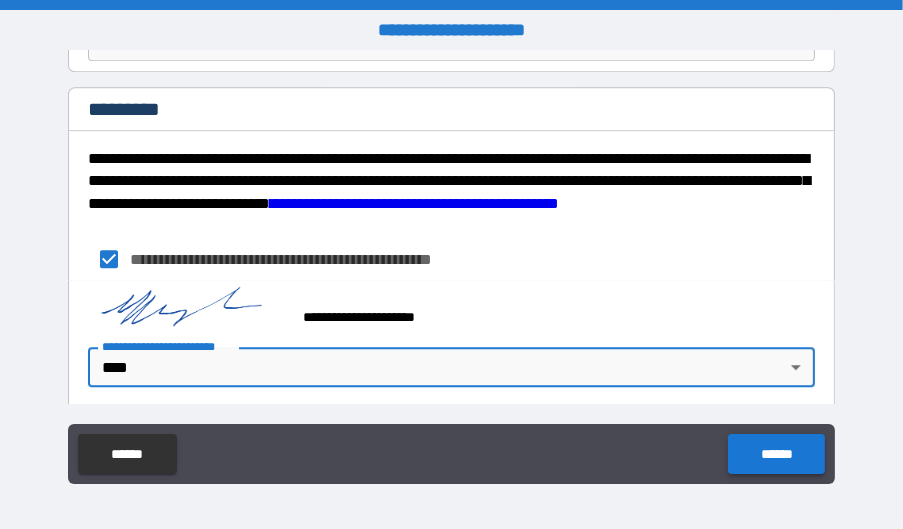 click on "******" at bounding box center [776, 454] 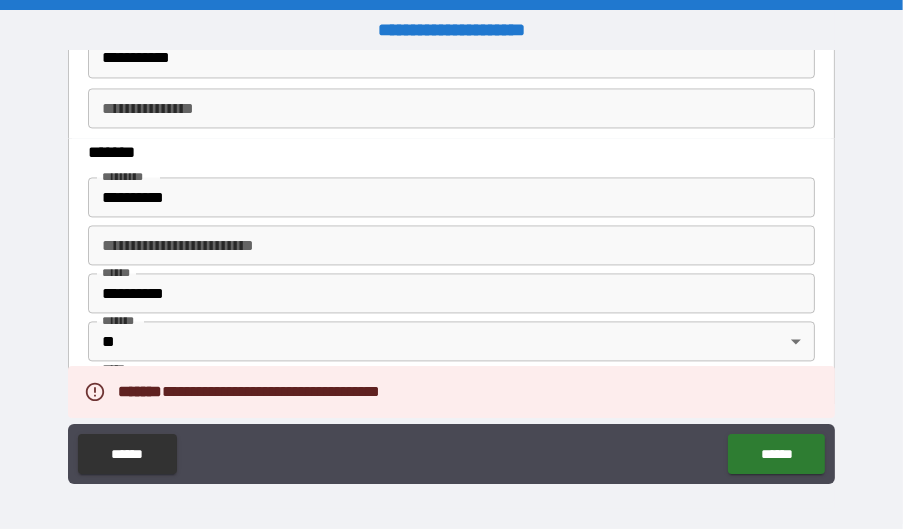 scroll, scrollTop: 3207, scrollLeft: 0, axis: vertical 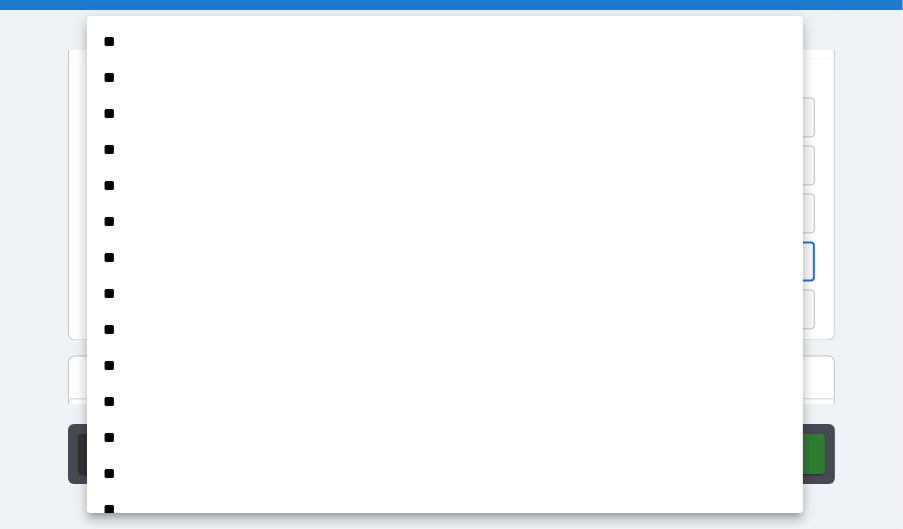 click on "**********" at bounding box center [451, 264] 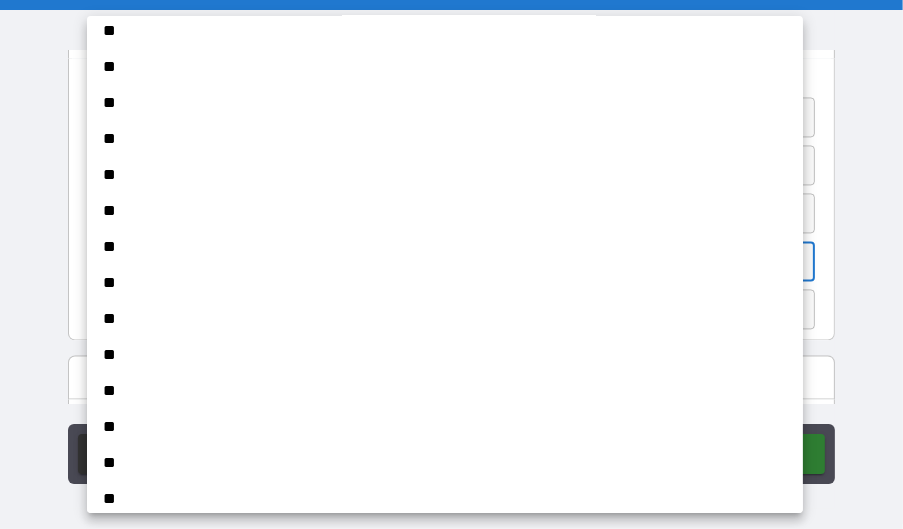 scroll, scrollTop: 665, scrollLeft: 0, axis: vertical 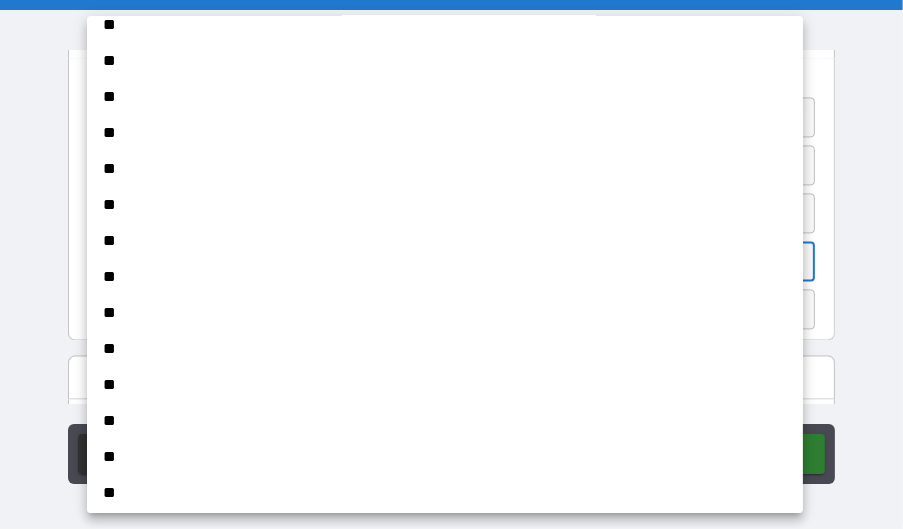 click on "**" at bounding box center (437, 277) 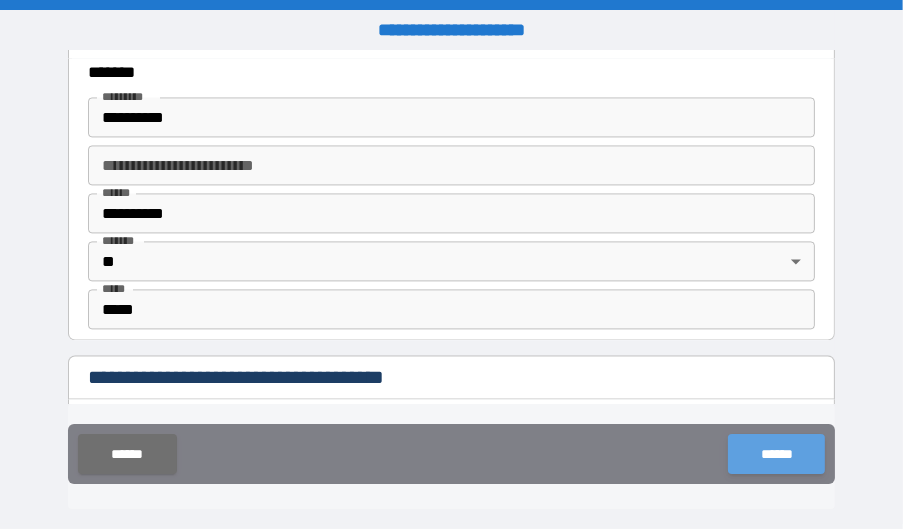 click on "******" at bounding box center [776, 454] 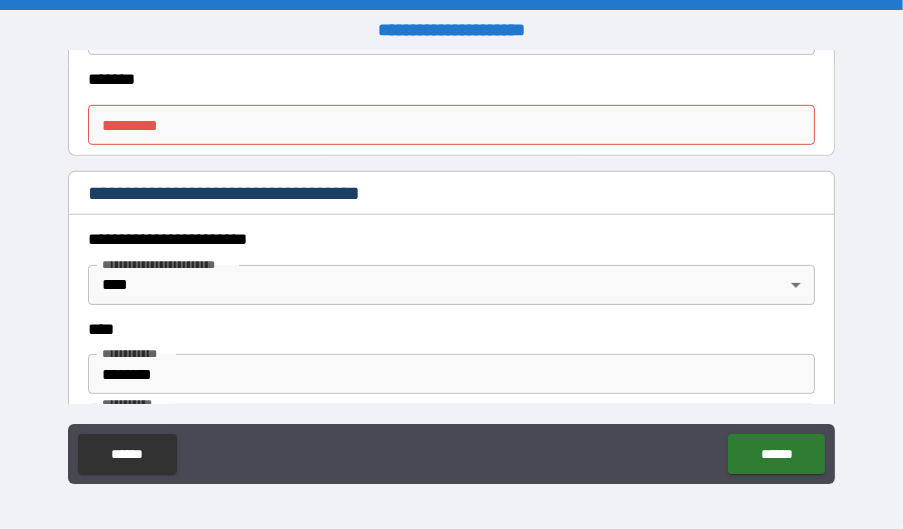 scroll, scrollTop: 700, scrollLeft: 0, axis: vertical 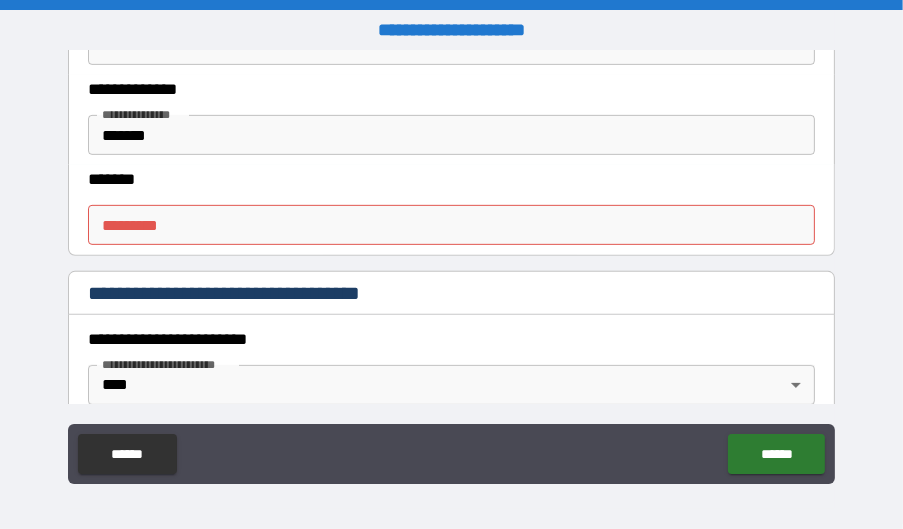 click on "*******   *" at bounding box center [451, 225] 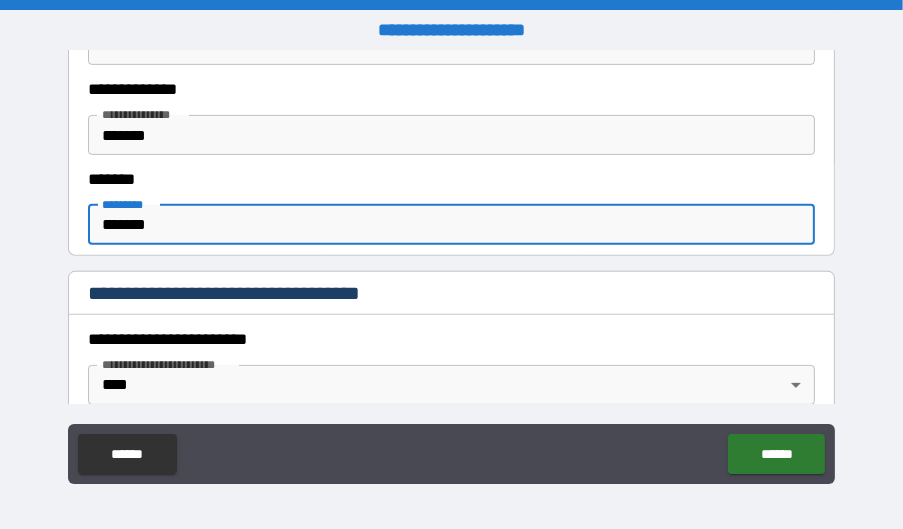 type on "*******" 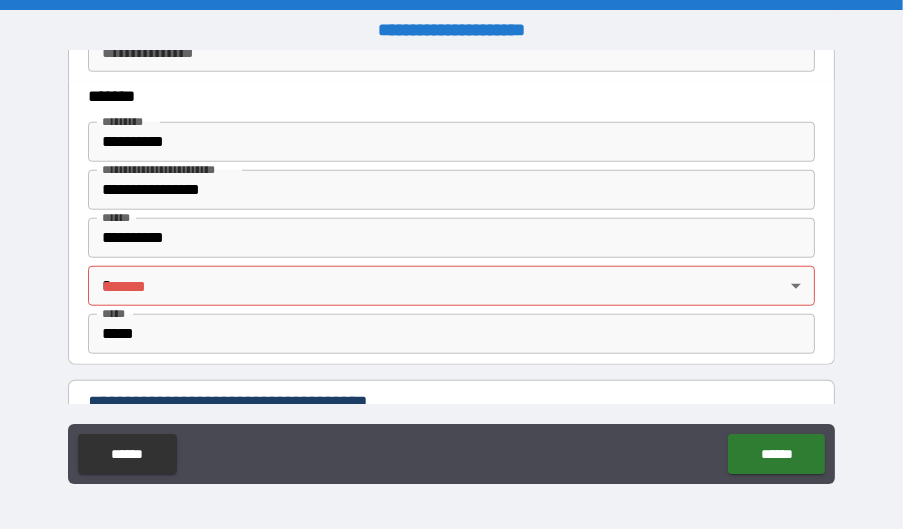 scroll, scrollTop: 1400, scrollLeft: 0, axis: vertical 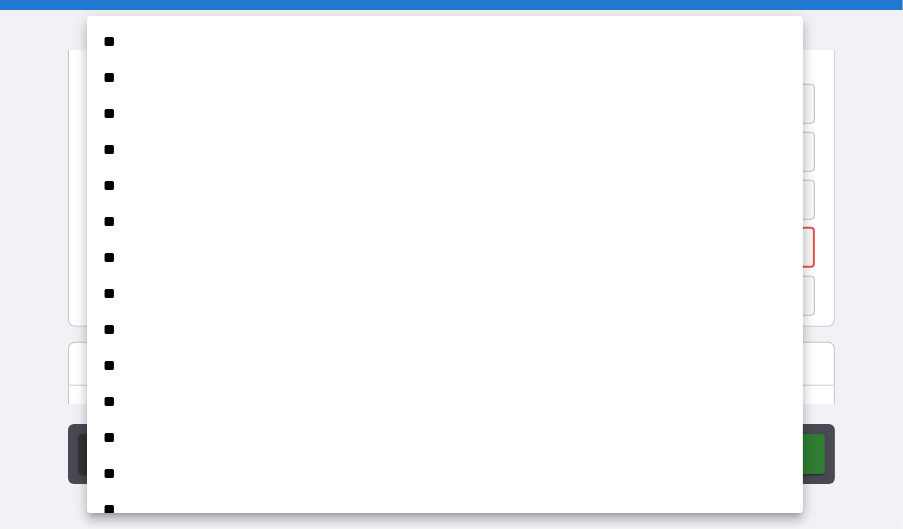 click on "**********" at bounding box center (451, 264) 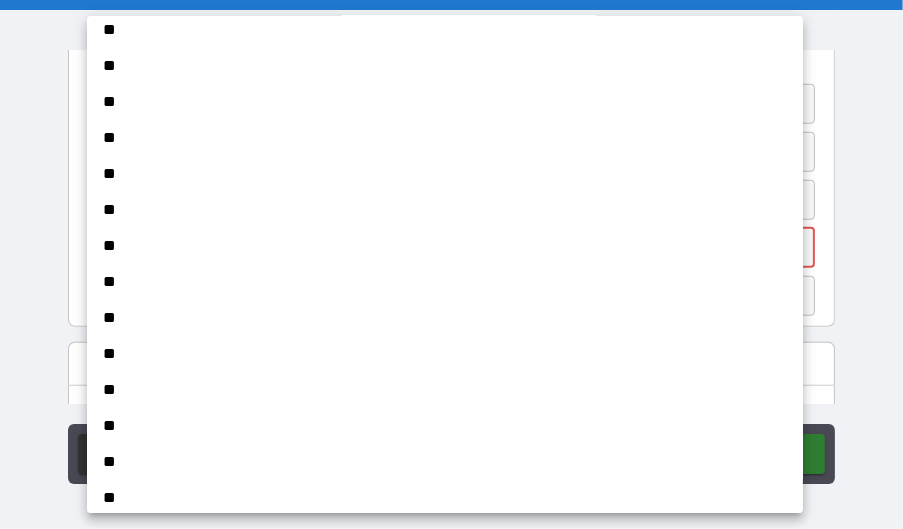 scroll, scrollTop: 500, scrollLeft: 0, axis: vertical 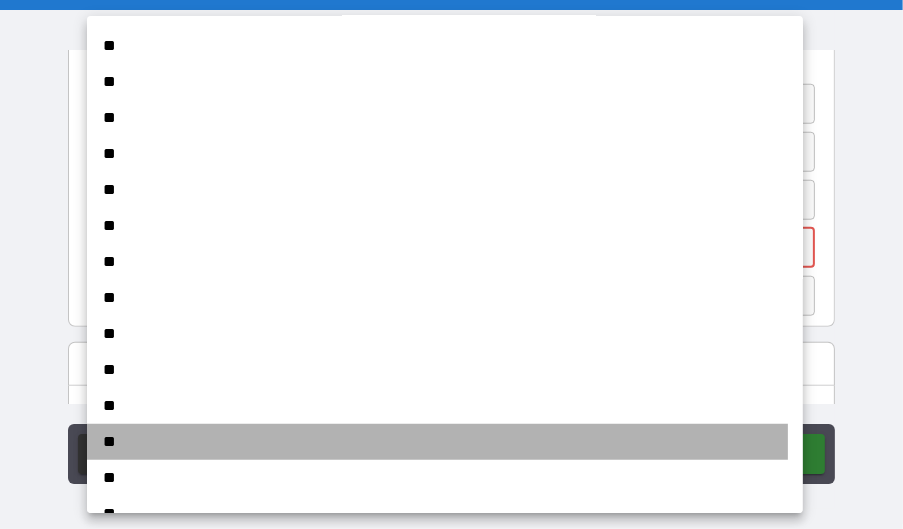 click on "**" at bounding box center (437, 442) 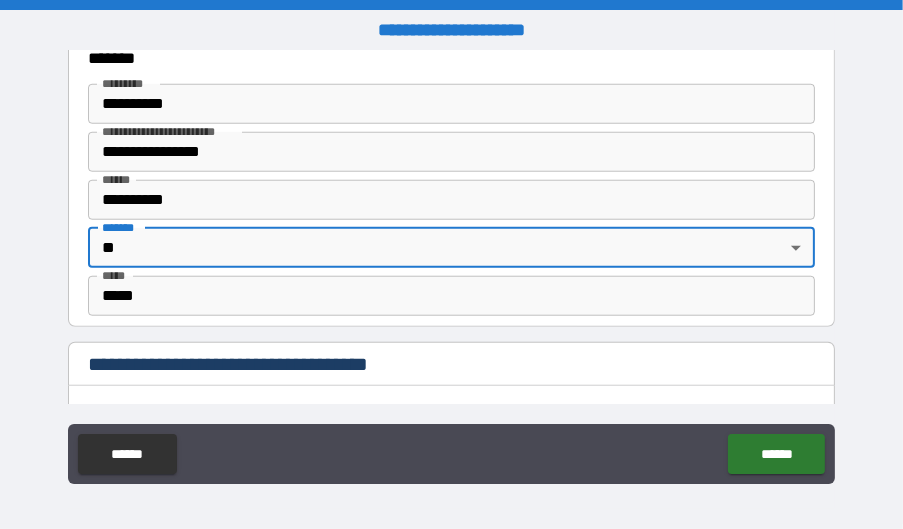 click on "**********" at bounding box center [451, 185] 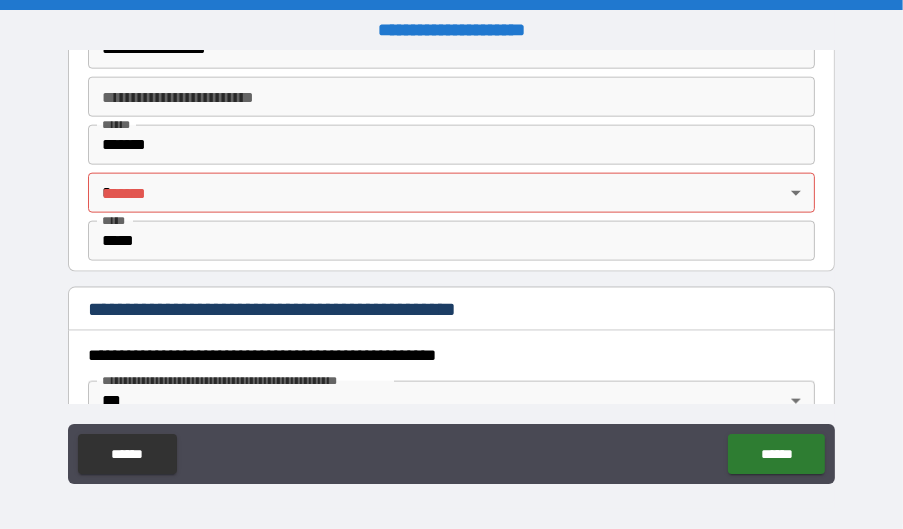 scroll, scrollTop: 2000, scrollLeft: 0, axis: vertical 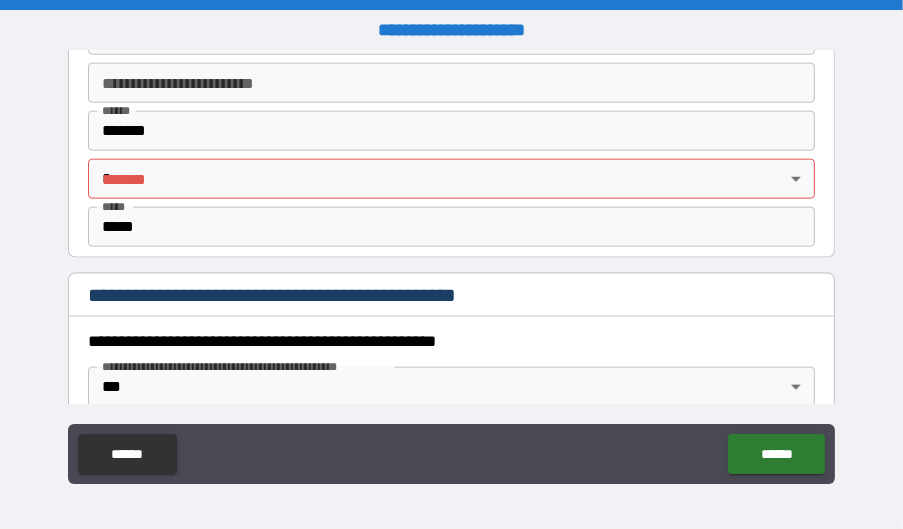 click on "**********" at bounding box center (451, 264) 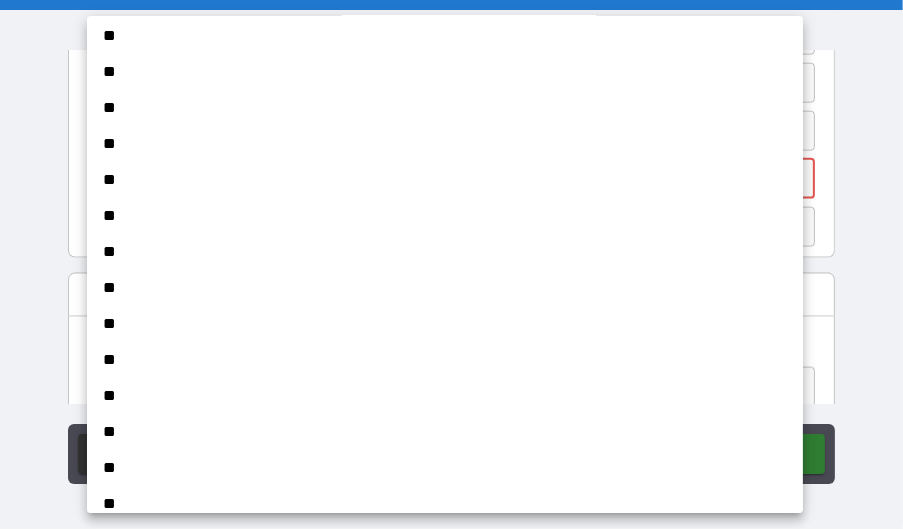 scroll, scrollTop: 500, scrollLeft: 0, axis: vertical 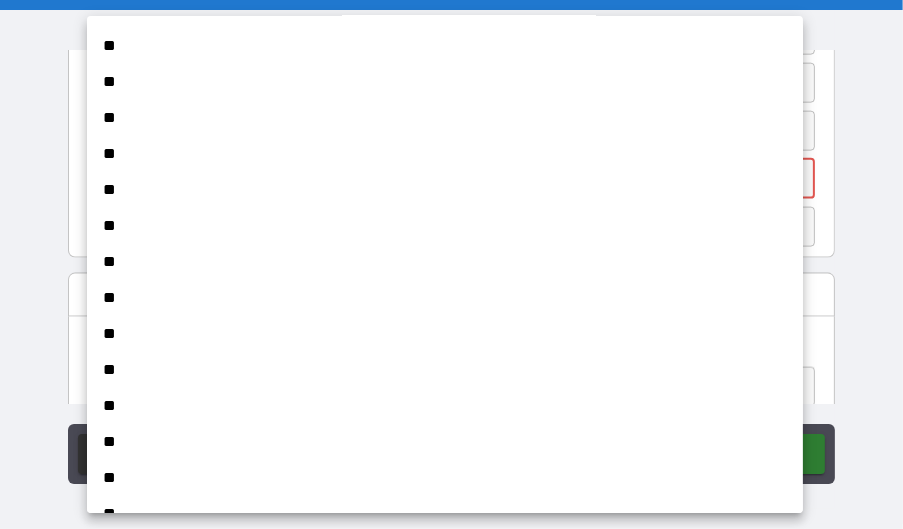 click on "**" at bounding box center (437, 442) 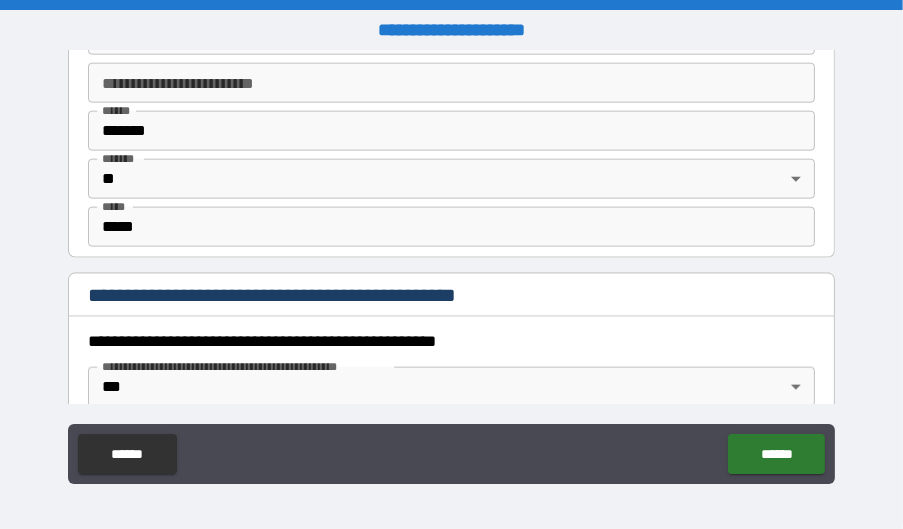 click on "**********" at bounding box center (446, 342) 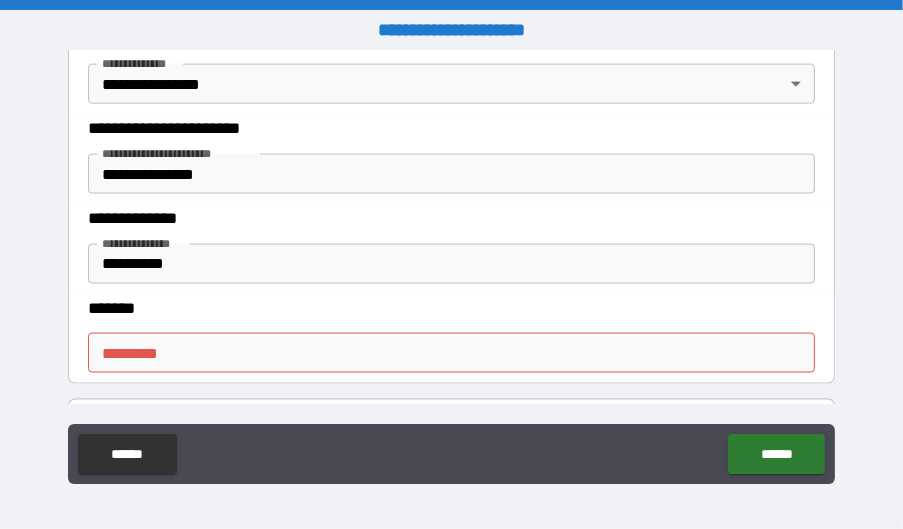 scroll, scrollTop: 2400, scrollLeft: 0, axis: vertical 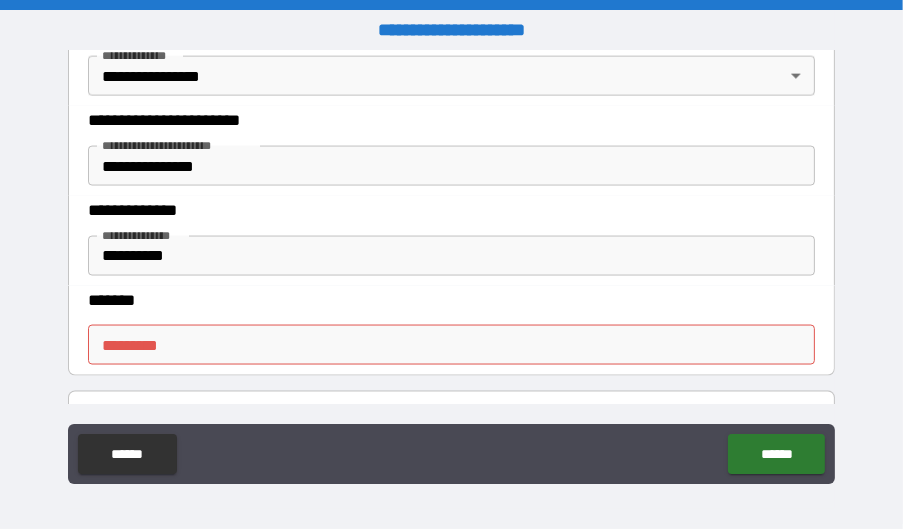 click on "*******   *" at bounding box center [451, 345] 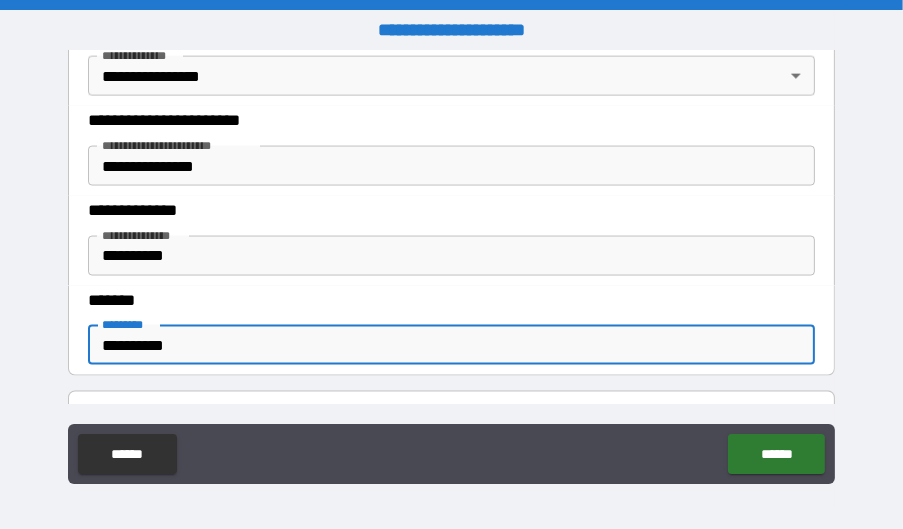 type on "**********" 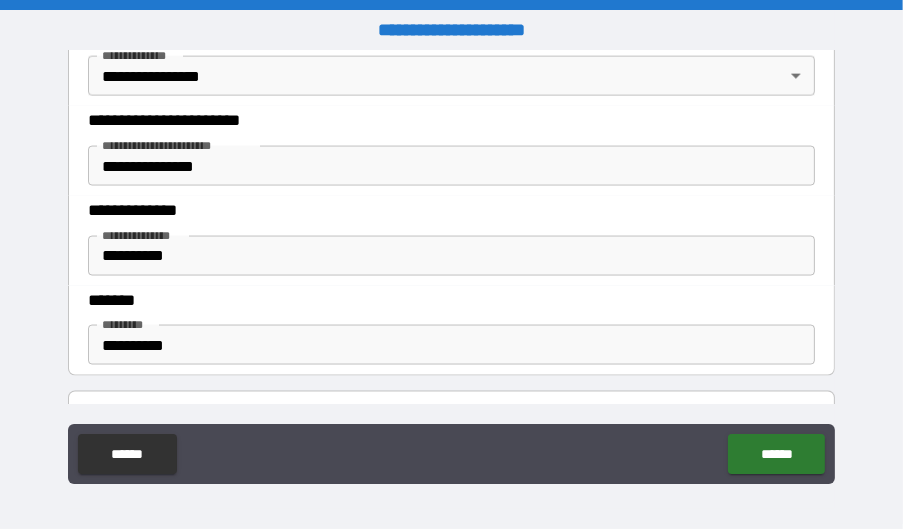 click on "*******" at bounding box center (446, 301) 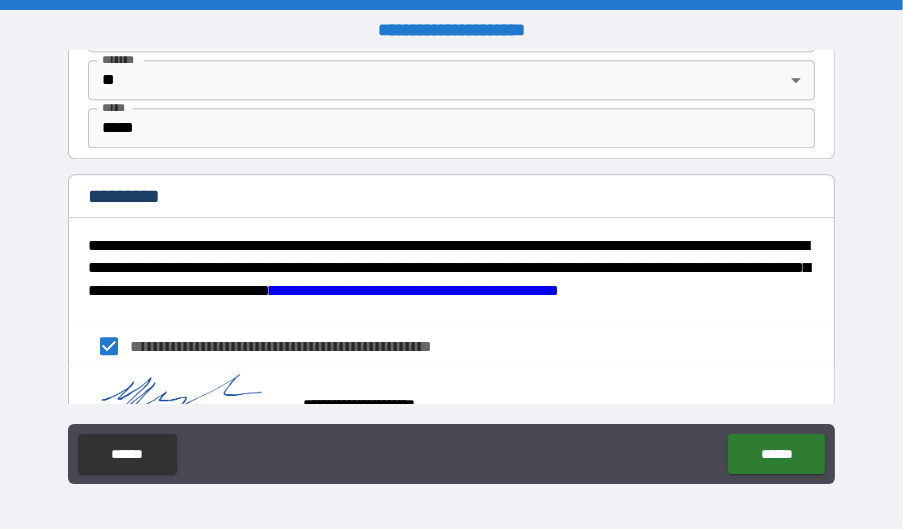 scroll, scrollTop: 4007, scrollLeft: 0, axis: vertical 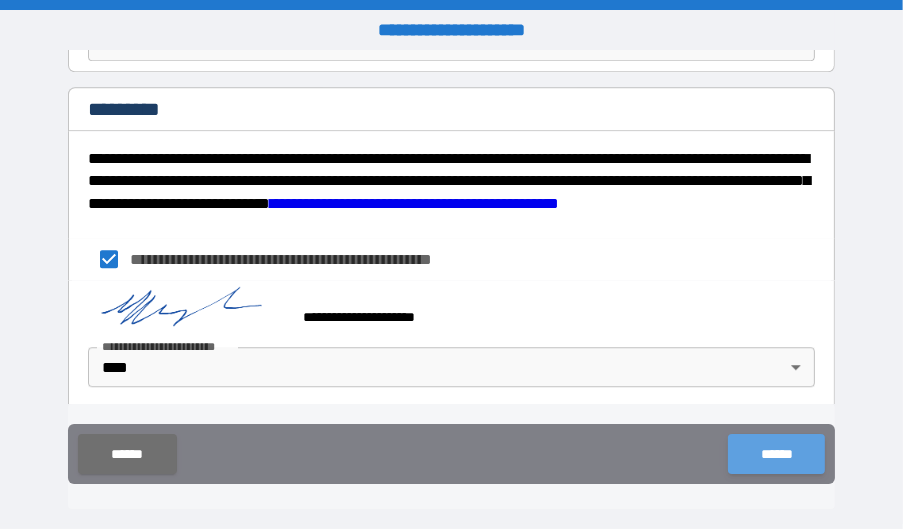click on "******" at bounding box center (776, 454) 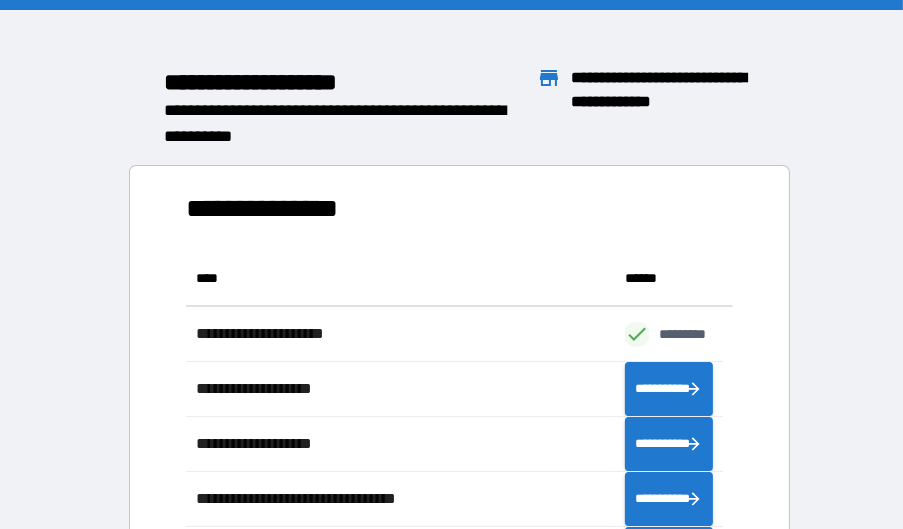 scroll, scrollTop: 16, scrollLeft: 16, axis: both 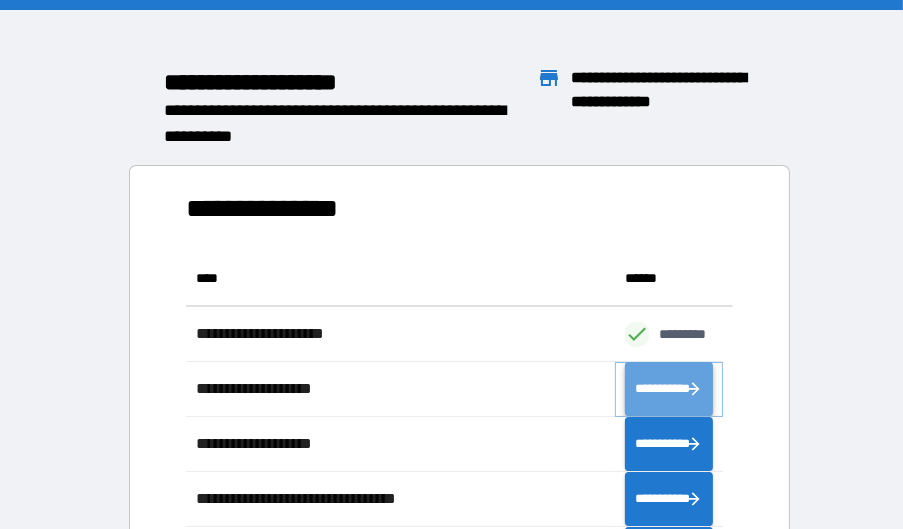 click on "**********" at bounding box center (668, 388) 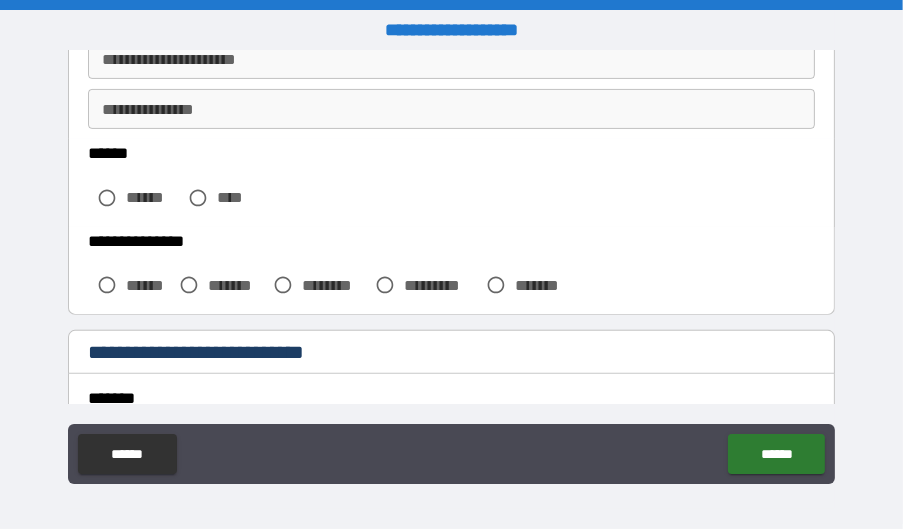 scroll, scrollTop: 500, scrollLeft: 0, axis: vertical 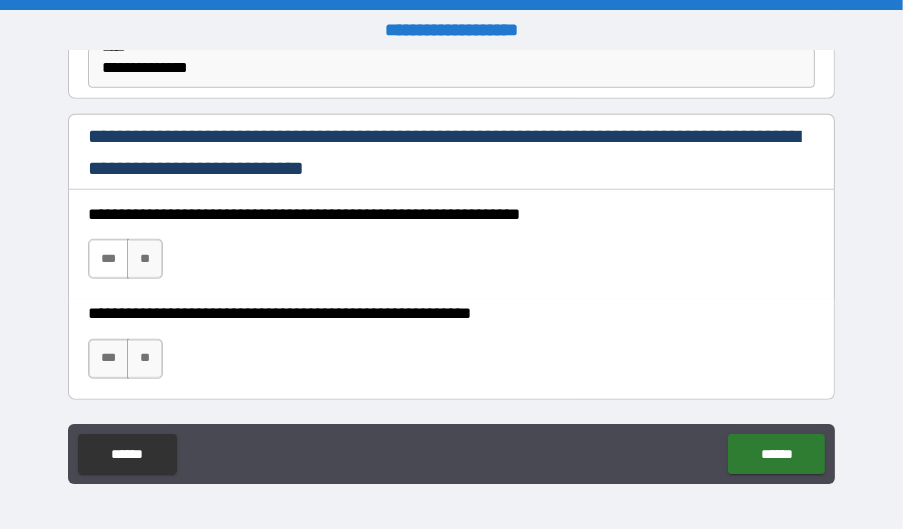 click on "***" at bounding box center [108, 259] 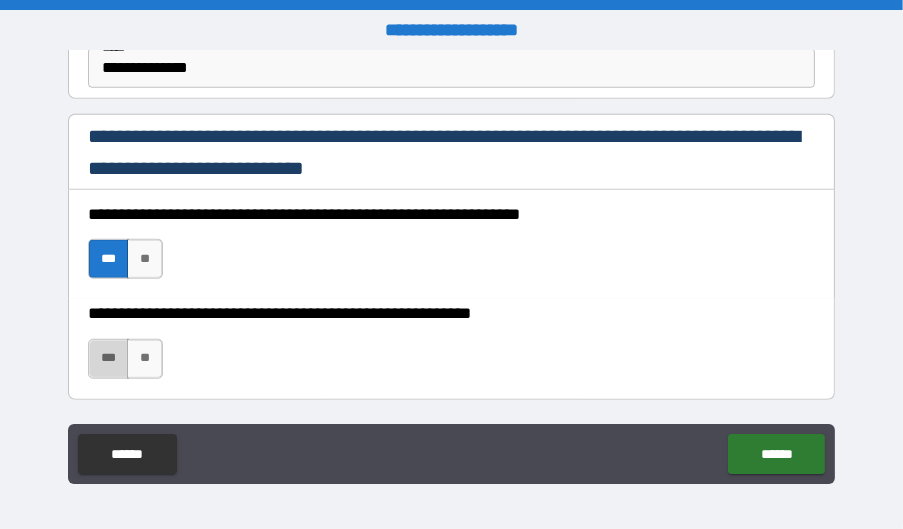 click on "***" at bounding box center [108, 359] 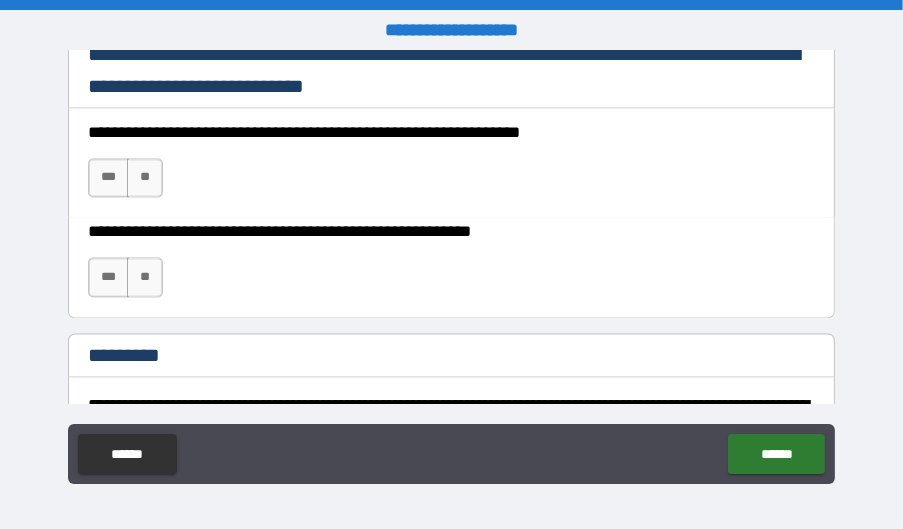 scroll, scrollTop: 3000, scrollLeft: 0, axis: vertical 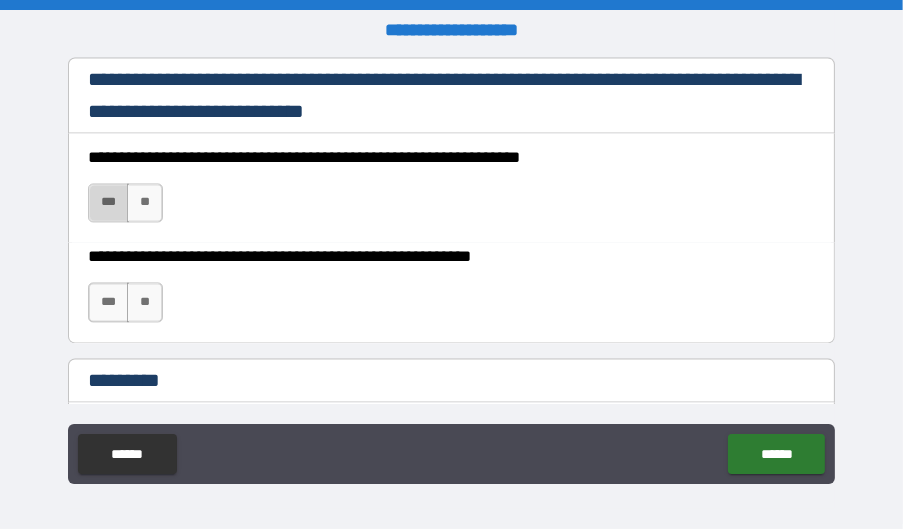 click on "***" at bounding box center [108, 203] 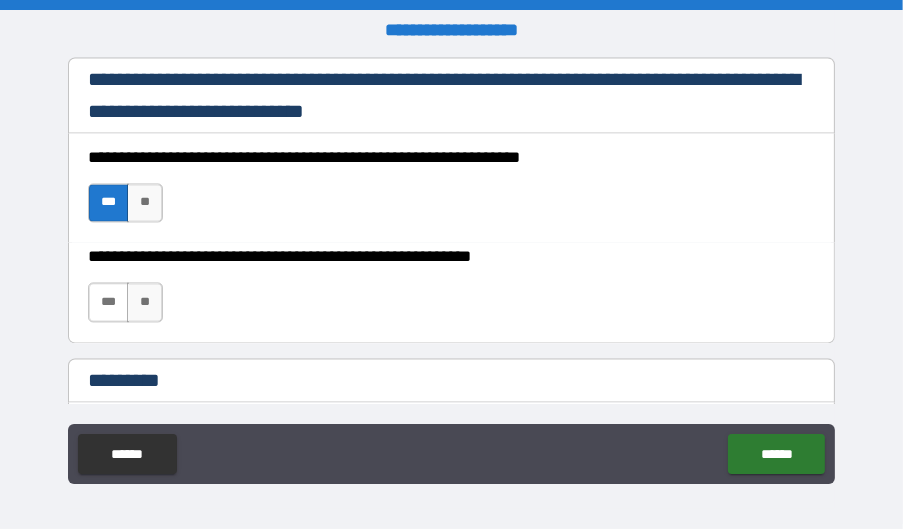 click on "***" at bounding box center (108, 302) 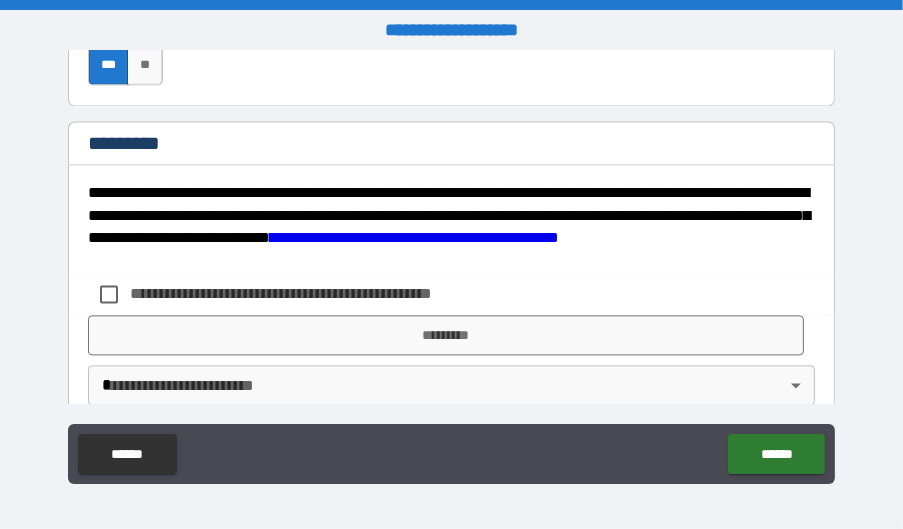 scroll, scrollTop: 3256, scrollLeft: 0, axis: vertical 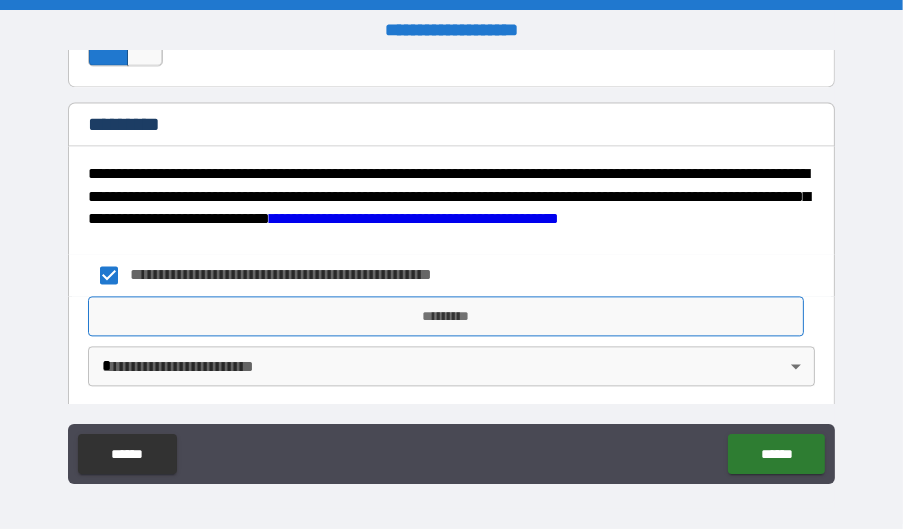 click on "*********" at bounding box center [446, 316] 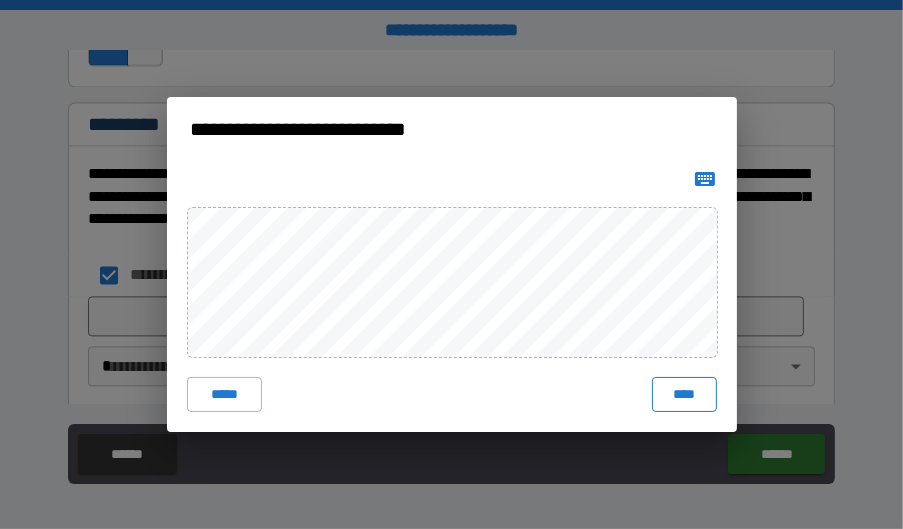 click on "****" at bounding box center [684, 395] 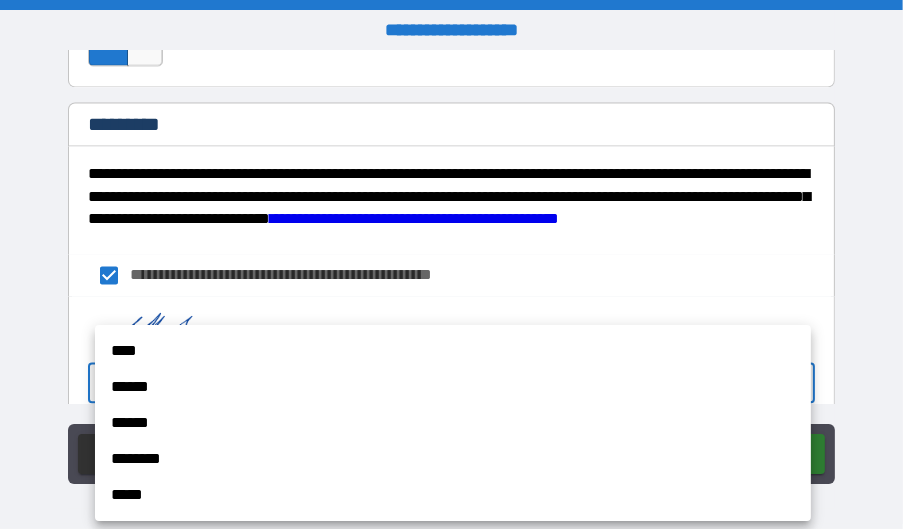 click on "**********" at bounding box center [451, 264] 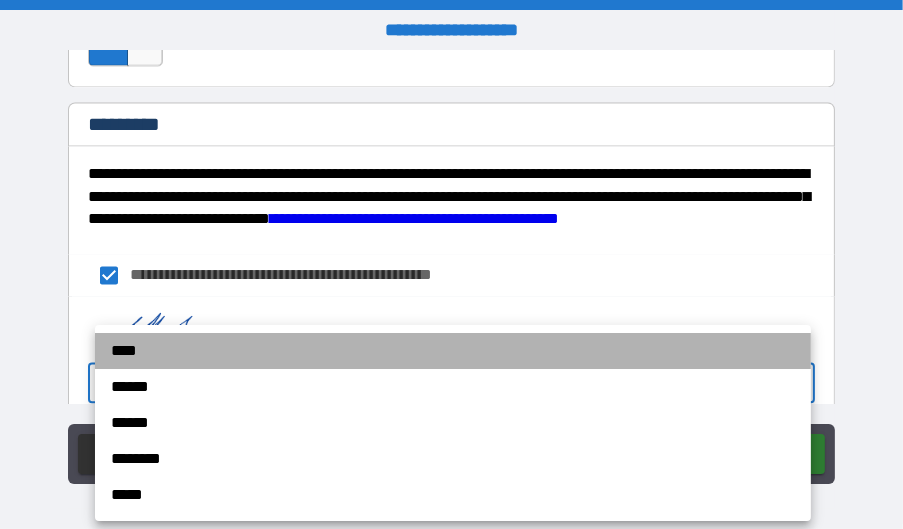 click on "****" at bounding box center (453, 351) 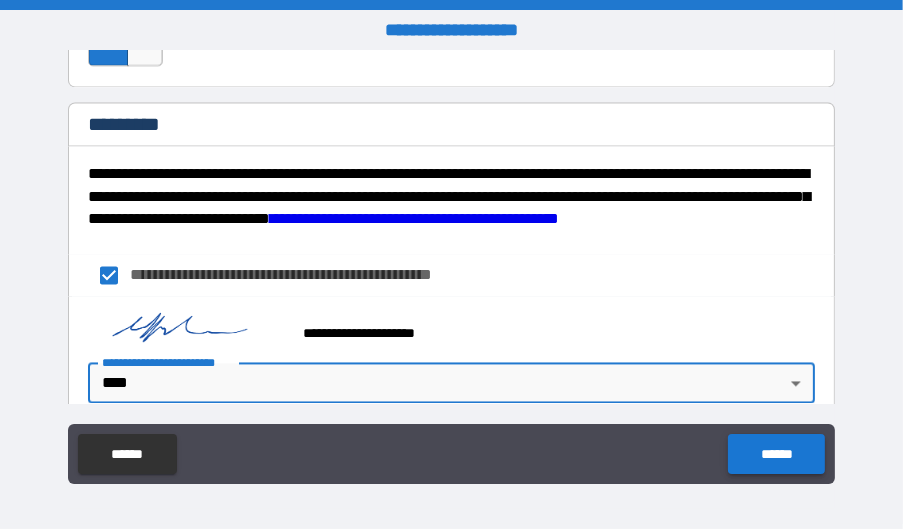 click on "******" at bounding box center [776, 454] 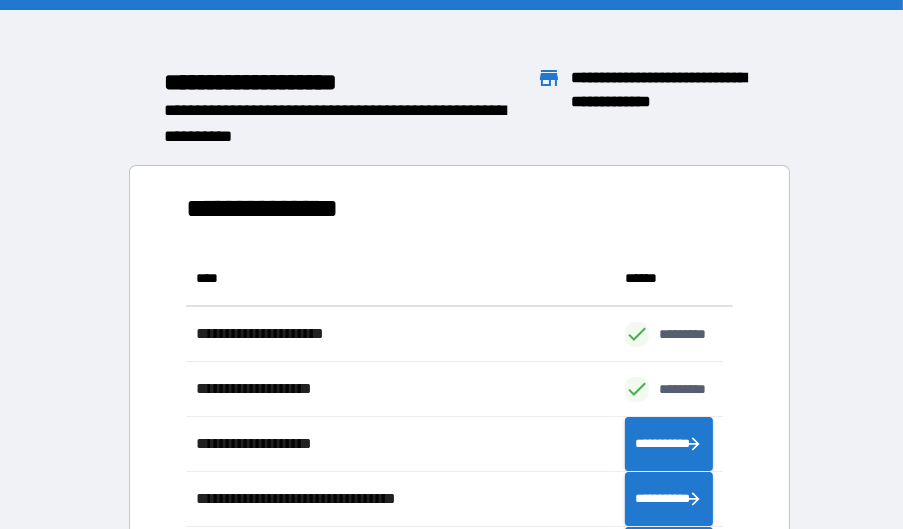 scroll, scrollTop: 16, scrollLeft: 16, axis: both 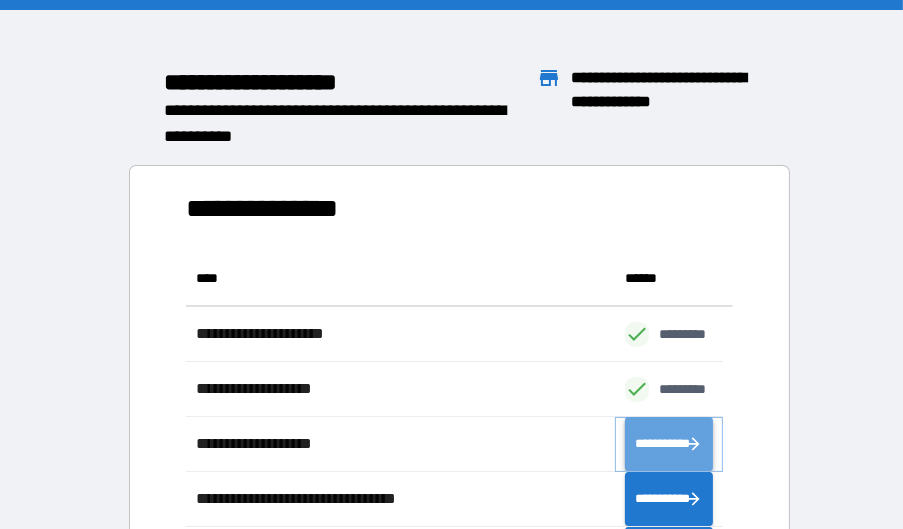 click on "**********" at bounding box center [668, 443] 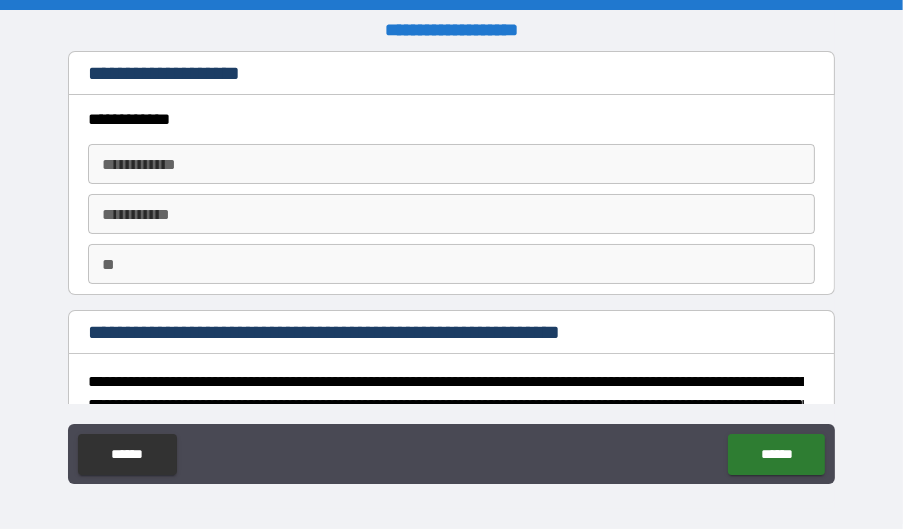 click on "**********" at bounding box center [451, 164] 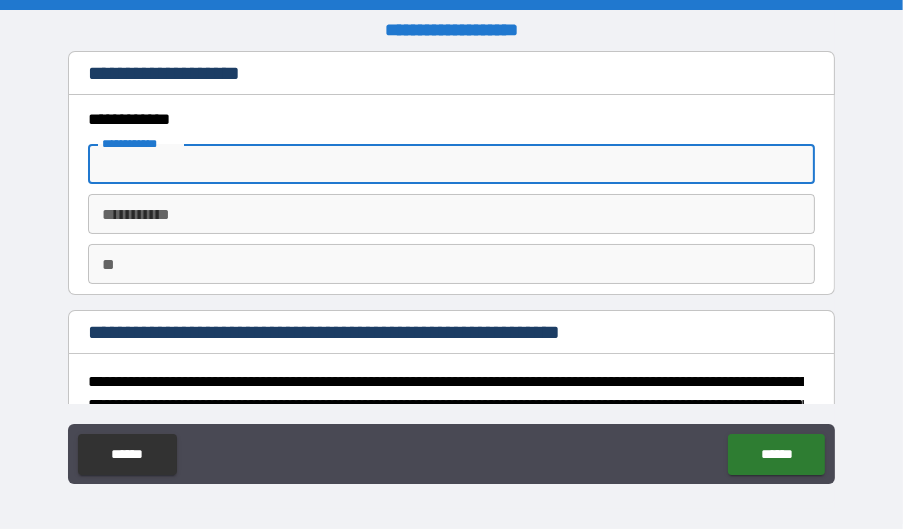 type on "**********" 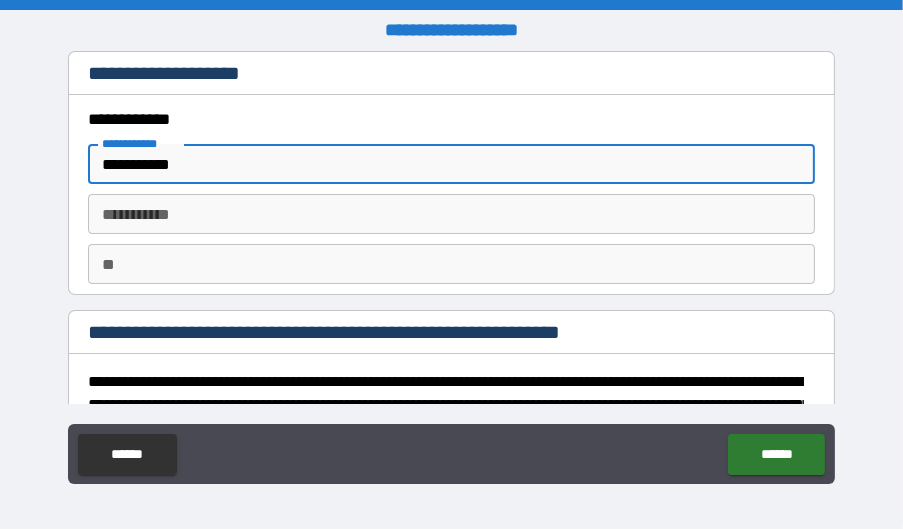 type on "**" 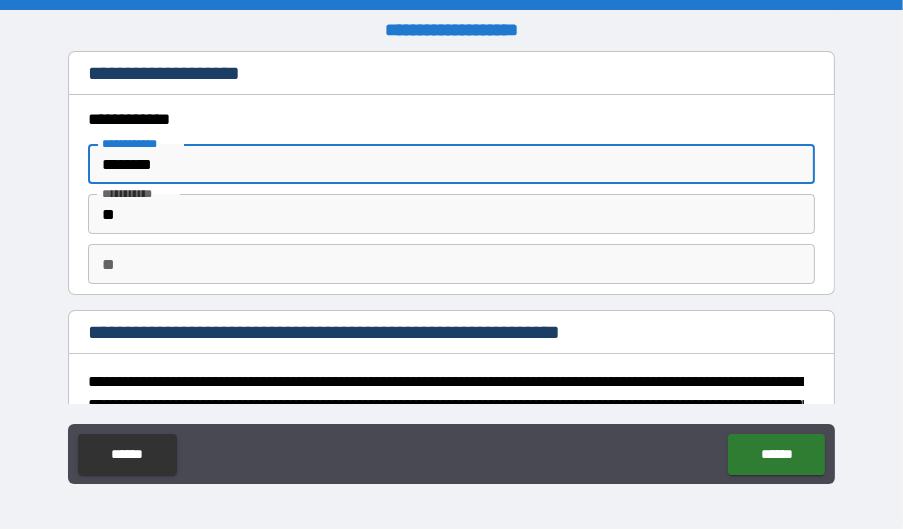 type on "*******" 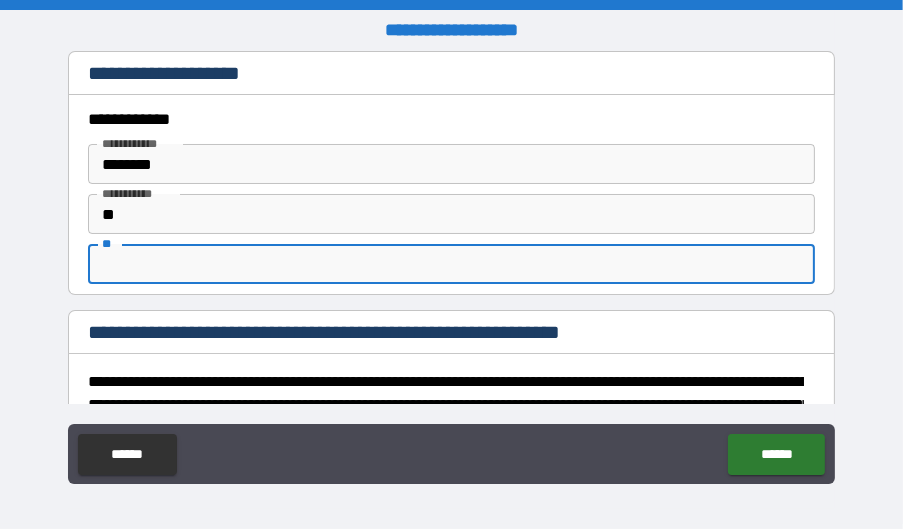 click on "**" at bounding box center (451, 264) 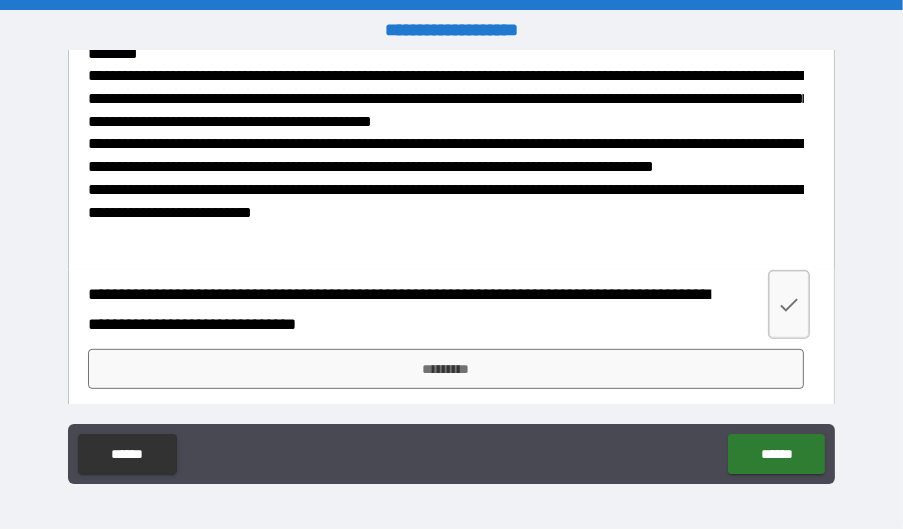 scroll, scrollTop: 637, scrollLeft: 0, axis: vertical 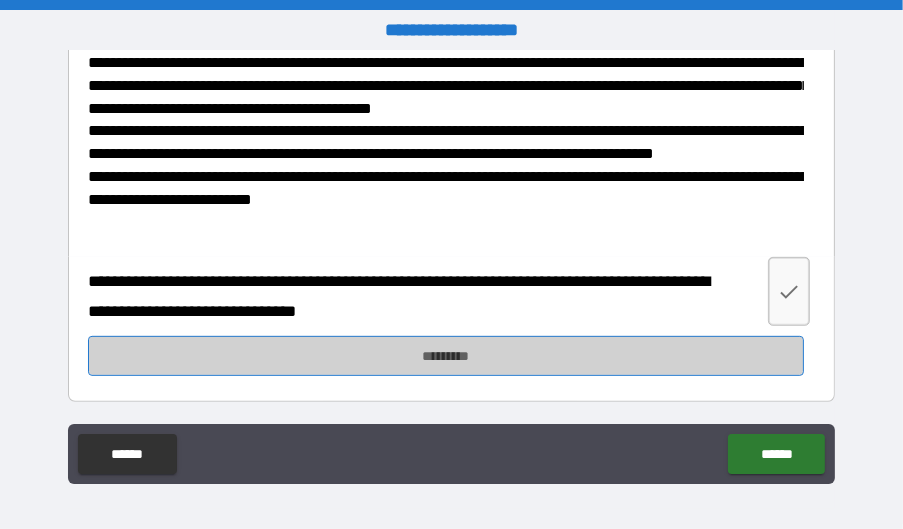 click on "*********" at bounding box center [446, 356] 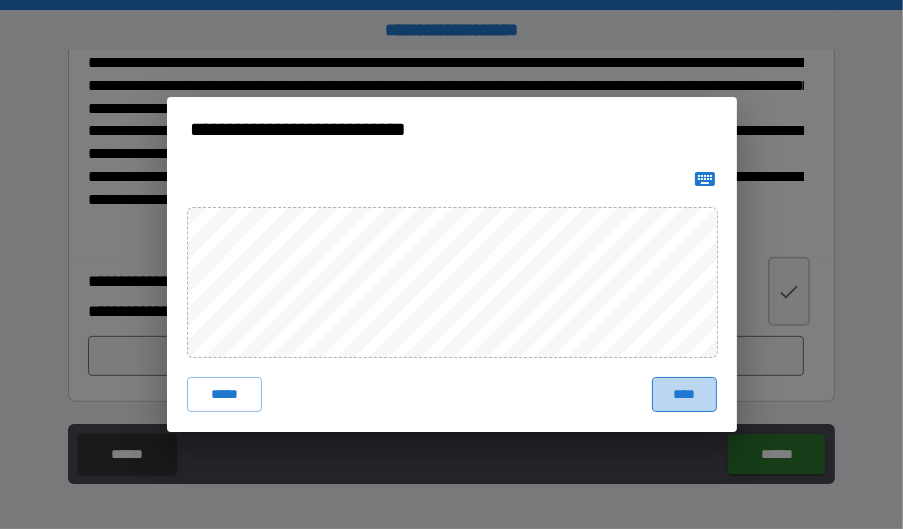 click on "****" at bounding box center (684, 395) 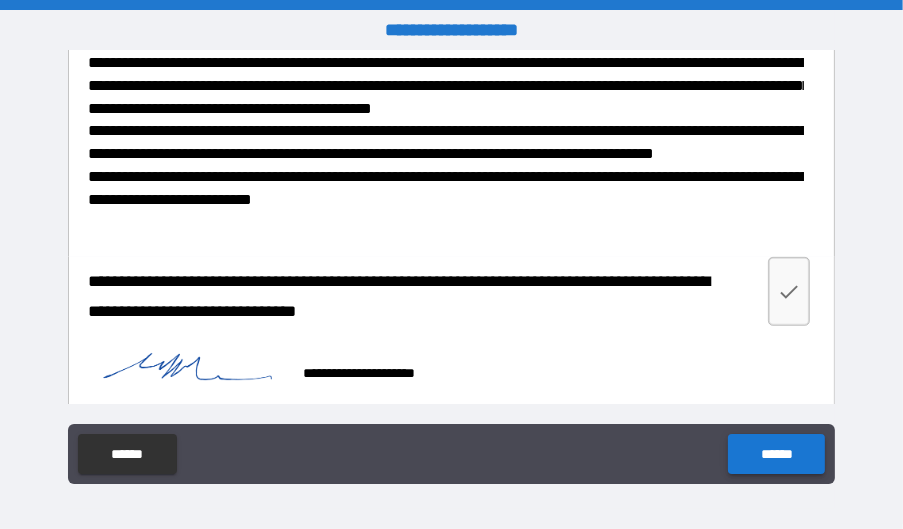 click on "******" at bounding box center [776, 454] 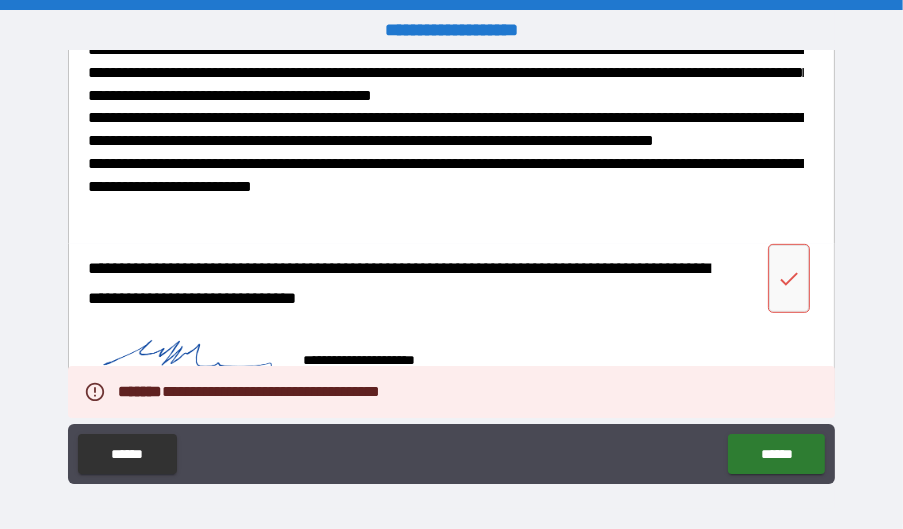 scroll, scrollTop: 654, scrollLeft: 0, axis: vertical 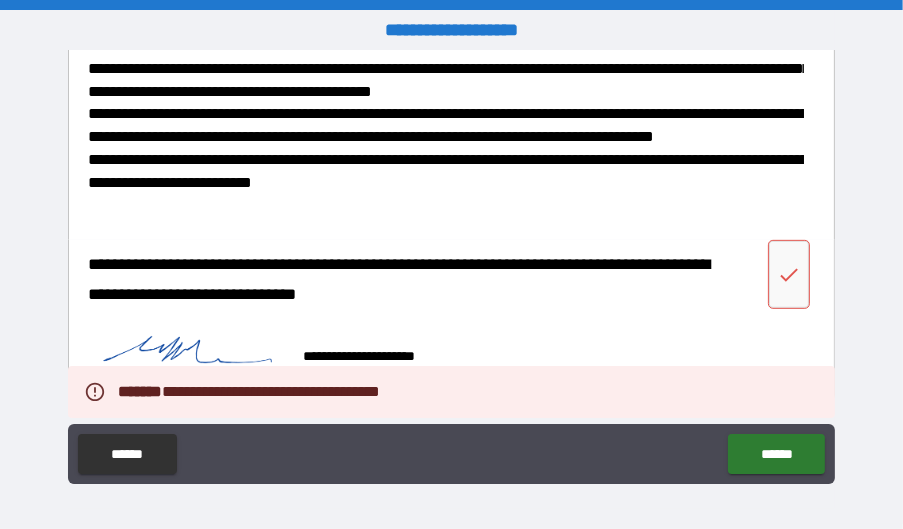 click on "**********" at bounding box center [446, 347] 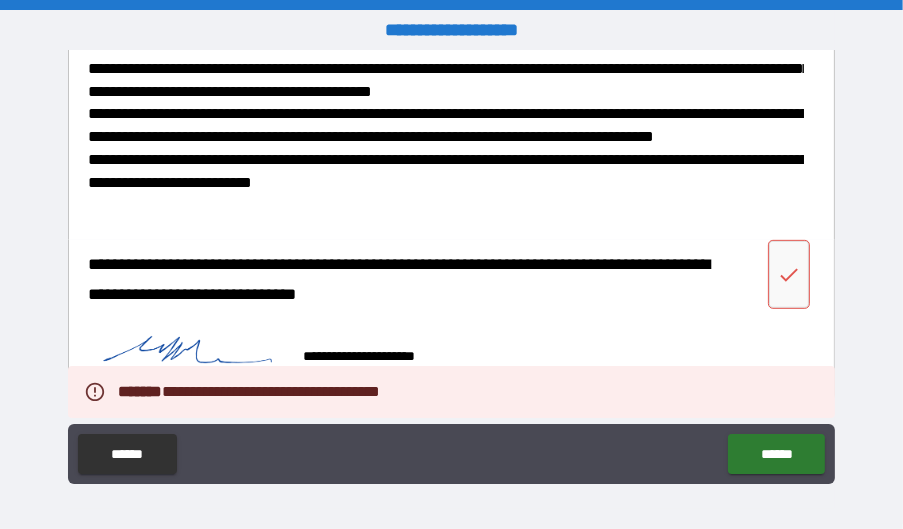 drag, startPoint x: 748, startPoint y: 380, endPoint x: 614, endPoint y: 312, distance: 150.26643 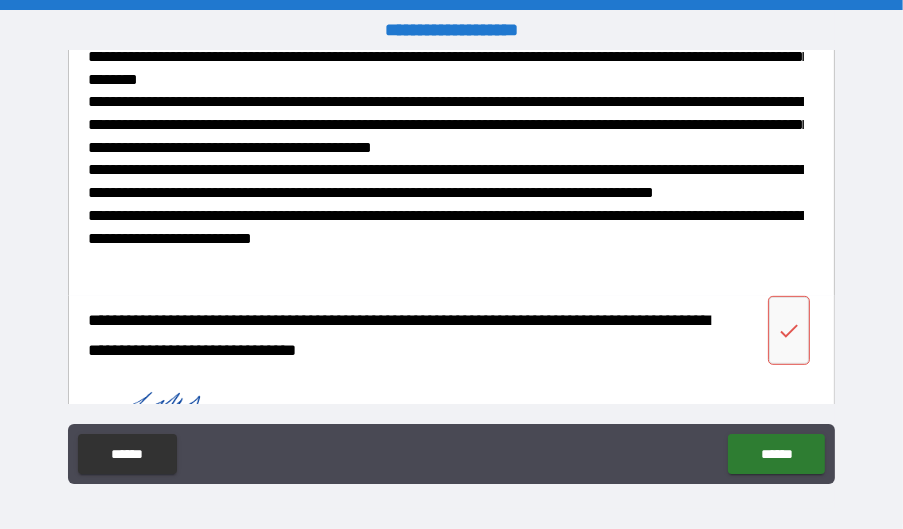 scroll, scrollTop: 654, scrollLeft: 0, axis: vertical 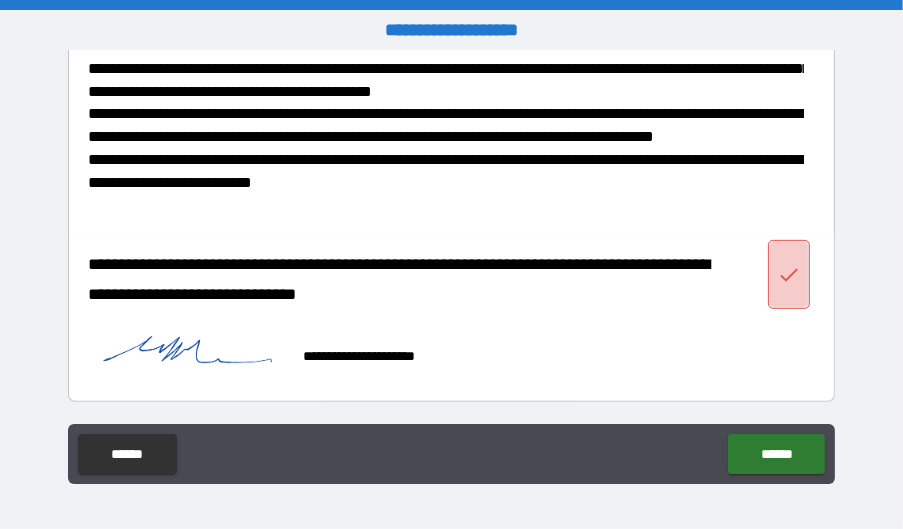 click at bounding box center (789, 274) 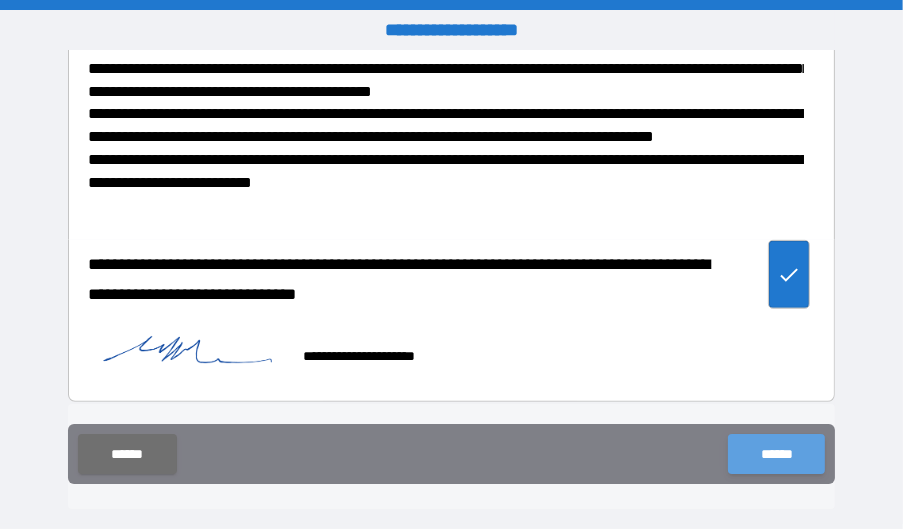 click on "******" at bounding box center [776, 454] 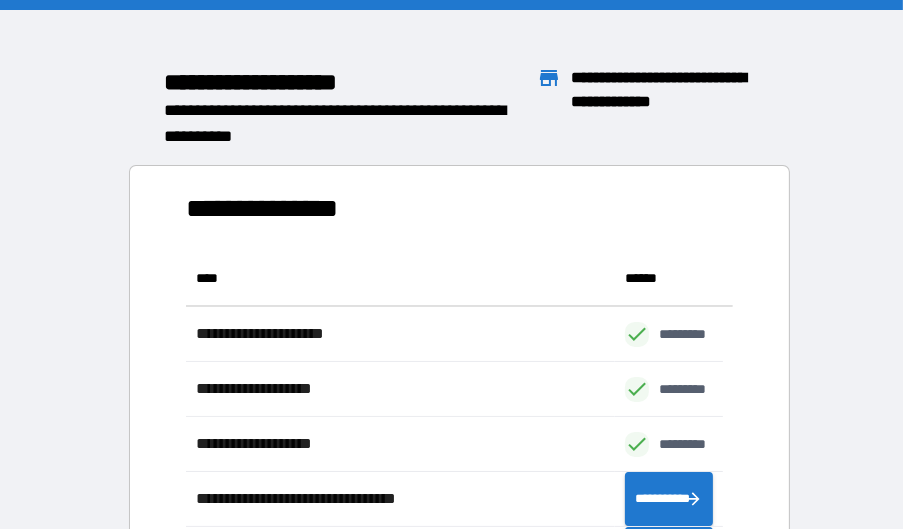 scroll, scrollTop: 16, scrollLeft: 16, axis: both 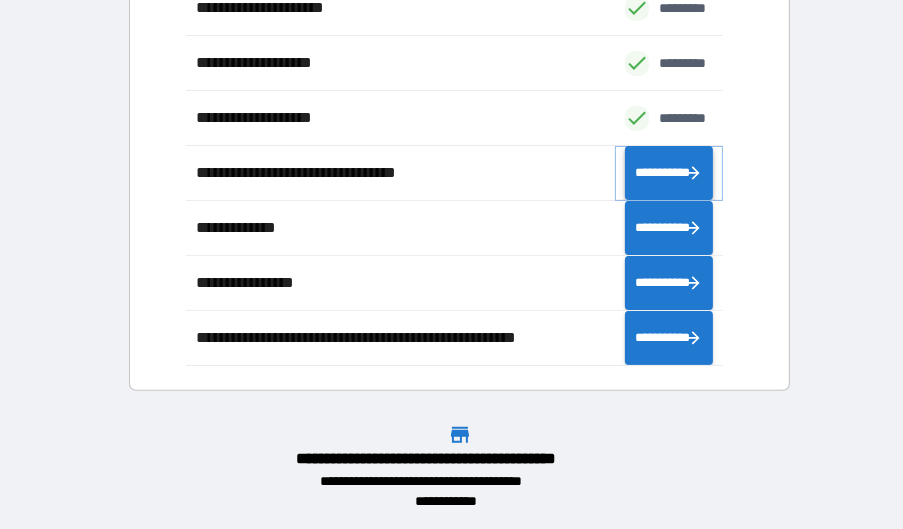 click on "**********" at bounding box center [668, 172] 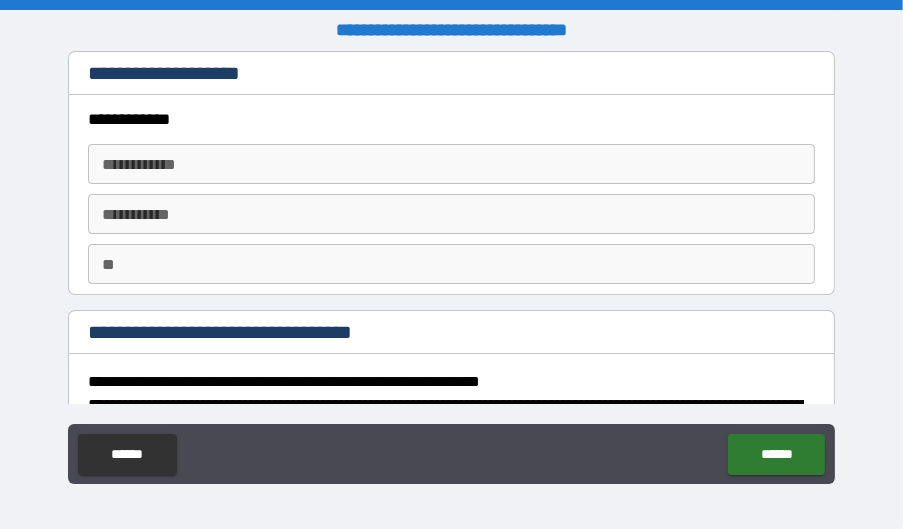 click on "**********" at bounding box center (451, 164) 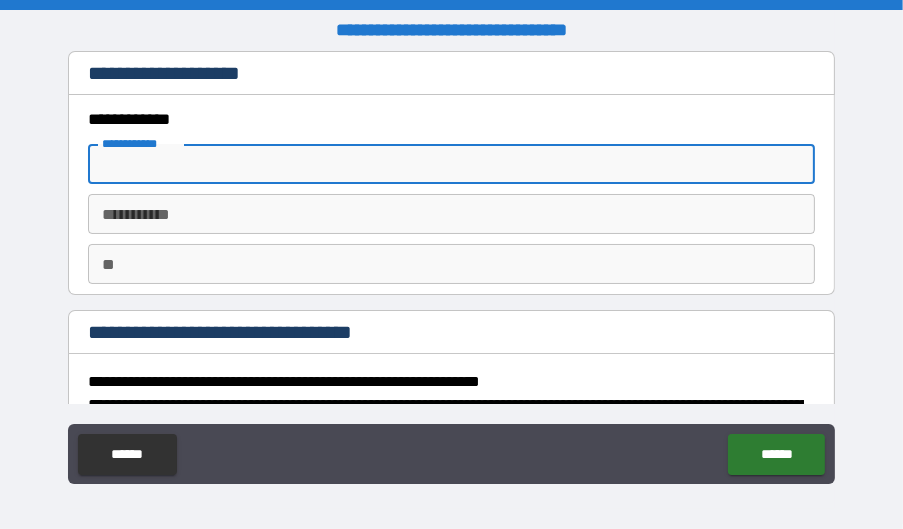 type on "*******" 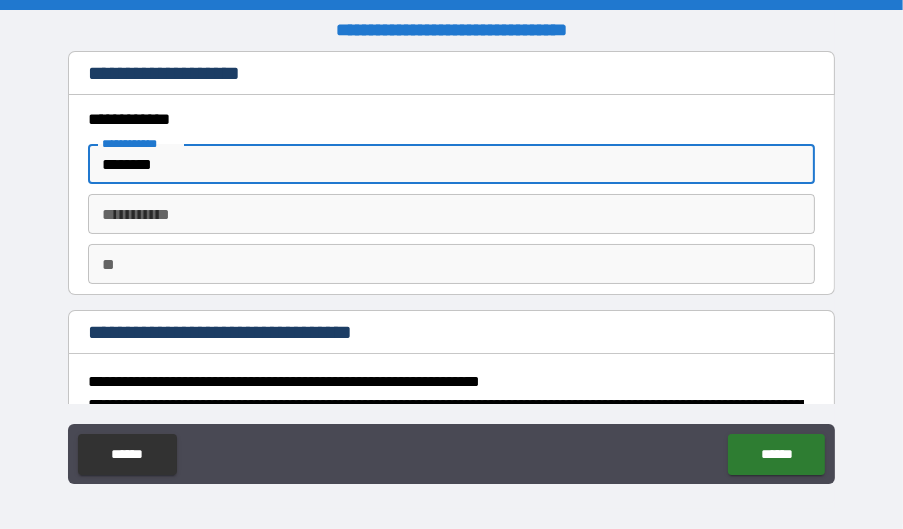 type on "**" 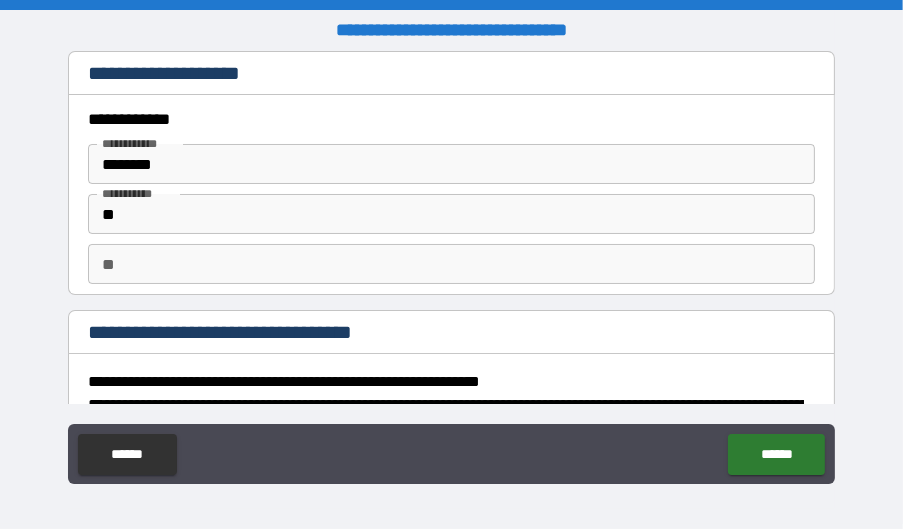 click on "**********" at bounding box center [452, 228] 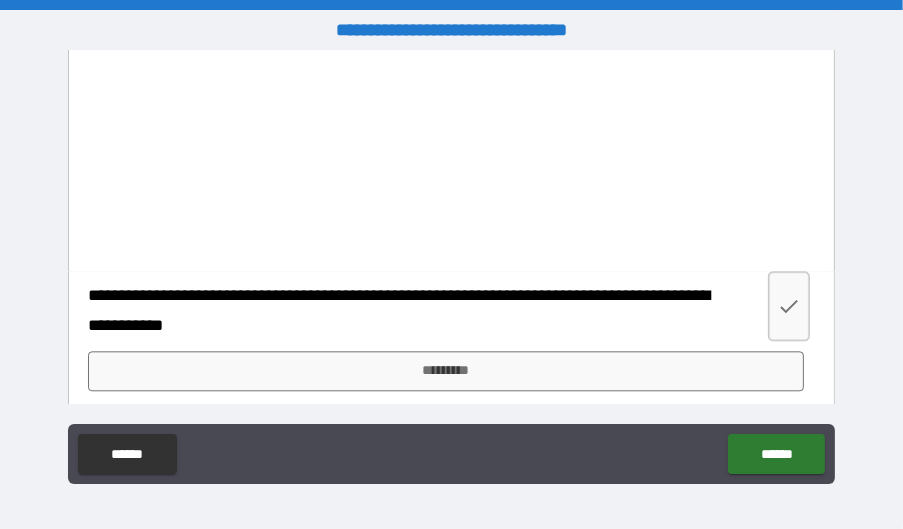 scroll, scrollTop: 3545, scrollLeft: 0, axis: vertical 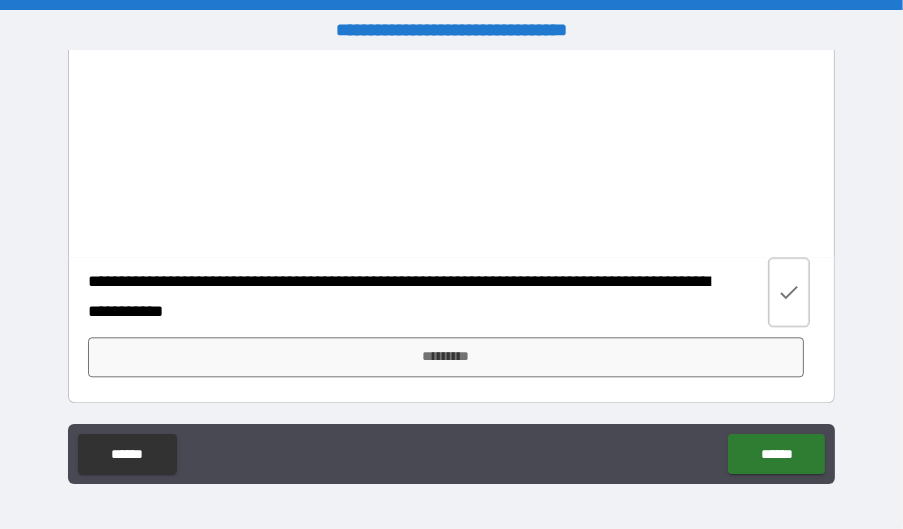 click 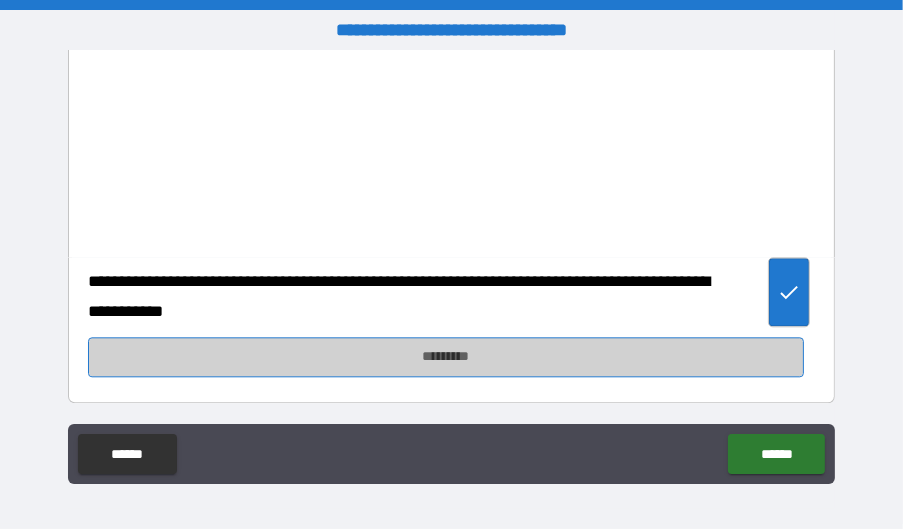 click on "*********" at bounding box center (446, 357) 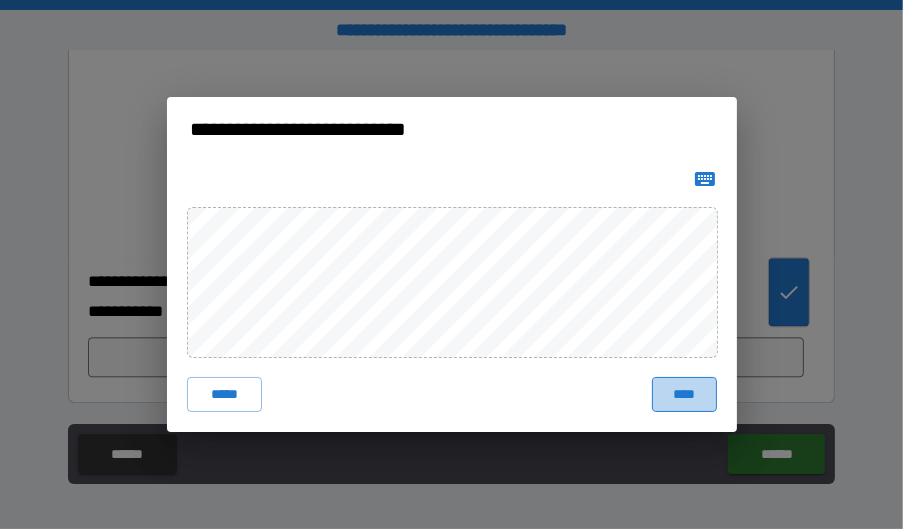 click on "****" at bounding box center (684, 395) 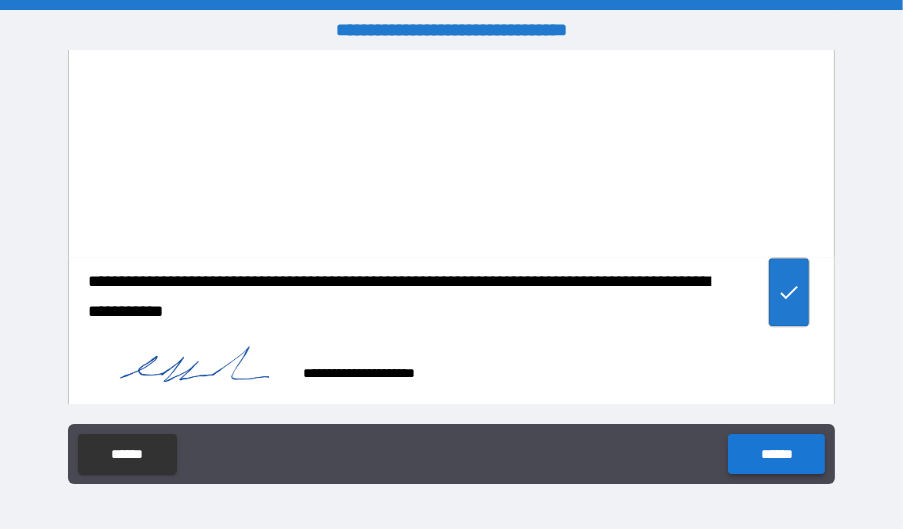 click on "******" 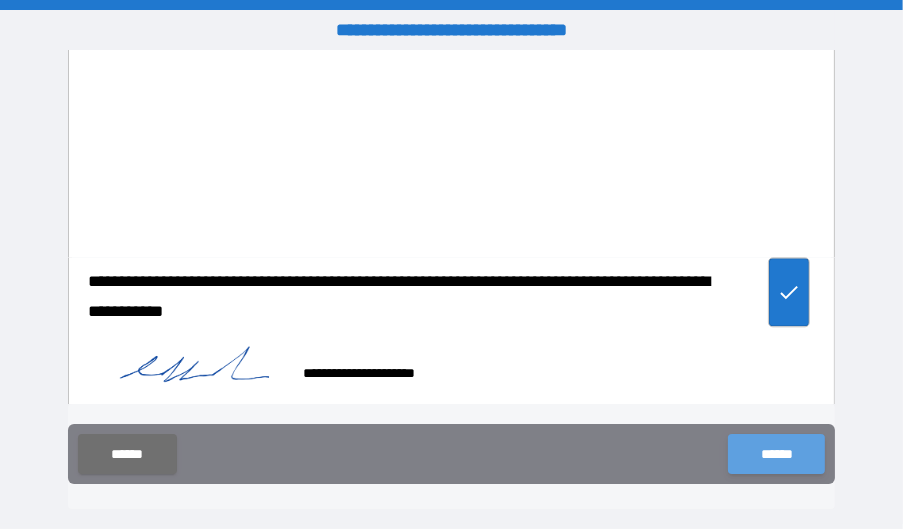 click on "******" at bounding box center [776, 454] 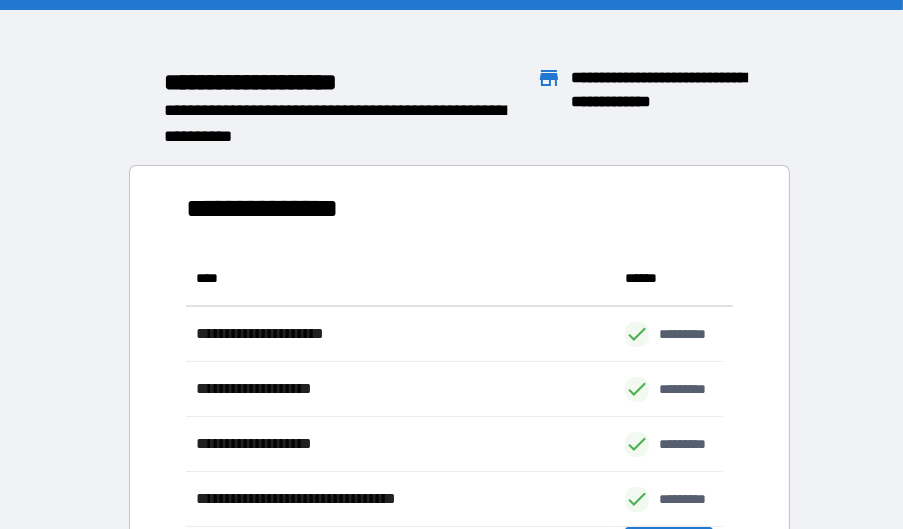 scroll, scrollTop: 16, scrollLeft: 16, axis: both 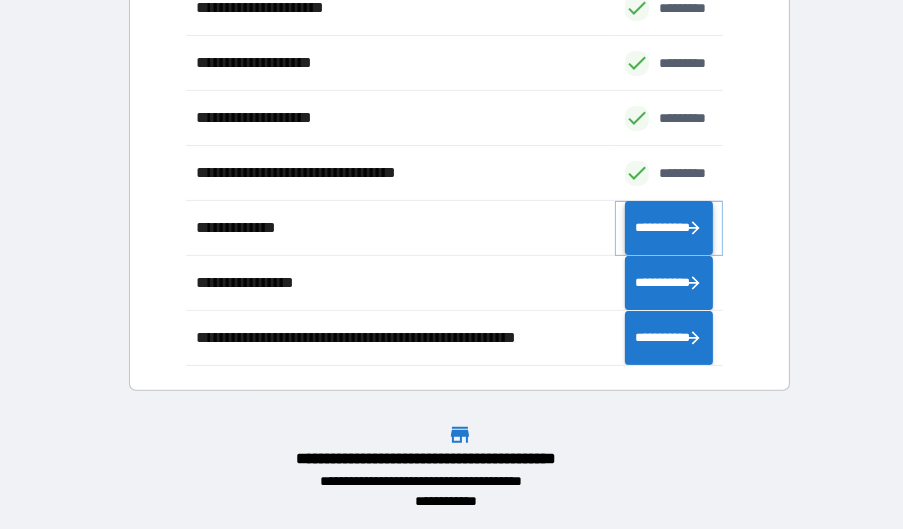 click on "**********" at bounding box center (668, 227) 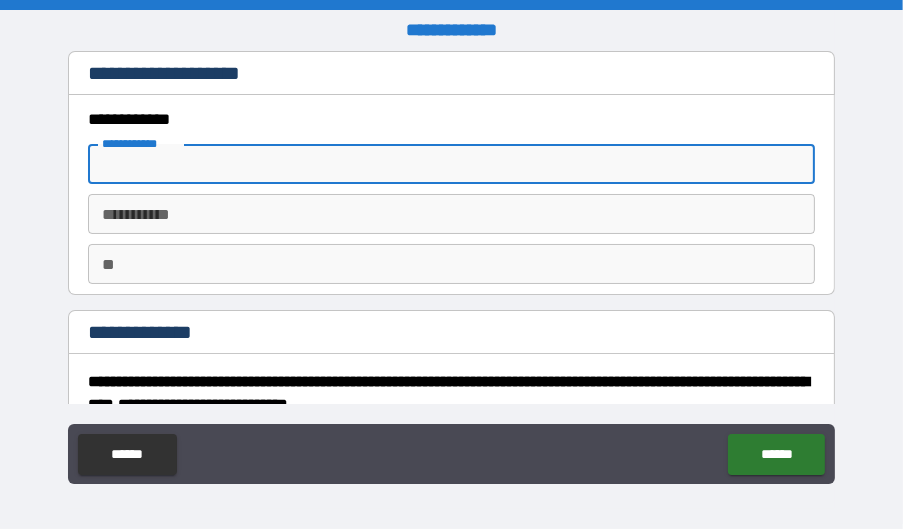 click on "**********" at bounding box center (451, 164) 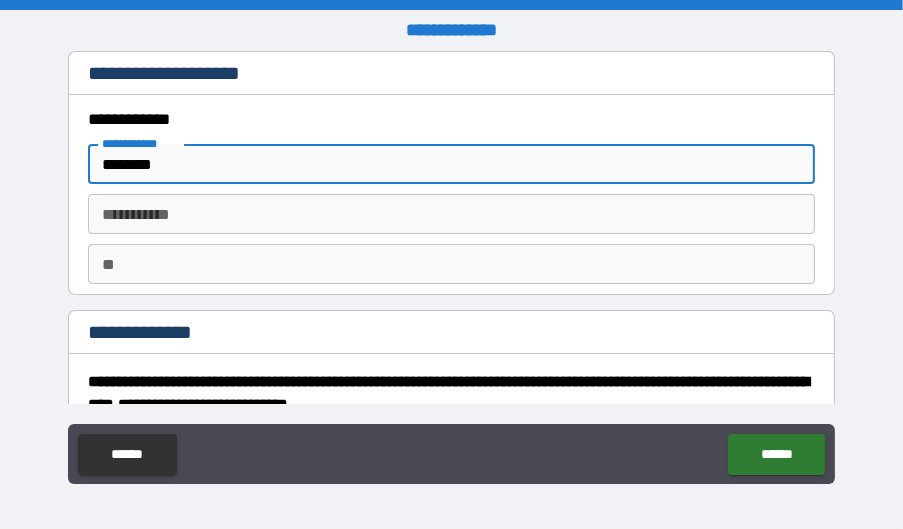 type on "**" 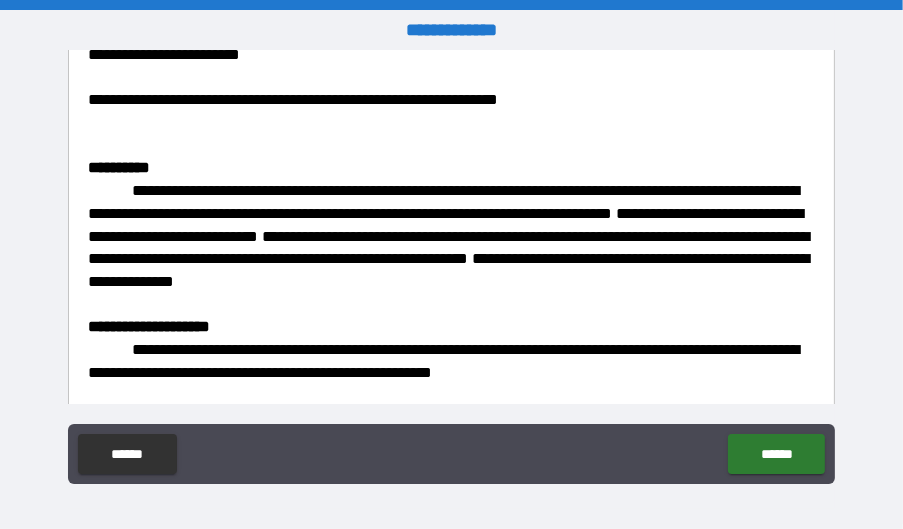 scroll, scrollTop: 835, scrollLeft: 0, axis: vertical 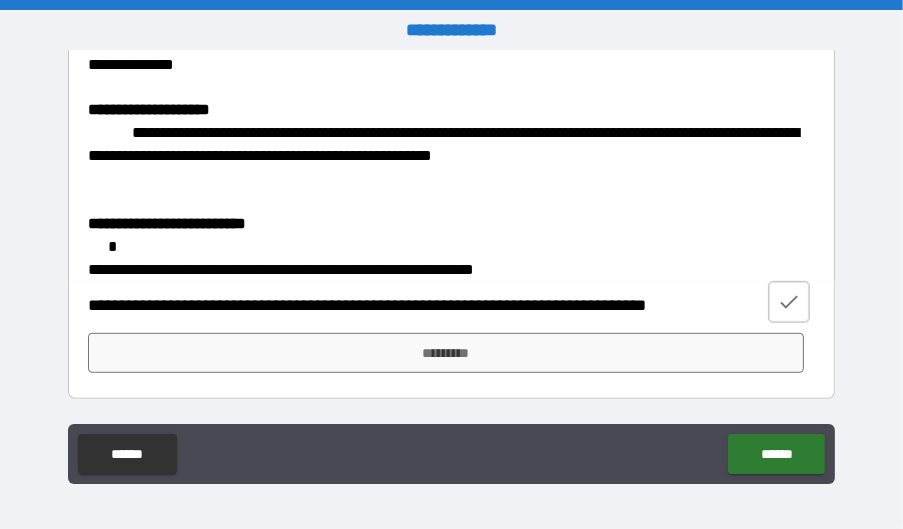 click 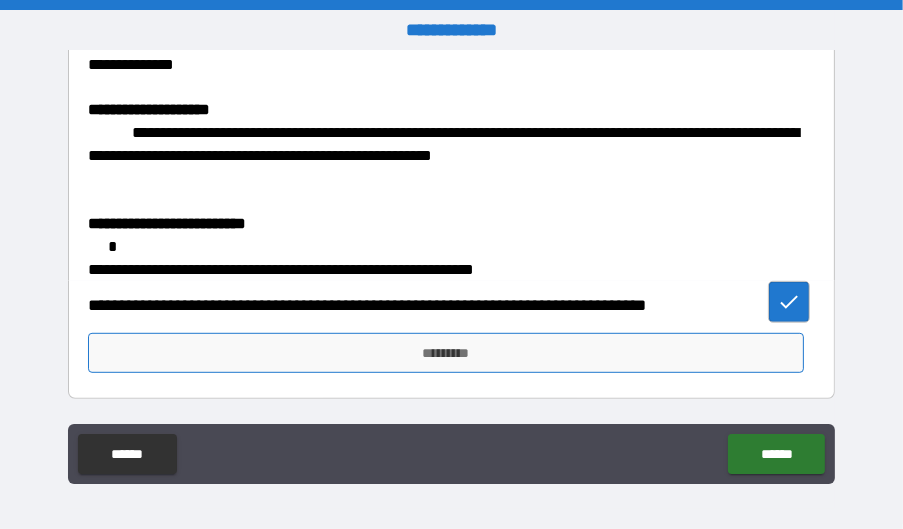 click on "*********" at bounding box center [446, 353] 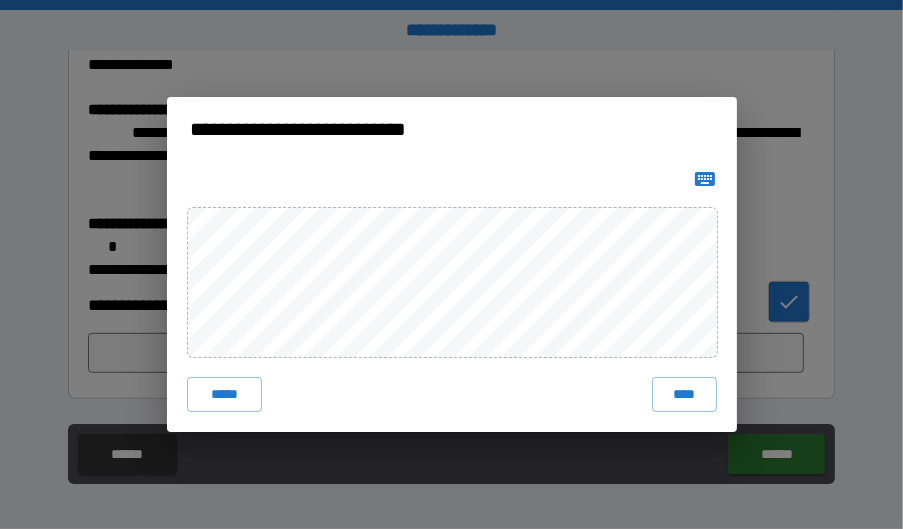 click on "***** ****" at bounding box center (452, 297) 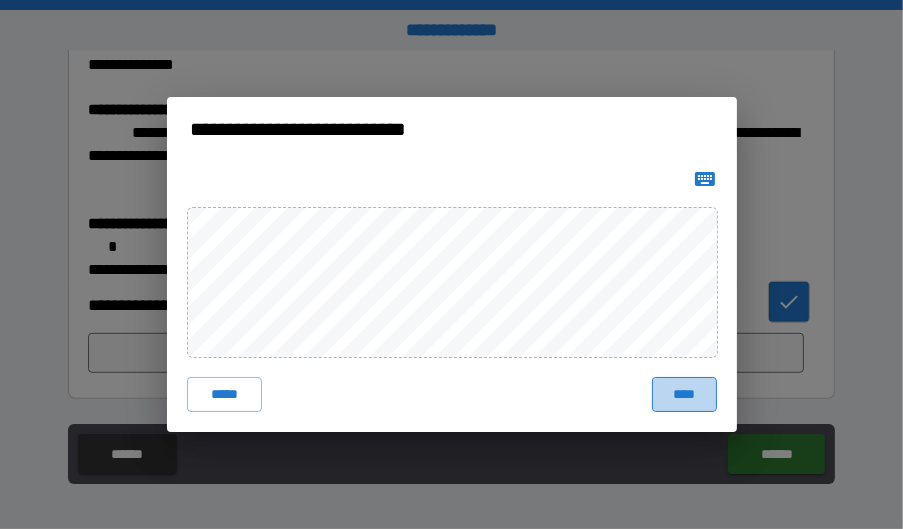 click on "****" at bounding box center [684, 395] 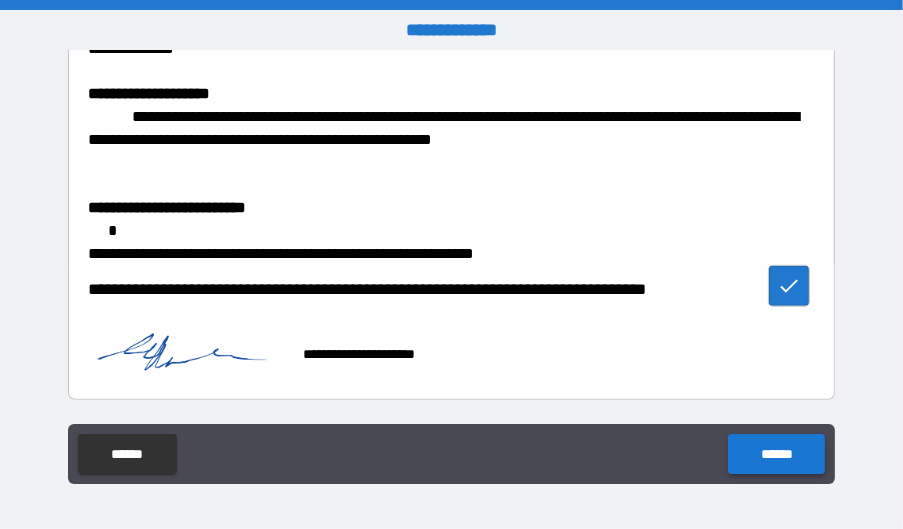 click on "******" at bounding box center [776, 454] 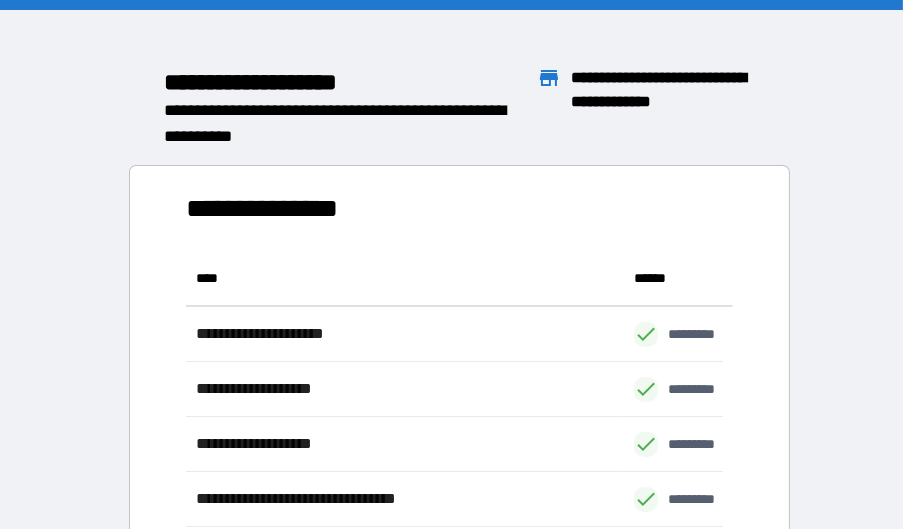 scroll, scrollTop: 425, scrollLeft: 521, axis: both 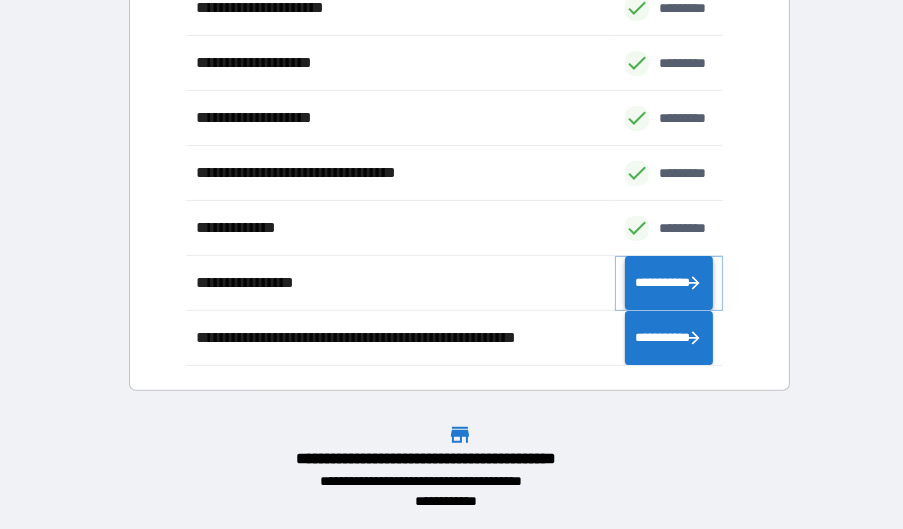 click on "**********" at bounding box center [668, 282] 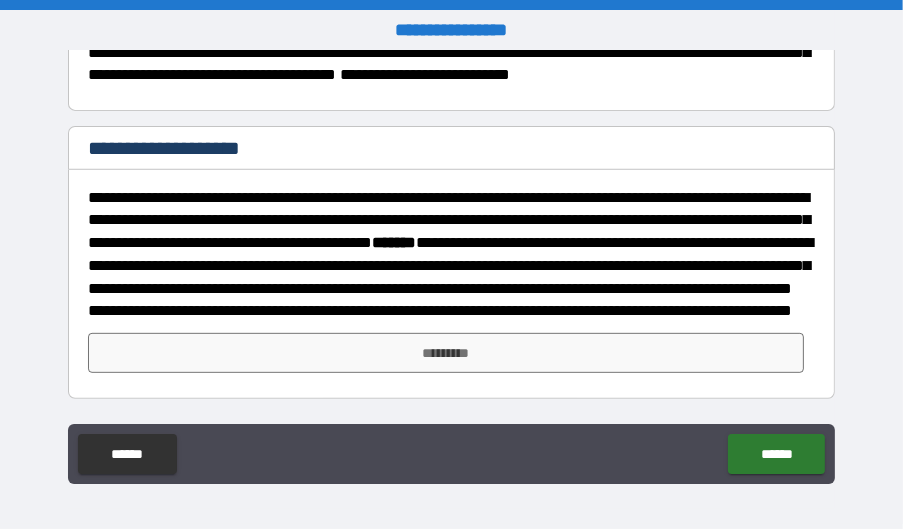 scroll, scrollTop: 734, scrollLeft: 0, axis: vertical 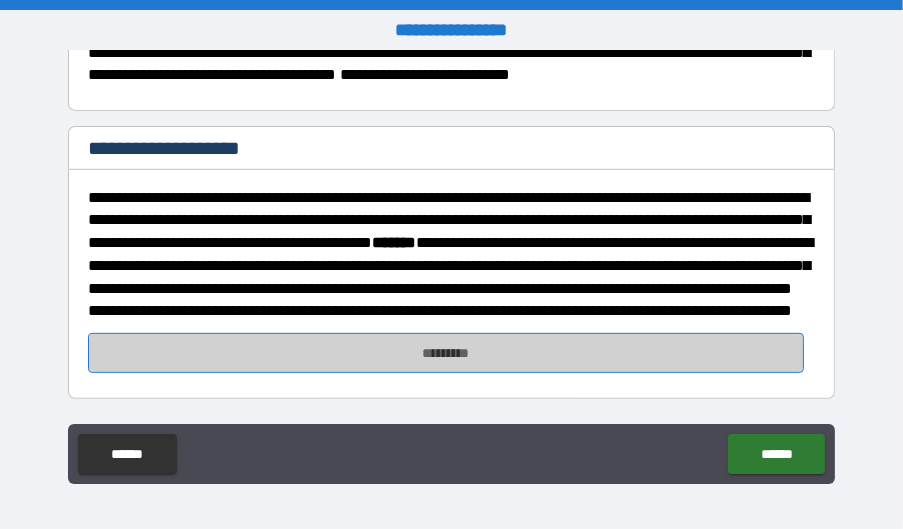 click on "*********" at bounding box center [446, 353] 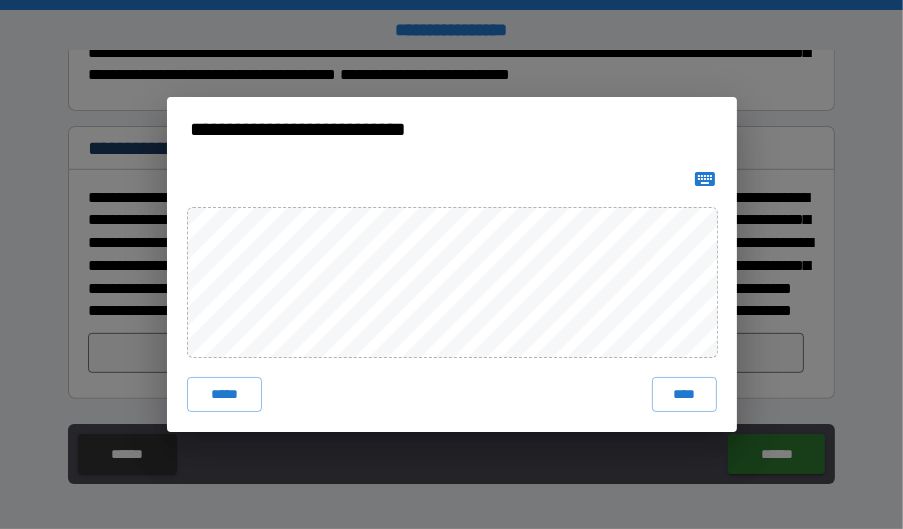 click on "**********" at bounding box center [451, 264] 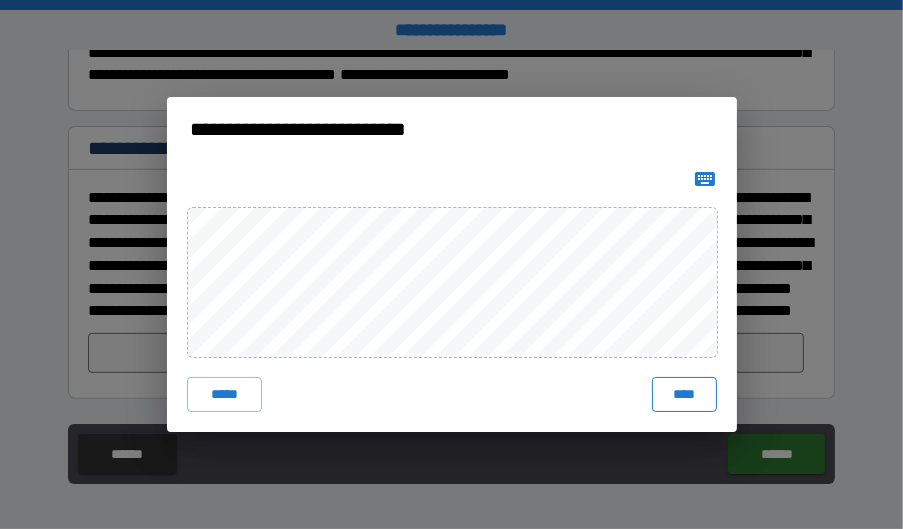 click on "****" at bounding box center (684, 395) 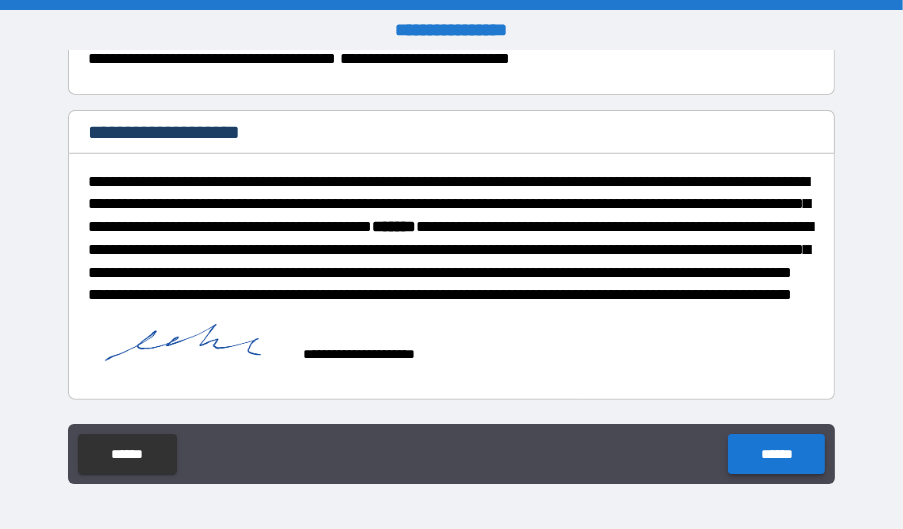 click on "******" at bounding box center [776, 454] 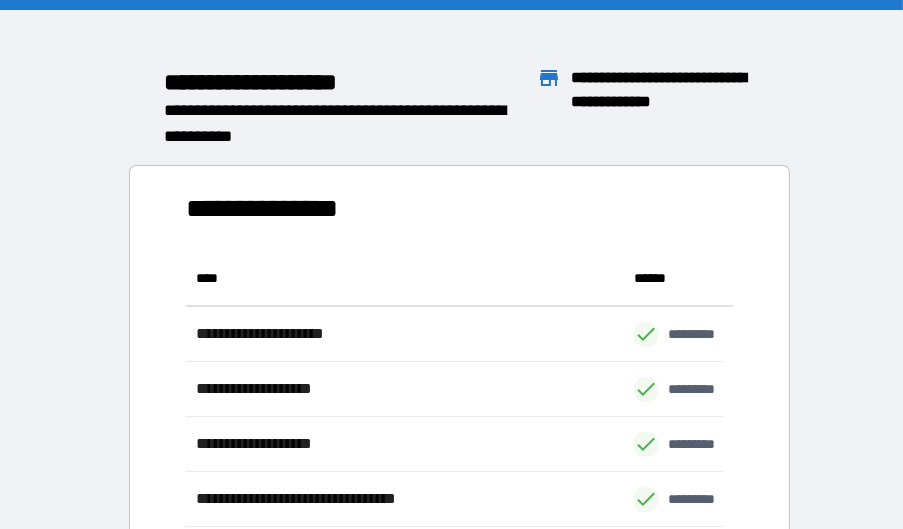 scroll, scrollTop: 16, scrollLeft: 16, axis: both 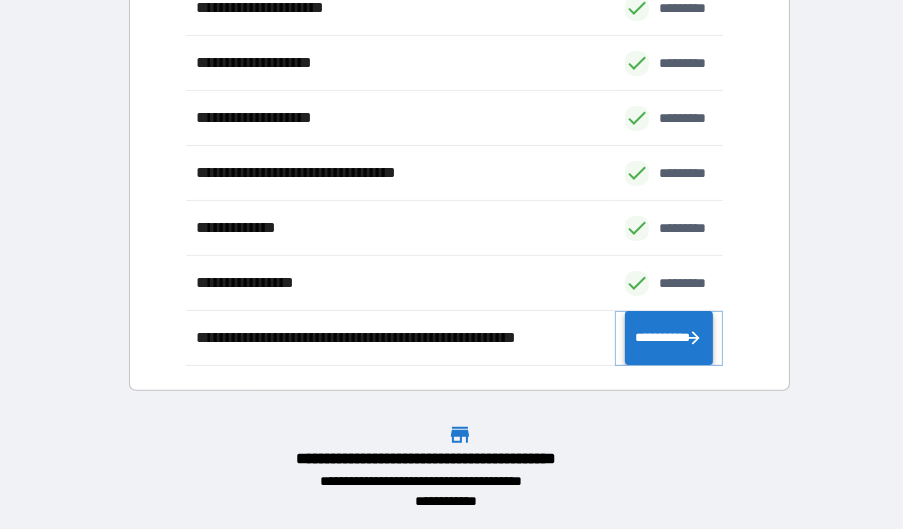 click on "**********" at bounding box center (668, 337) 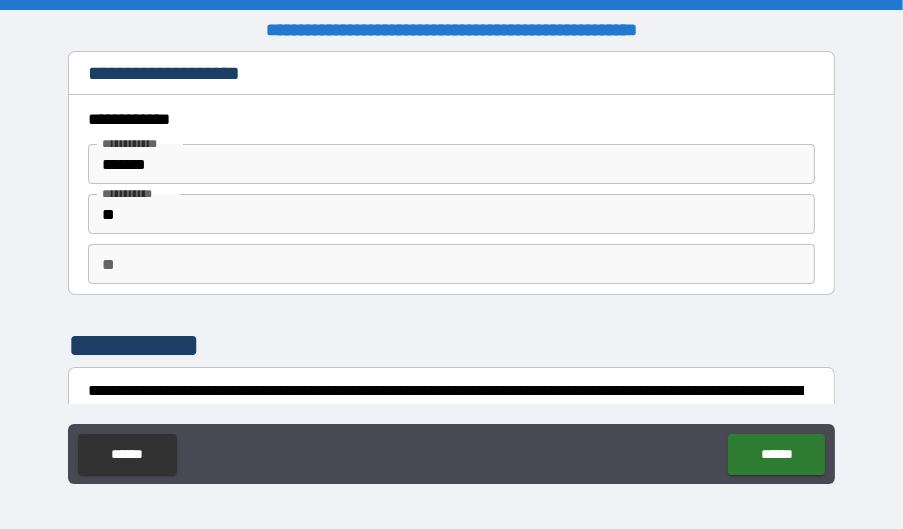 type on "*" 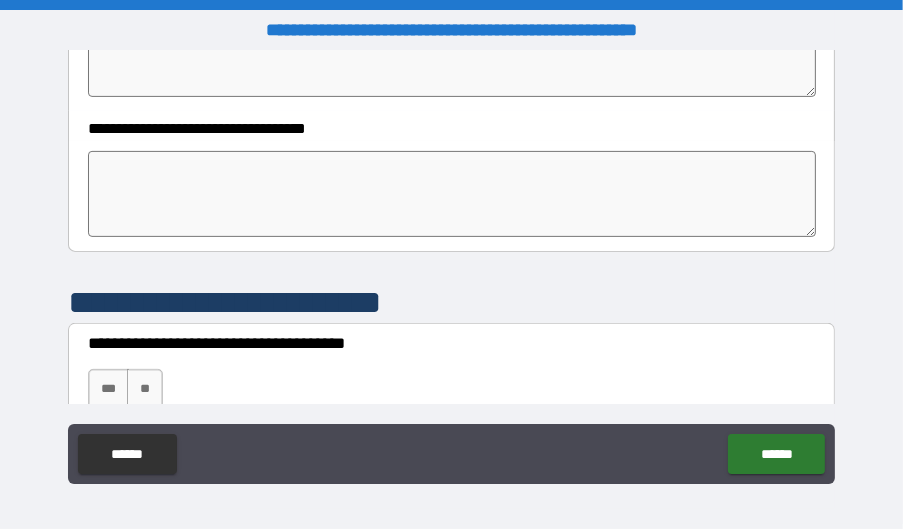 scroll, scrollTop: 400, scrollLeft: 0, axis: vertical 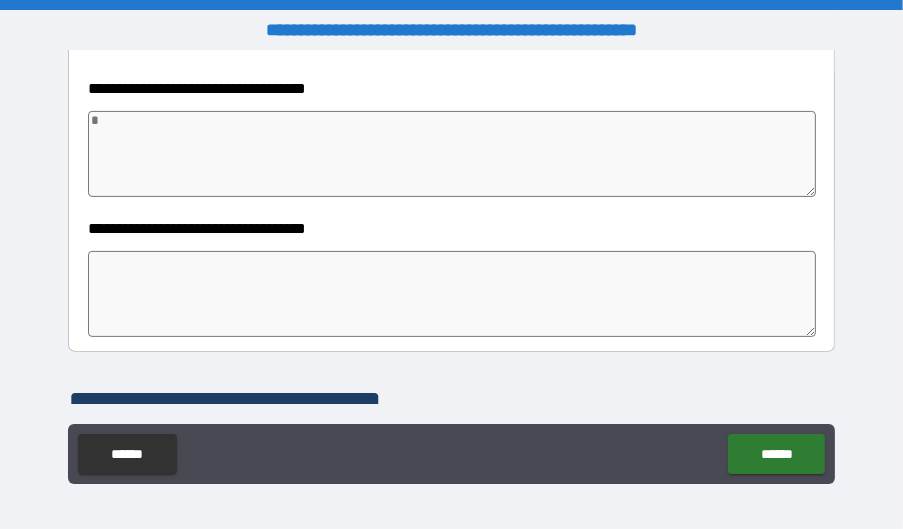 click at bounding box center [452, 154] 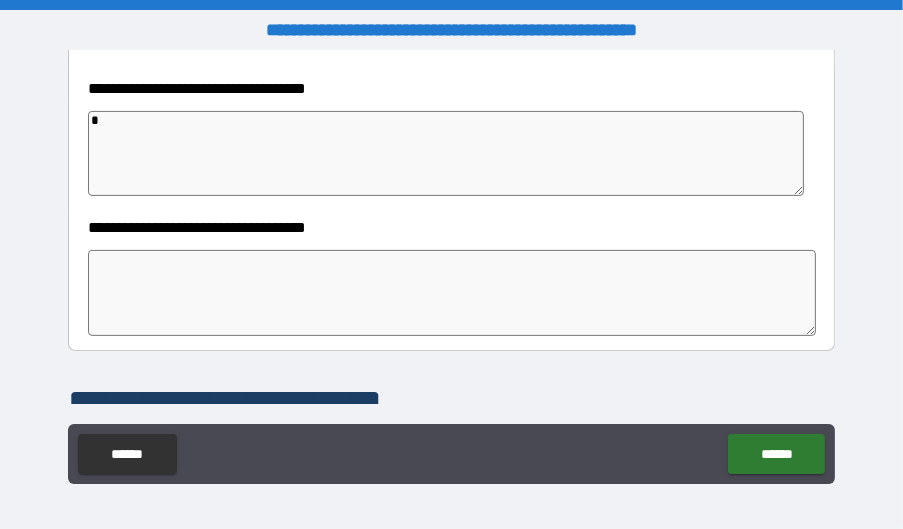 type on "**" 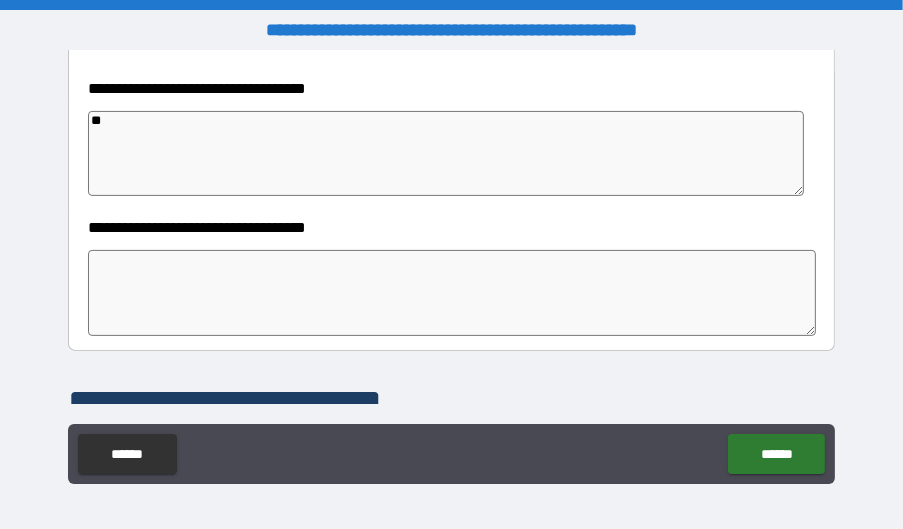 type on "***" 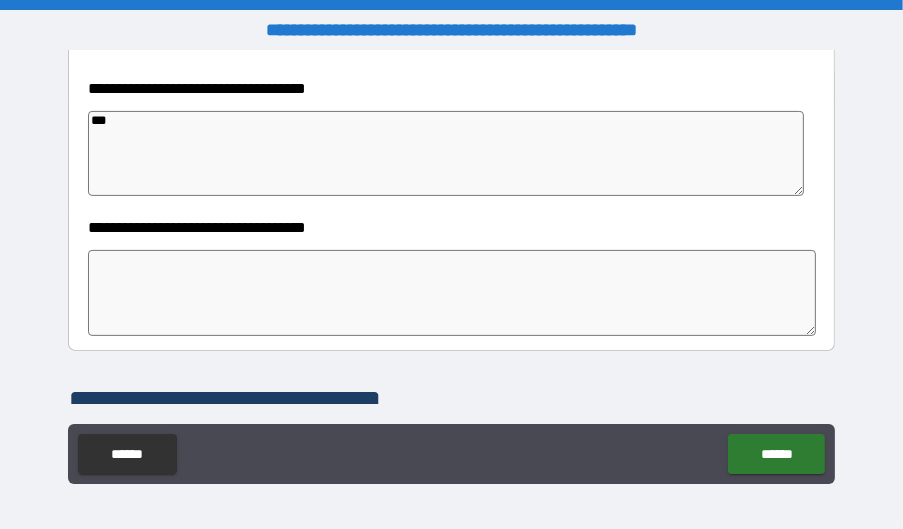 type on "*" 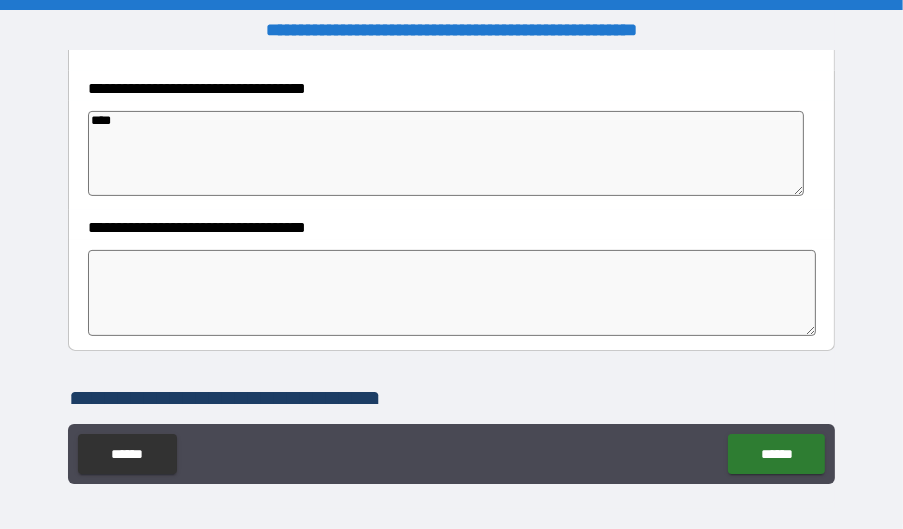 type on "*" 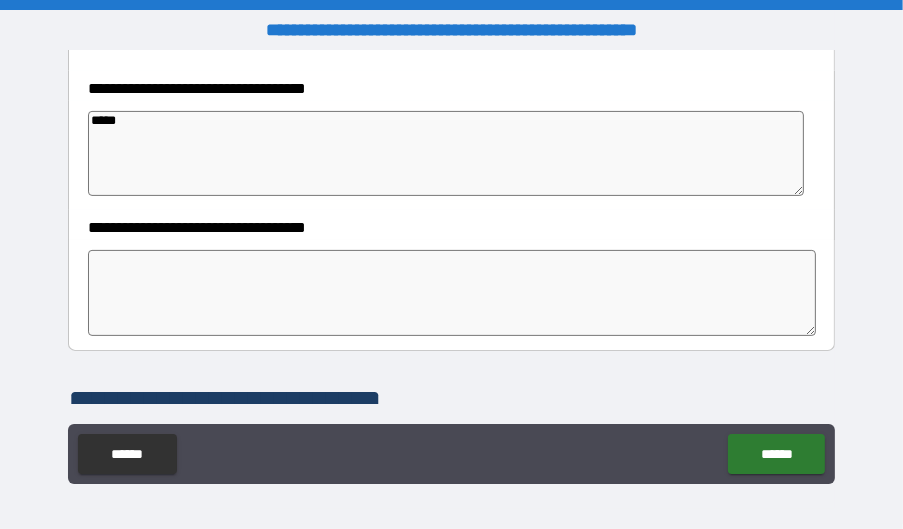 type on "*" 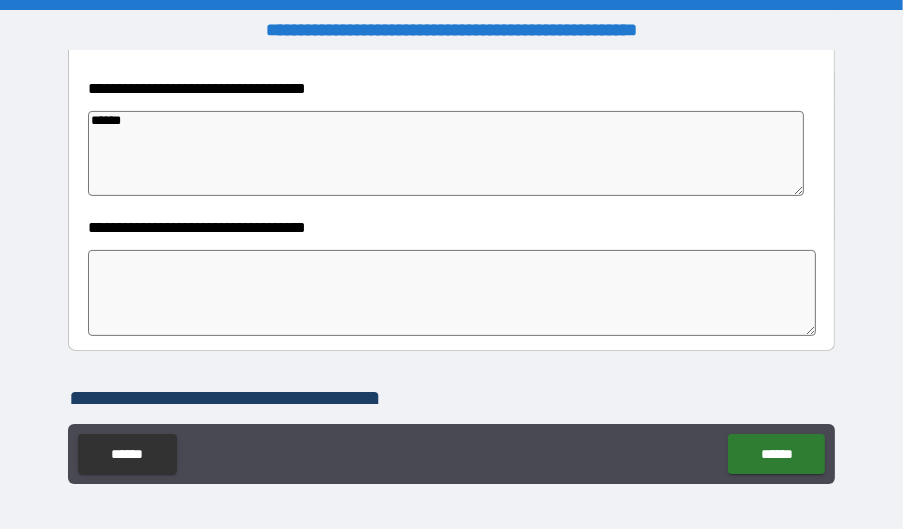 type on "*" 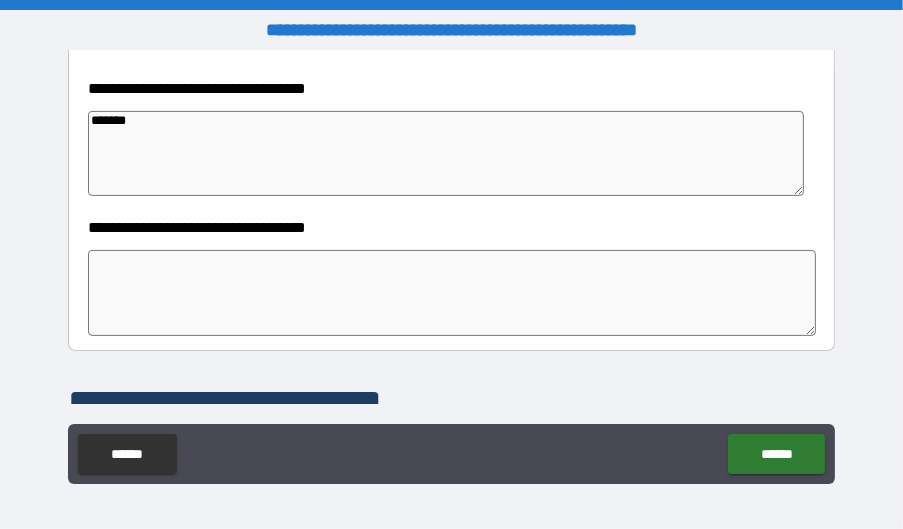 type on "*" 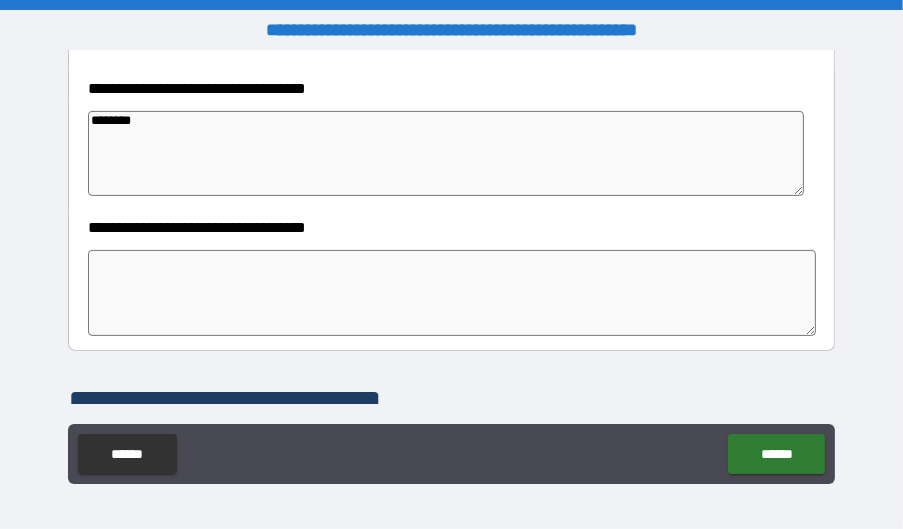 type on "*********" 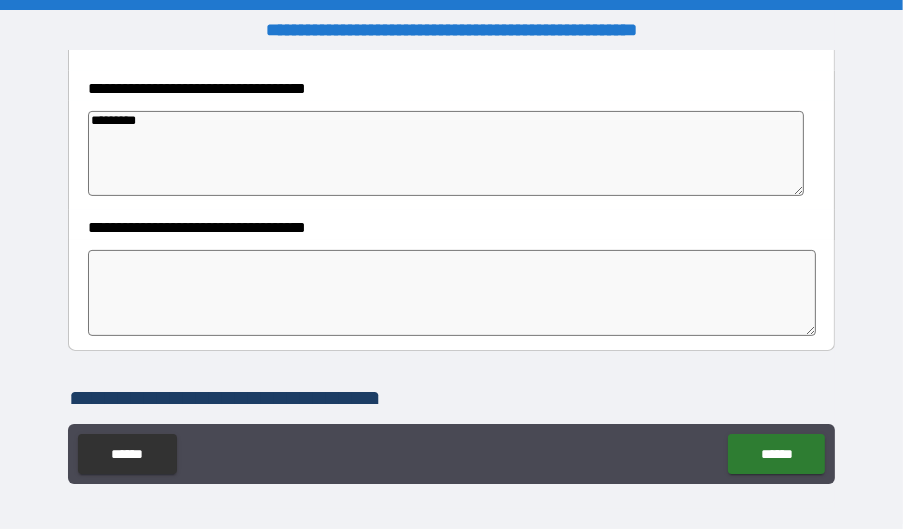 type on "**********" 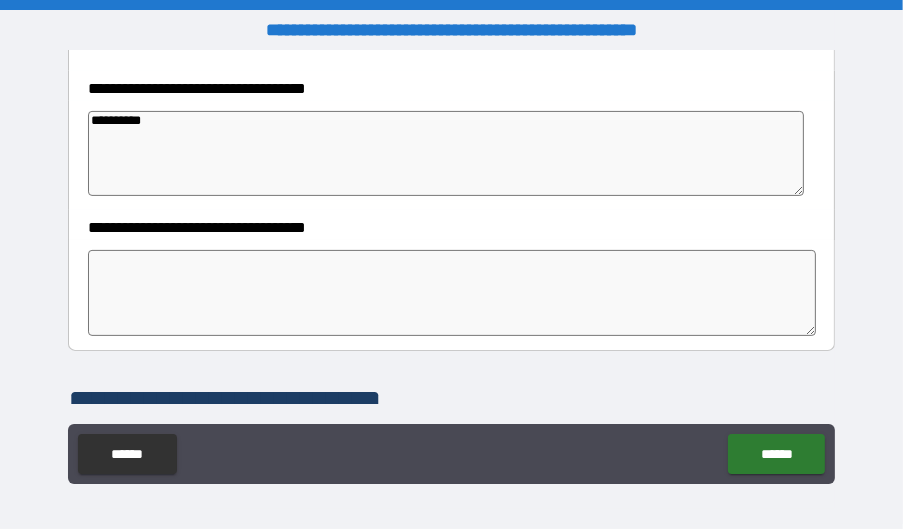 type on "**********" 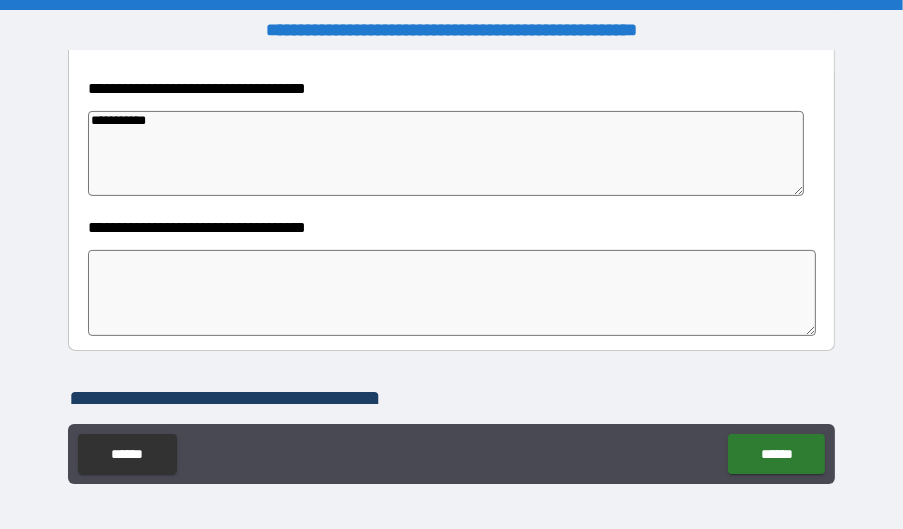 type on "**********" 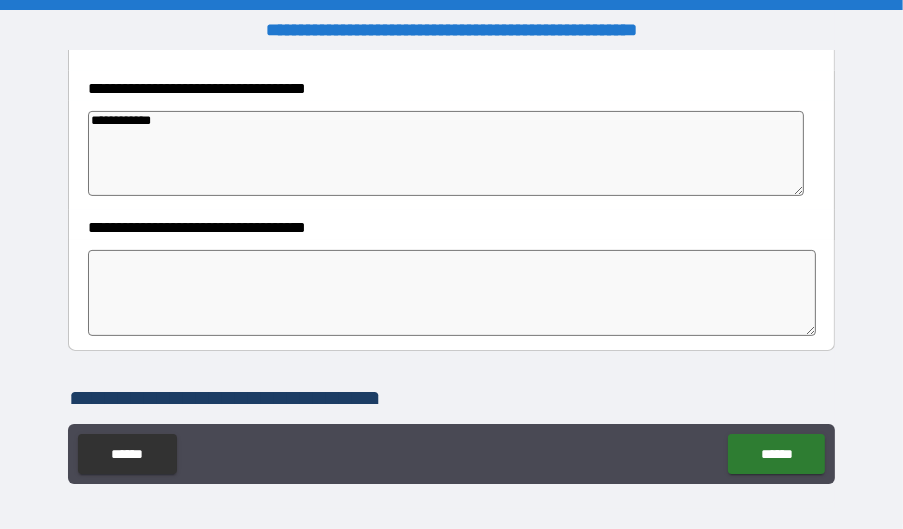 type on "**********" 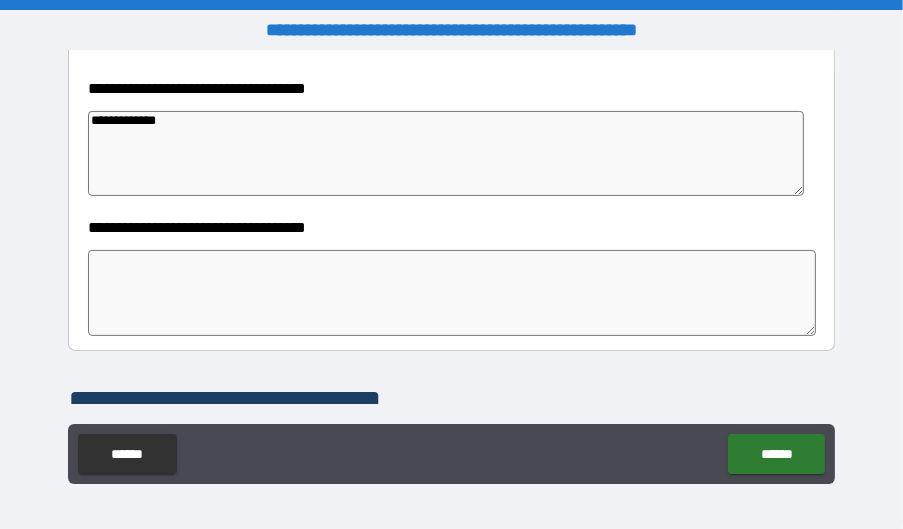type on "**********" 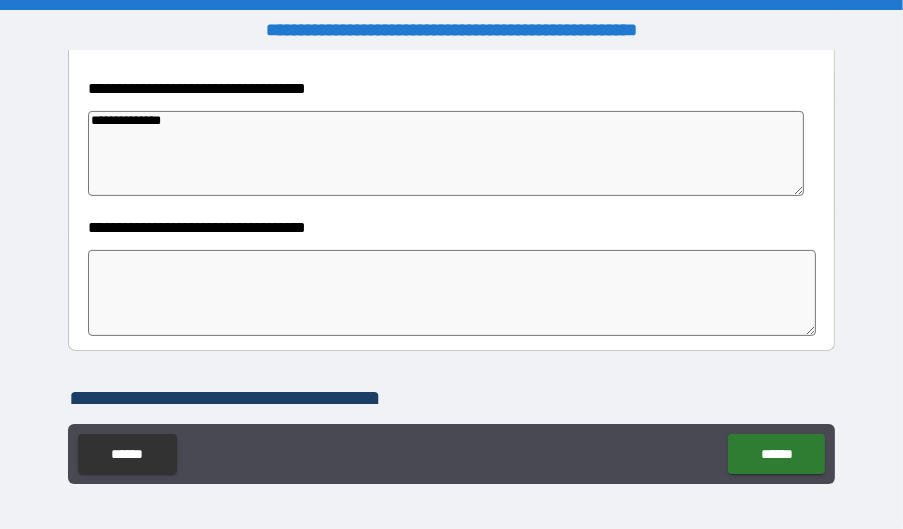type on "**********" 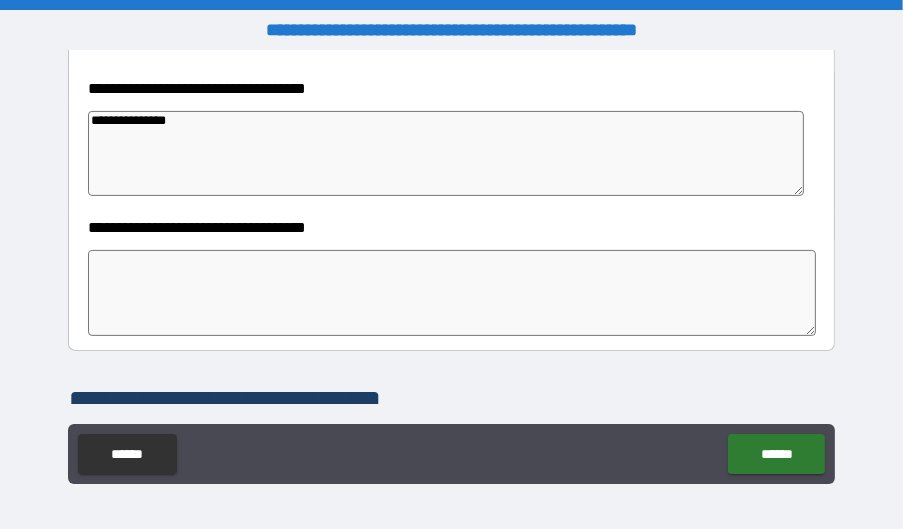 type on "**********" 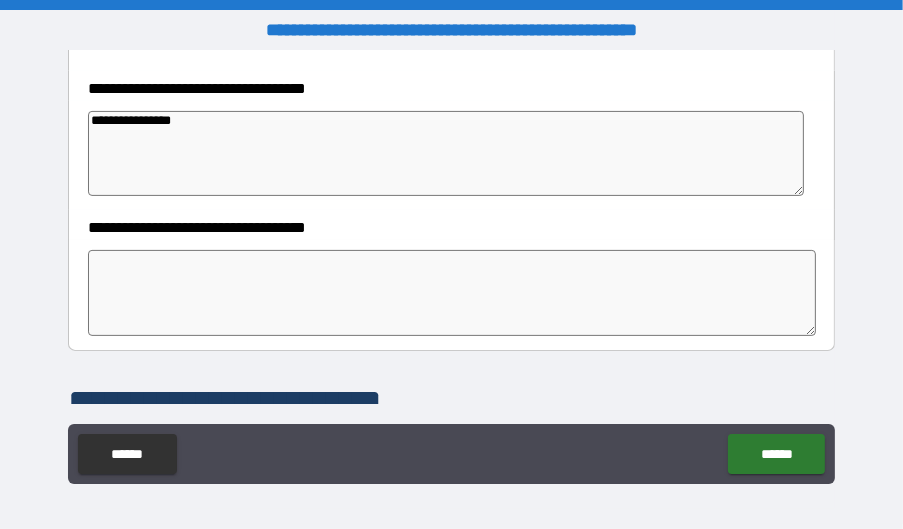 type on "*" 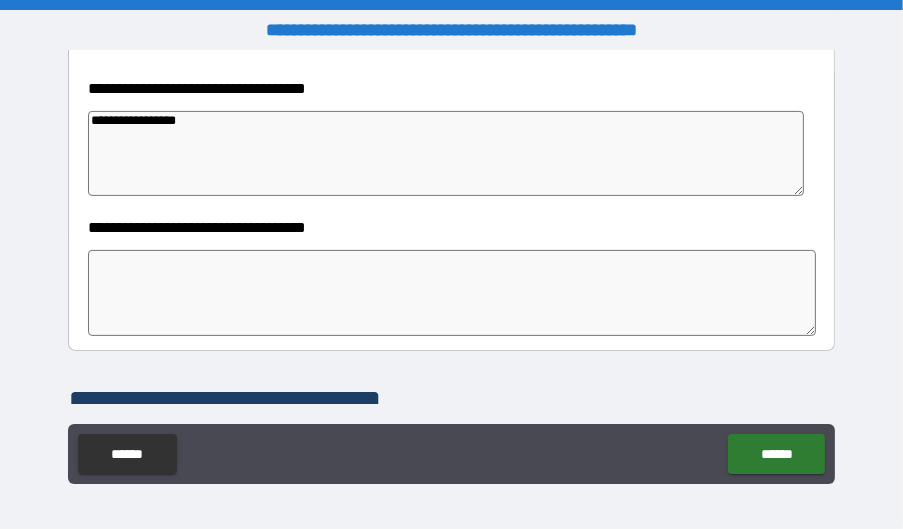 type on "*" 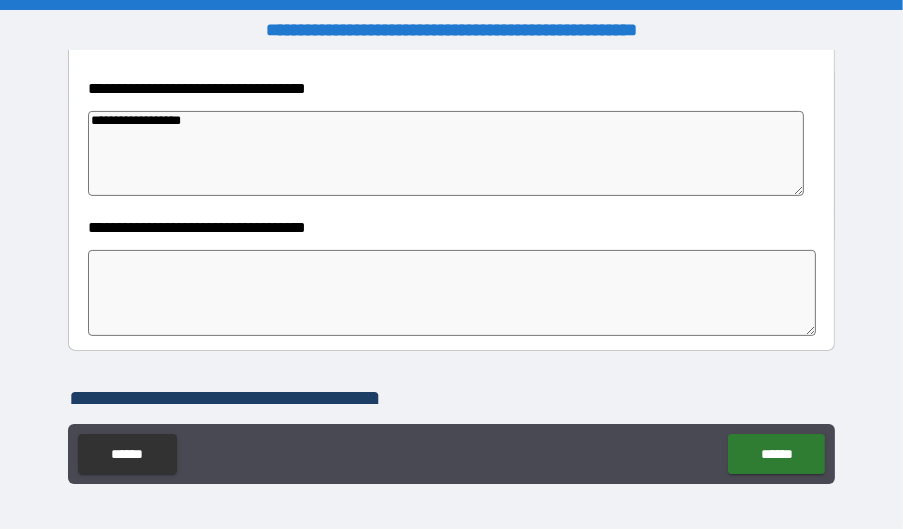 type on "**********" 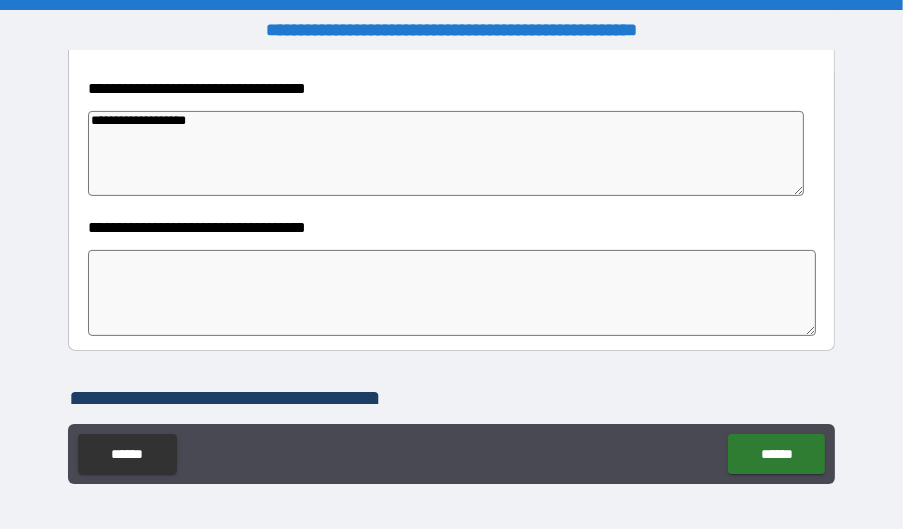 type on "*" 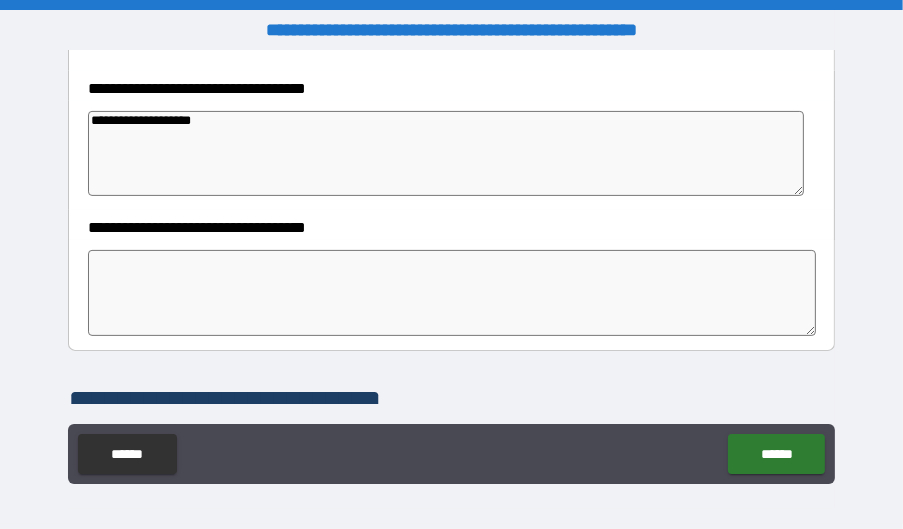 type on "*" 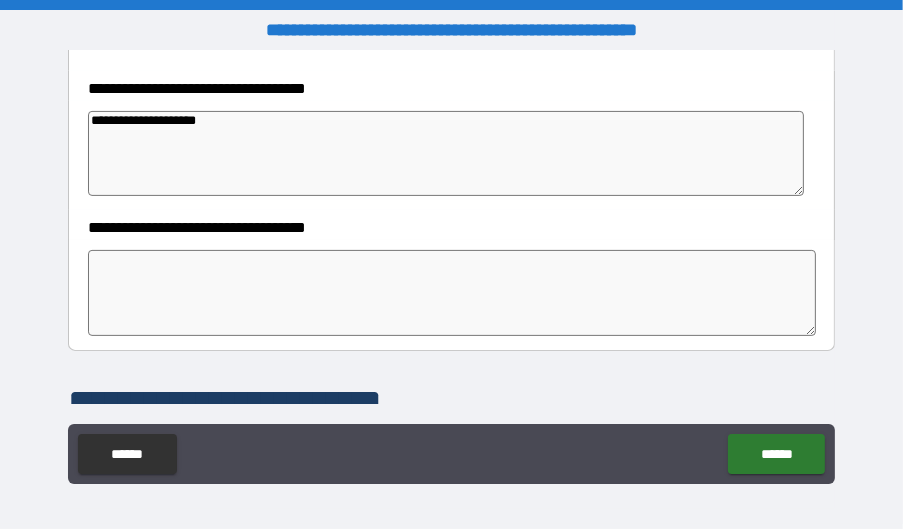 type on "*" 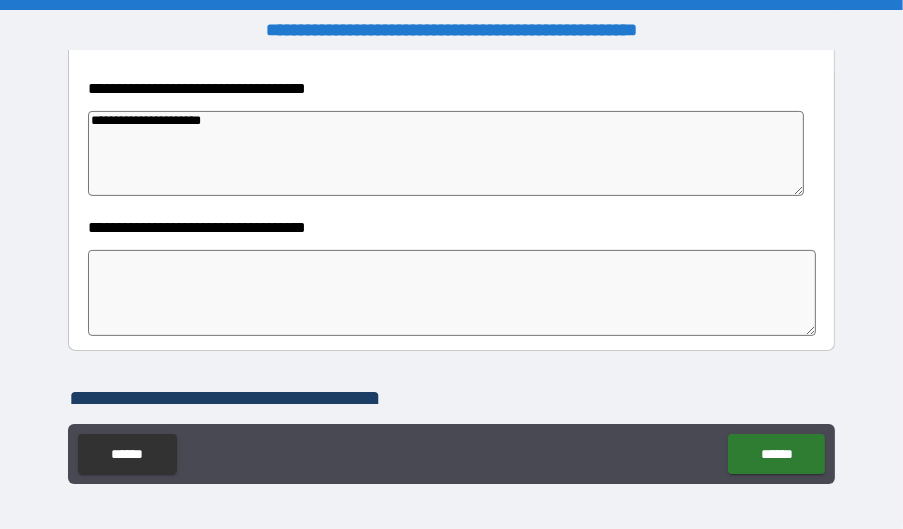 type on "*" 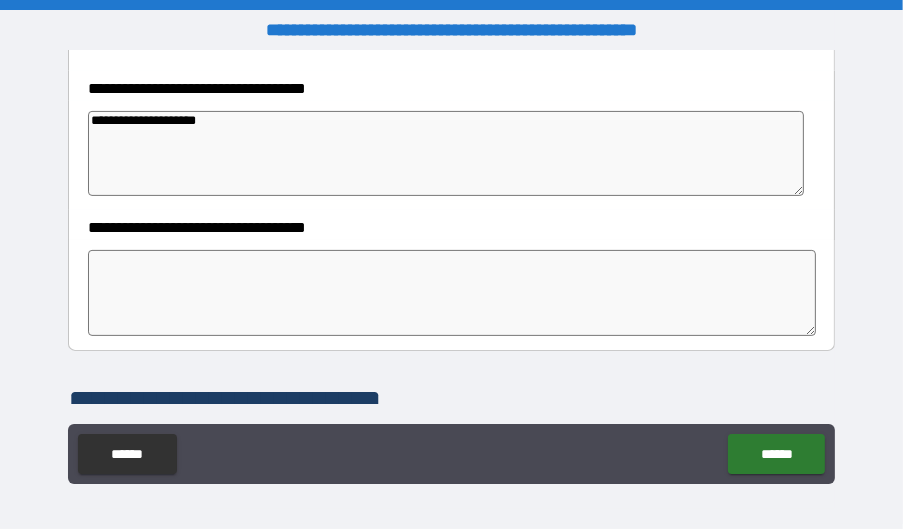 type on "**********" 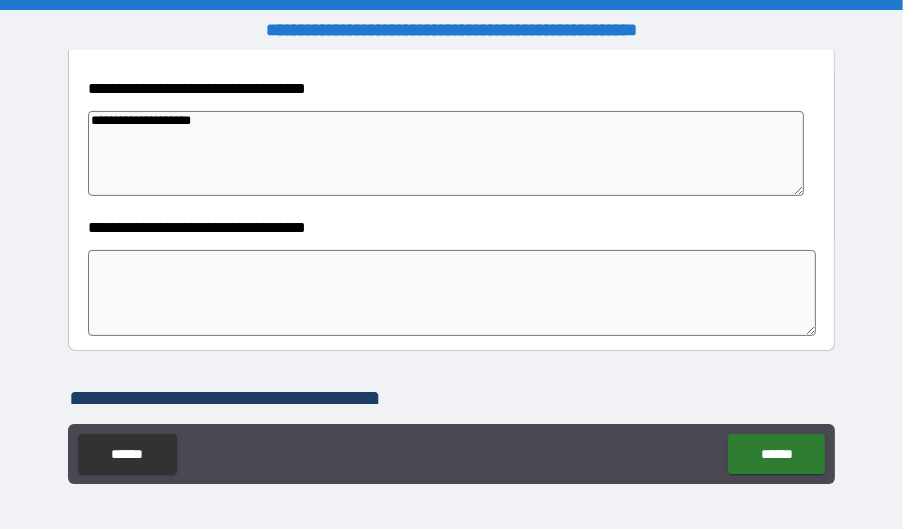type on "*" 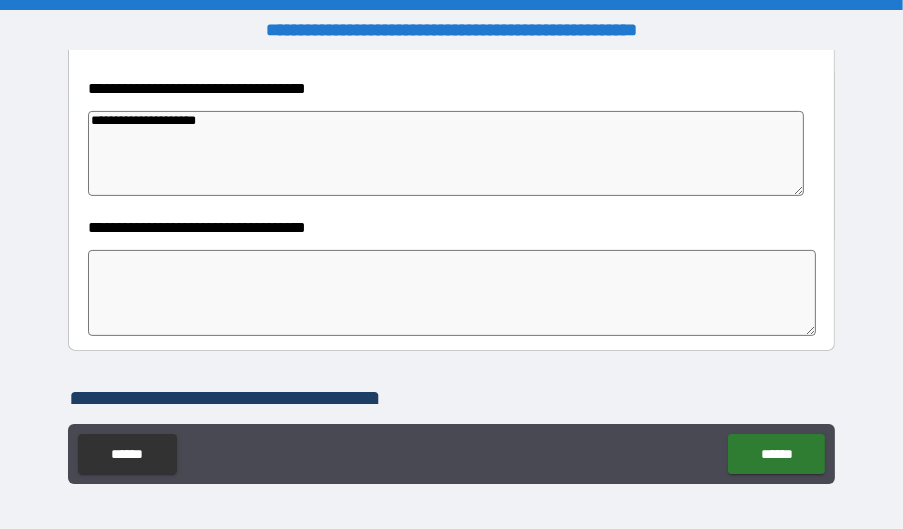 type on "**********" 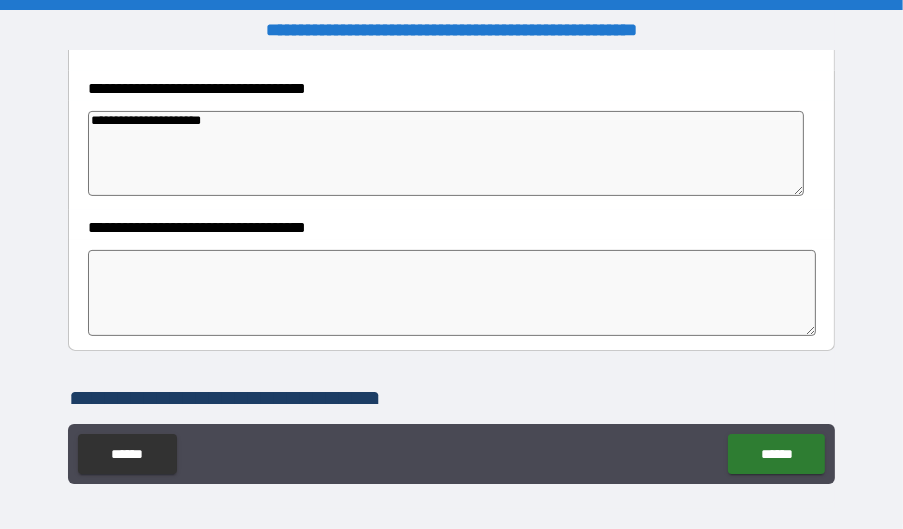 type on "**********" 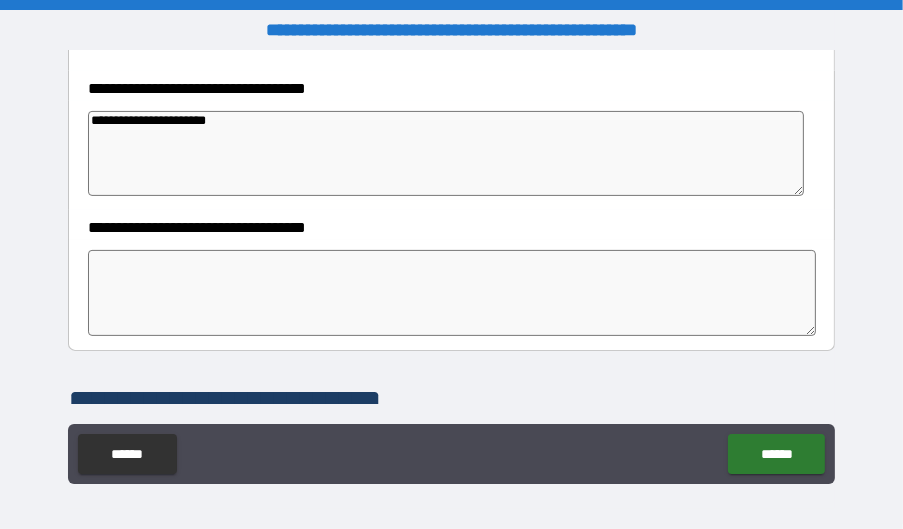 type on "*" 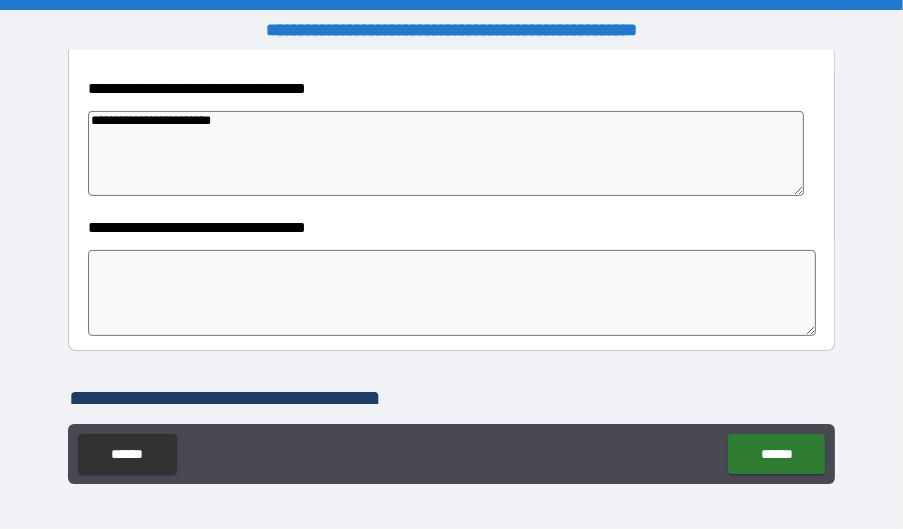 type on "**********" 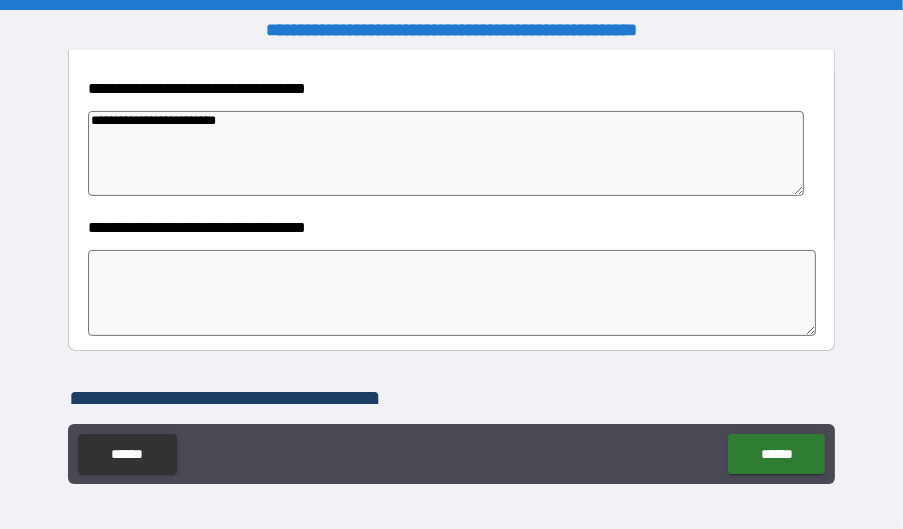 type on "**********" 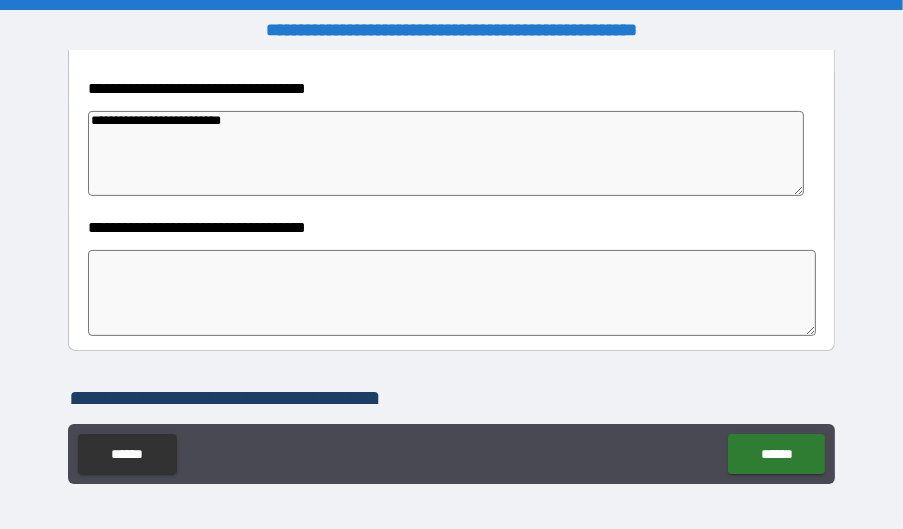 type on "**********" 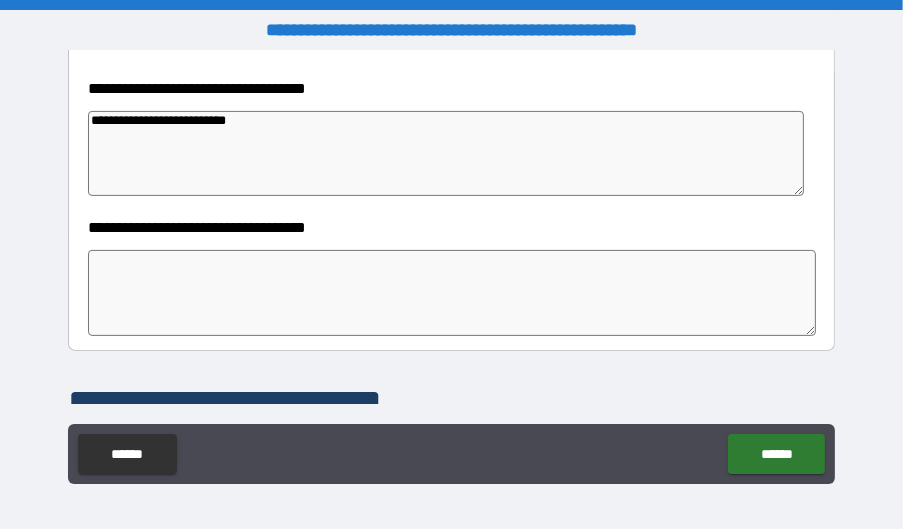 type on "*" 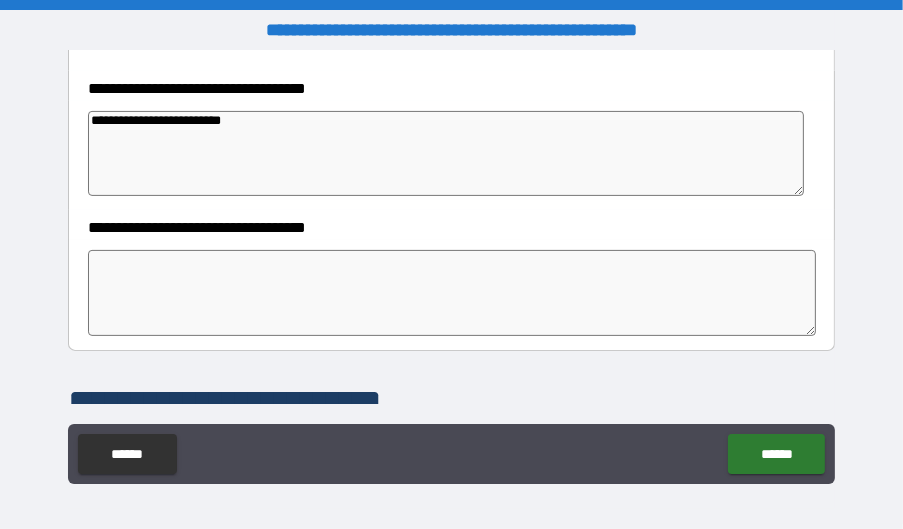 type on "**********" 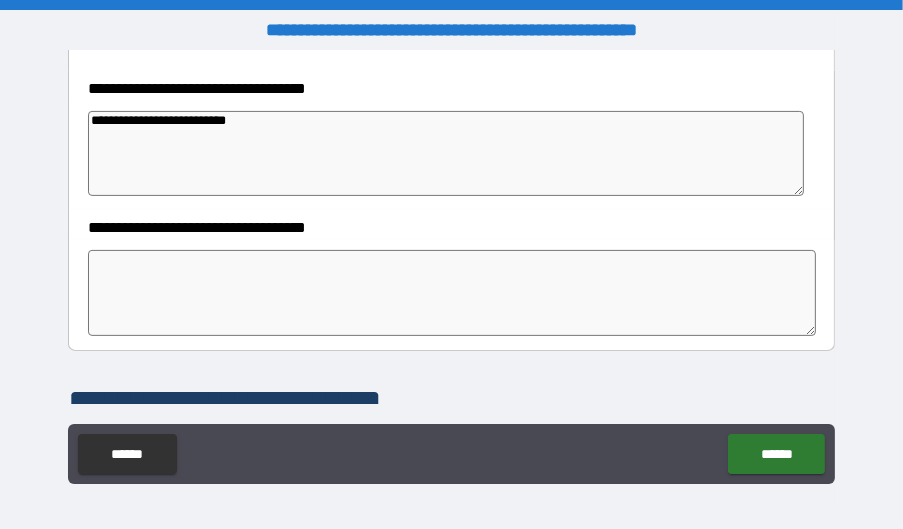type on "*" 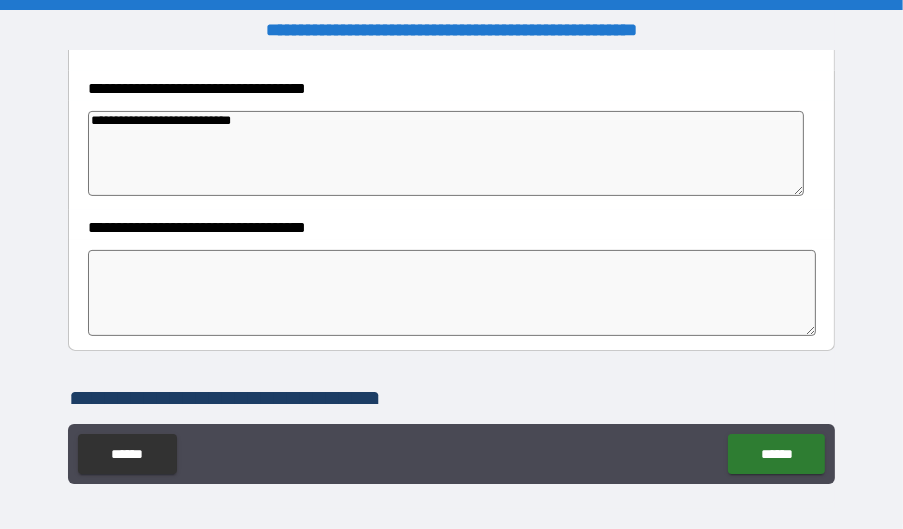 type on "*" 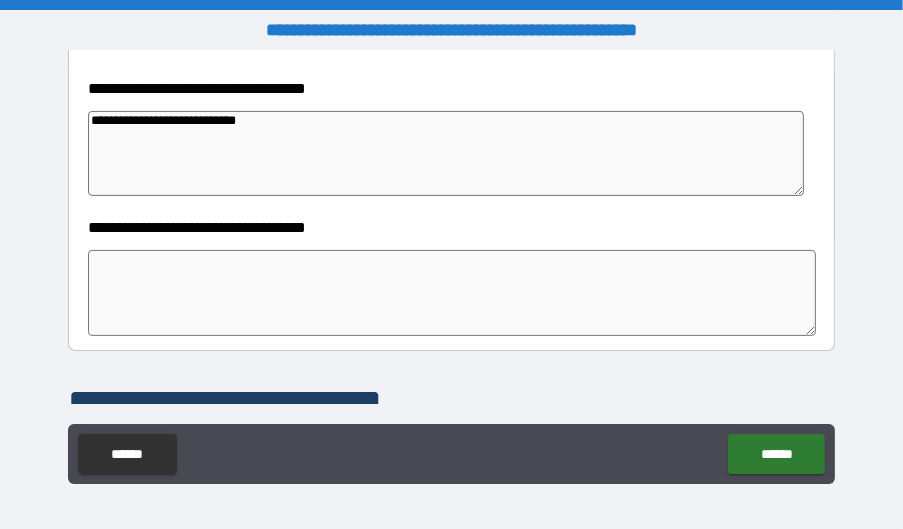 type on "**********" 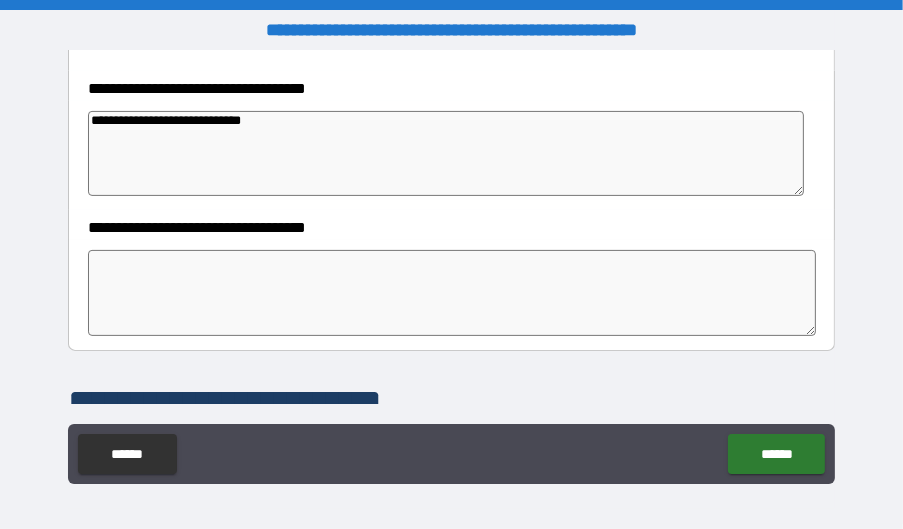 type on "**********" 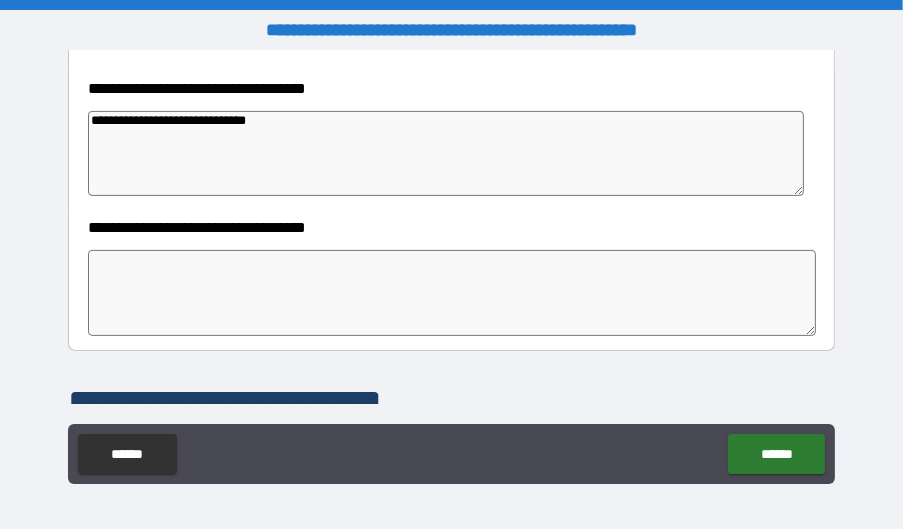 type on "**********" 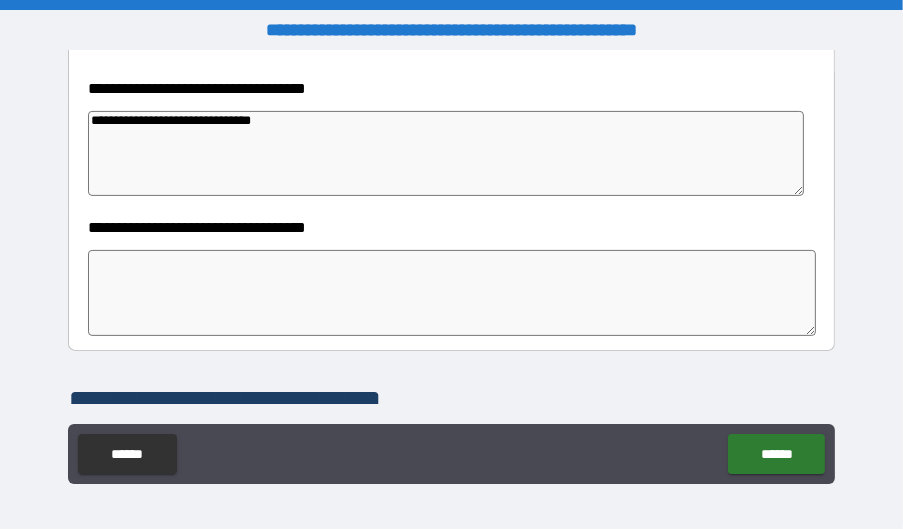 type on "**********" 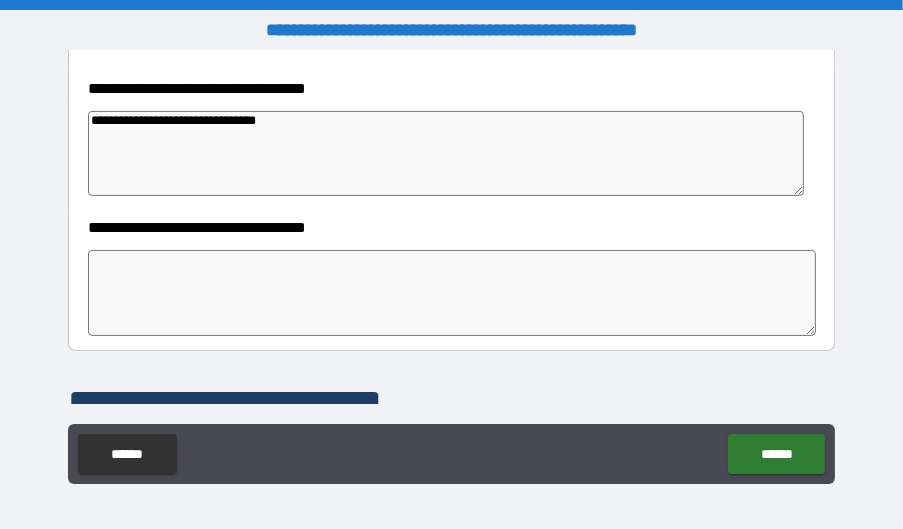type on "*" 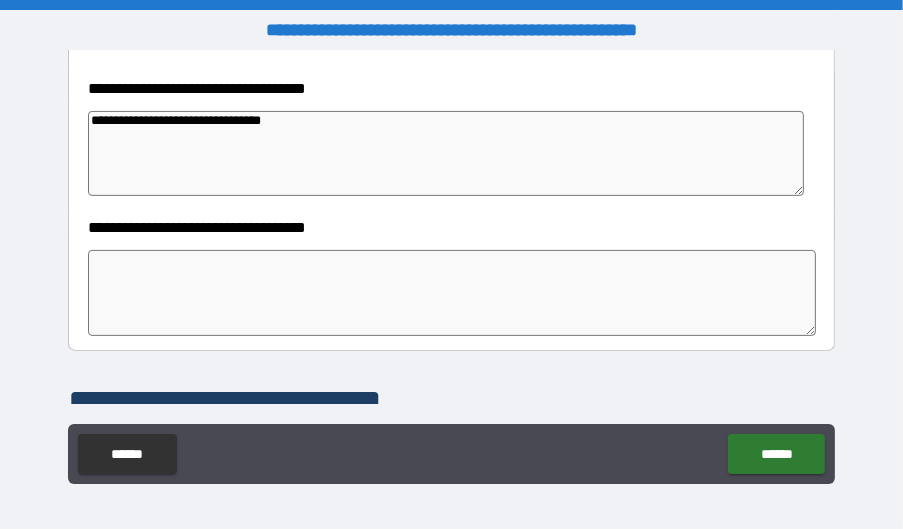 type on "**********" 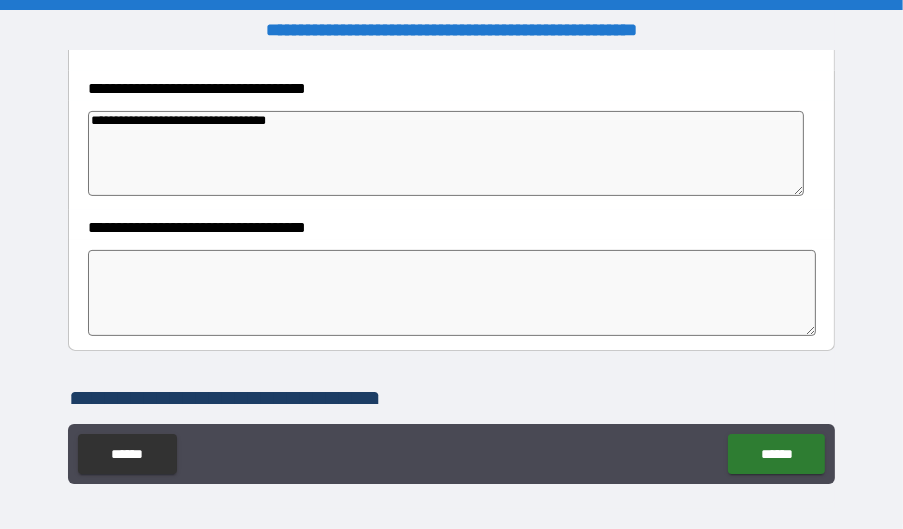 type on "*" 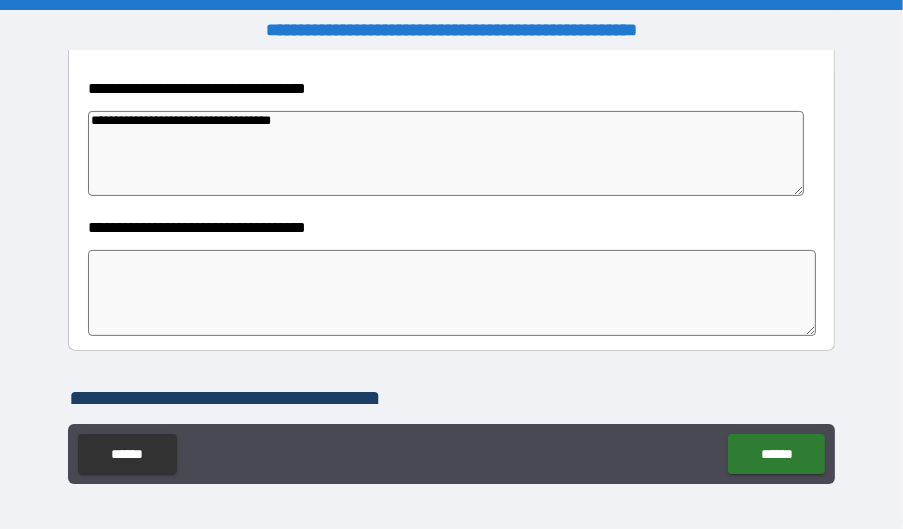 type on "*" 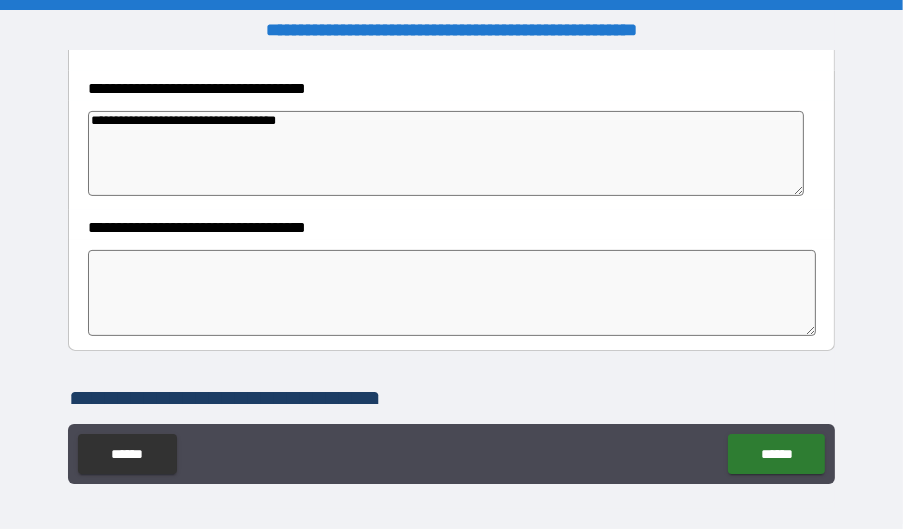 type on "*" 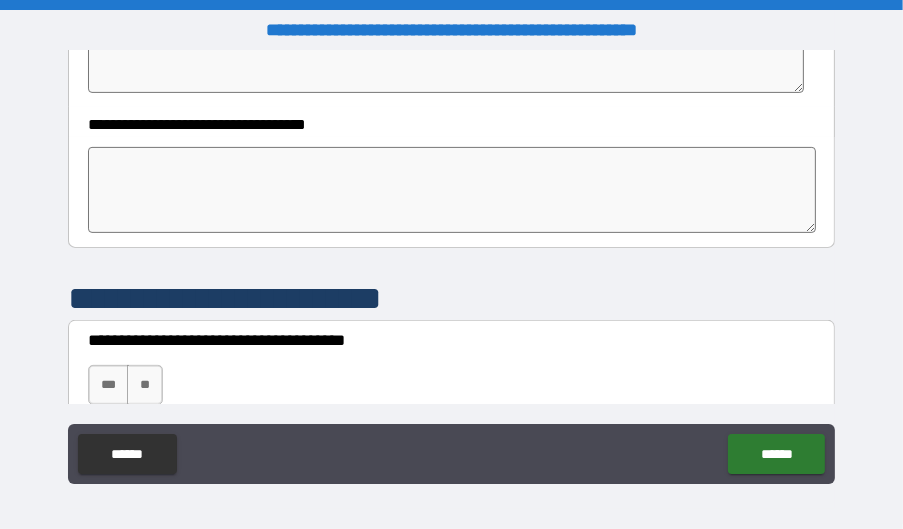 scroll, scrollTop: 600, scrollLeft: 0, axis: vertical 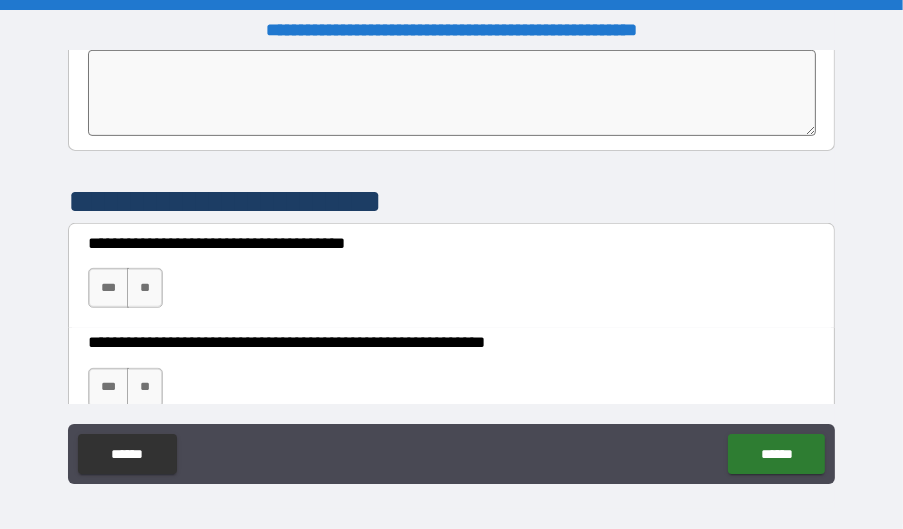 type on "**********" 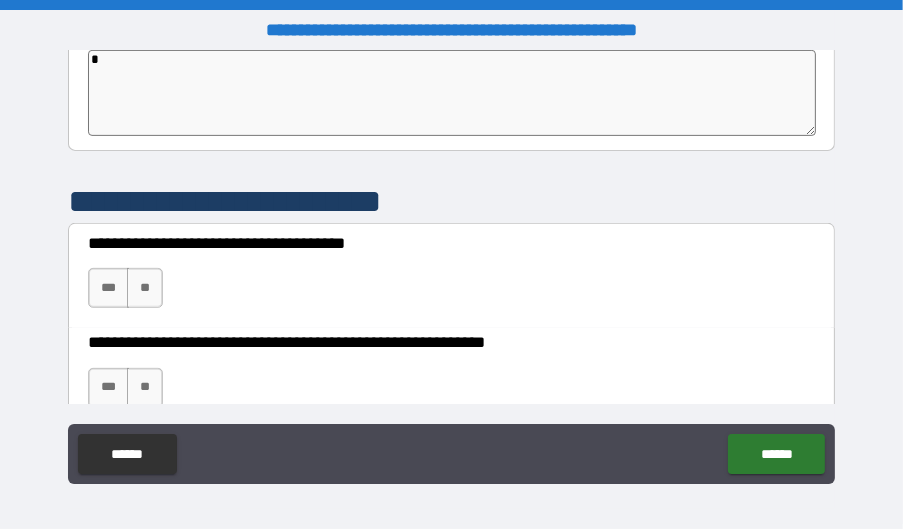 scroll, scrollTop: 599, scrollLeft: 0, axis: vertical 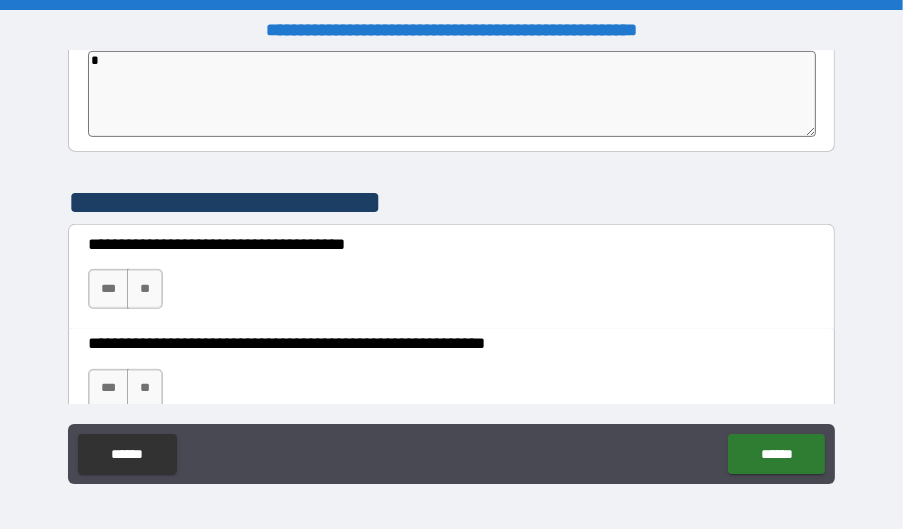 type on "**" 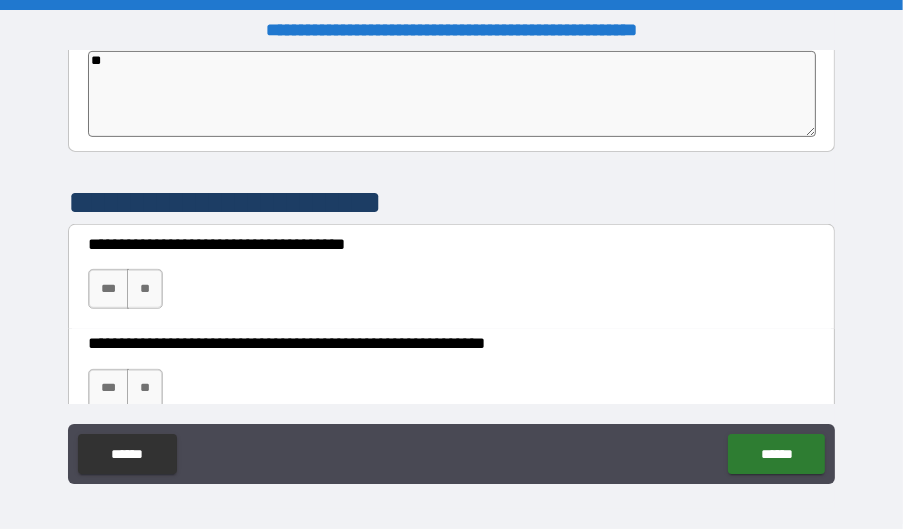 type on "*" 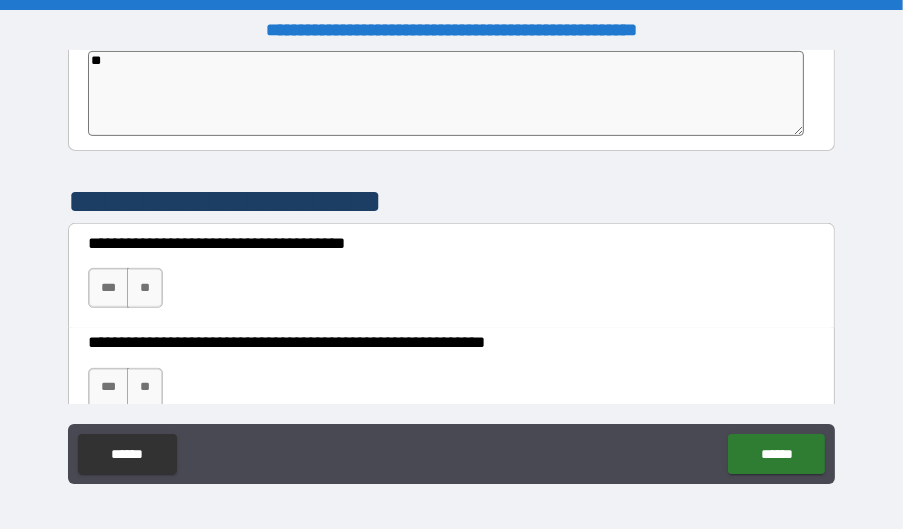 type on "*" 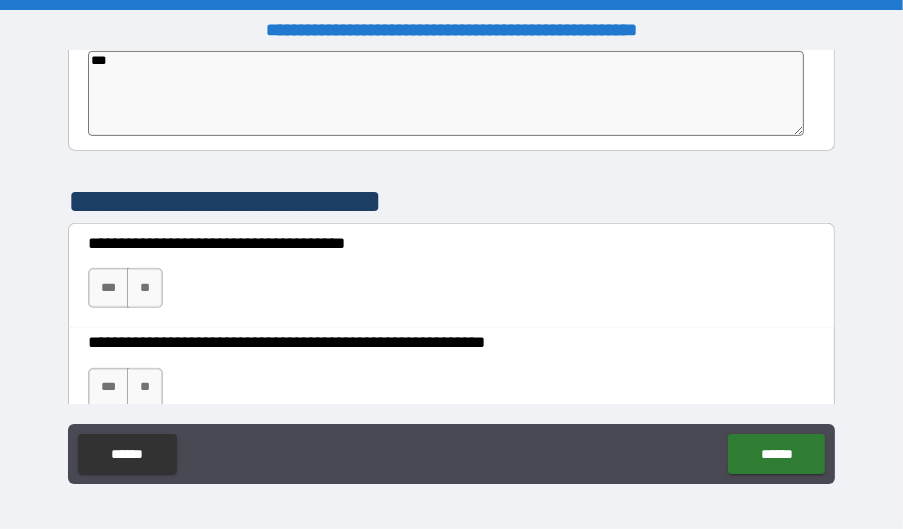 type on "*" 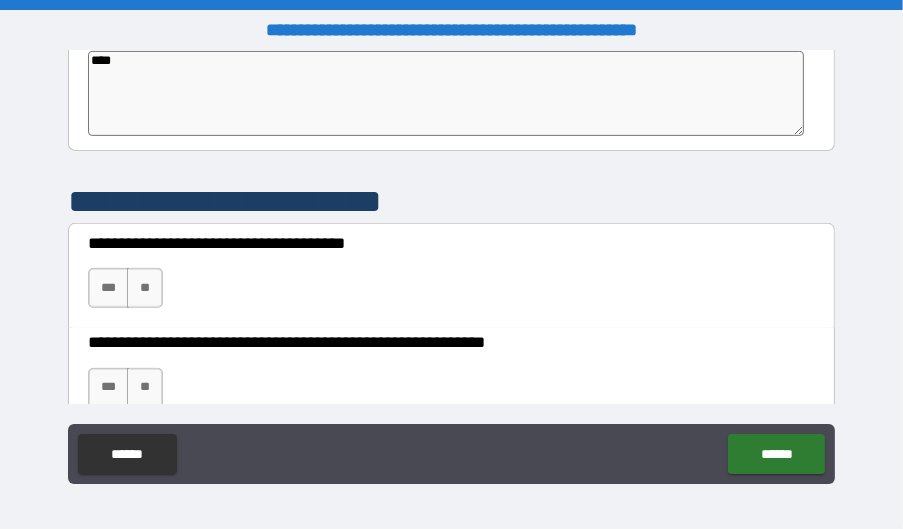type on "*****" 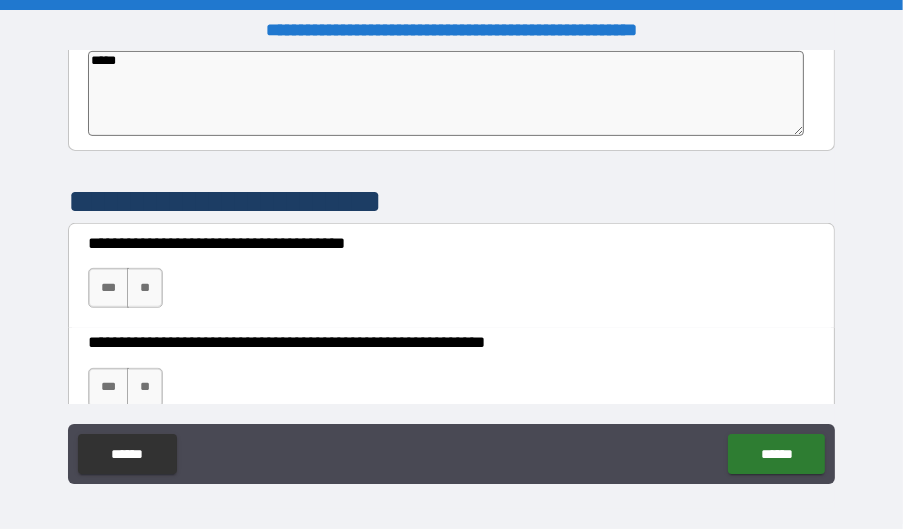 type on "*" 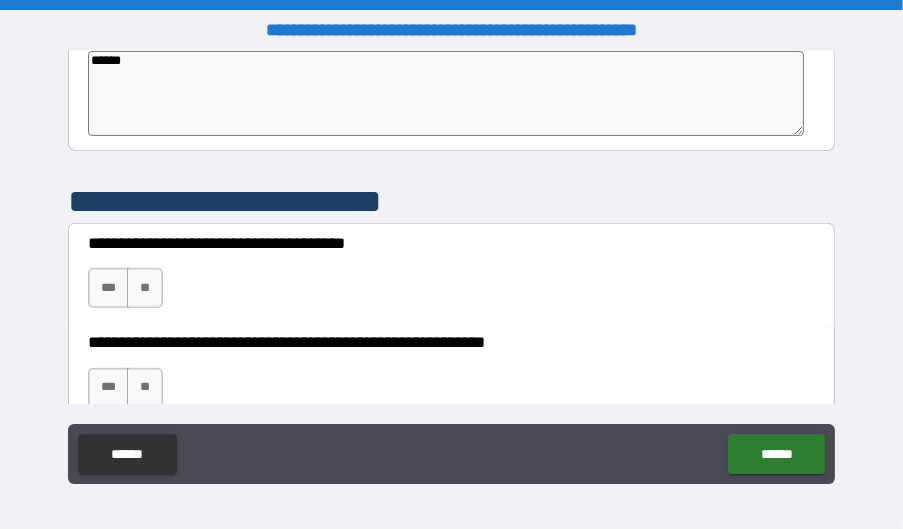 type on "*" 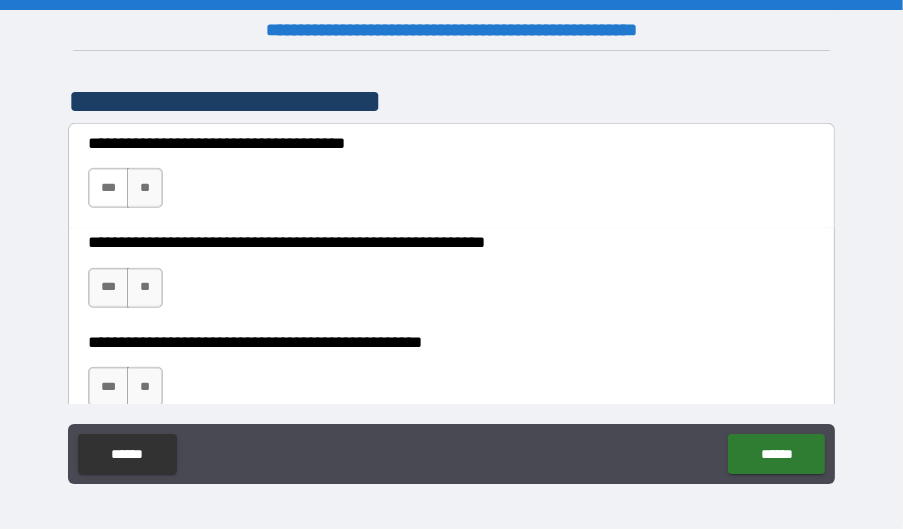 type on "******" 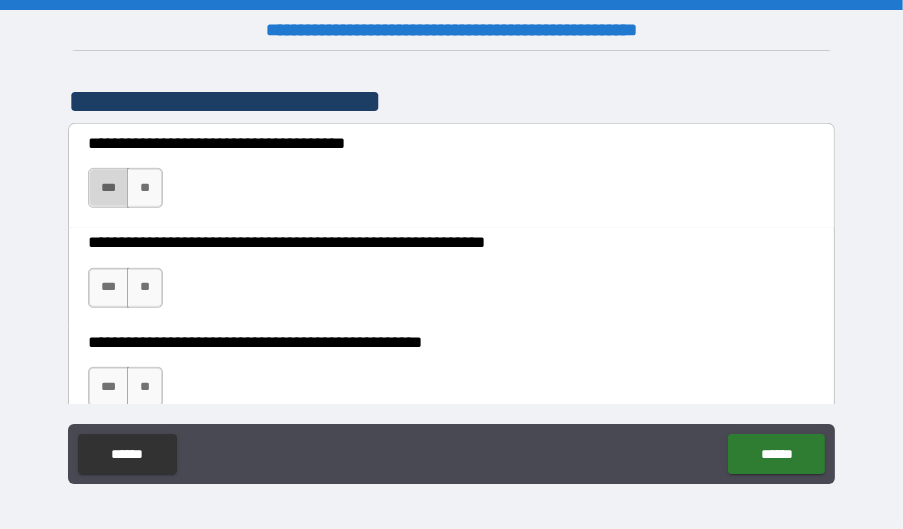 click on "***" at bounding box center (108, 188) 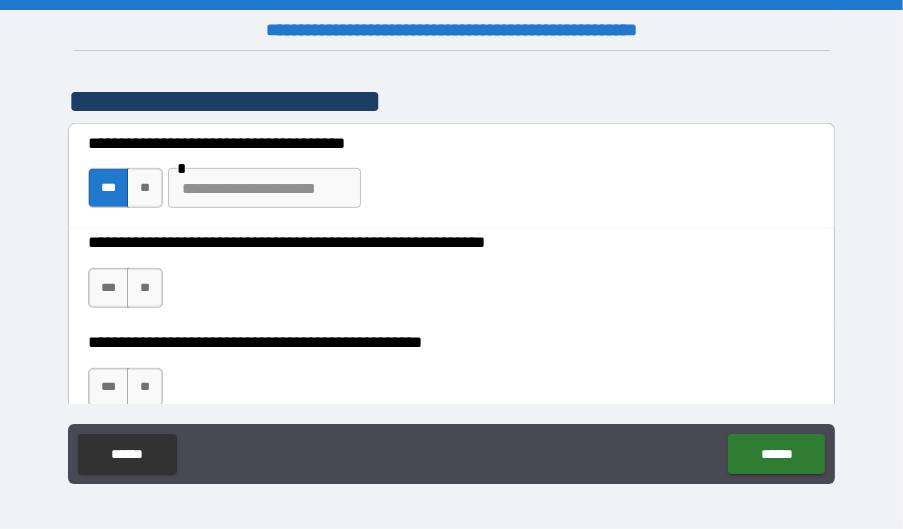 type on "*" 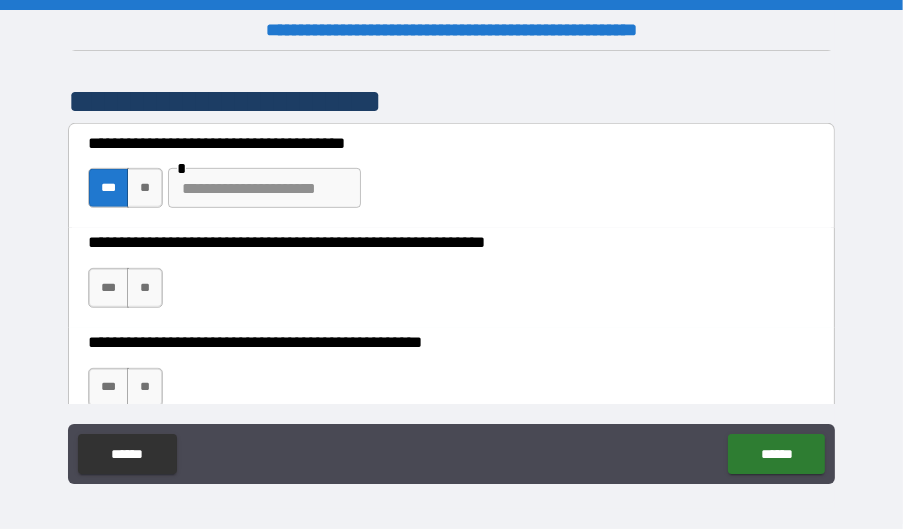 type on "*" 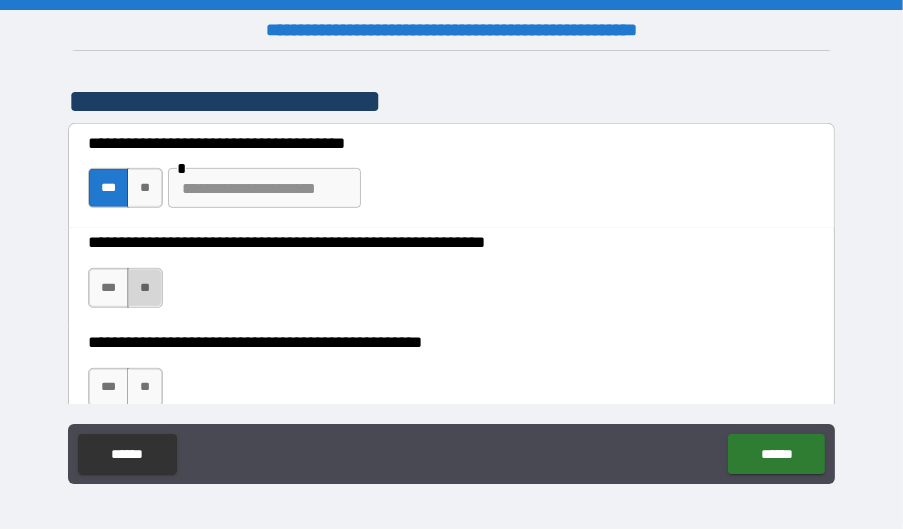 click on "**" at bounding box center [145, 288] 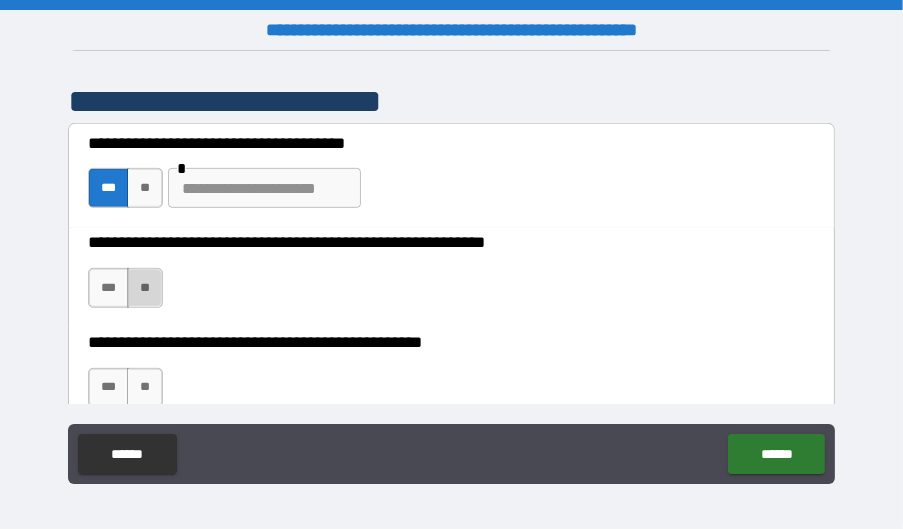 type on "*" 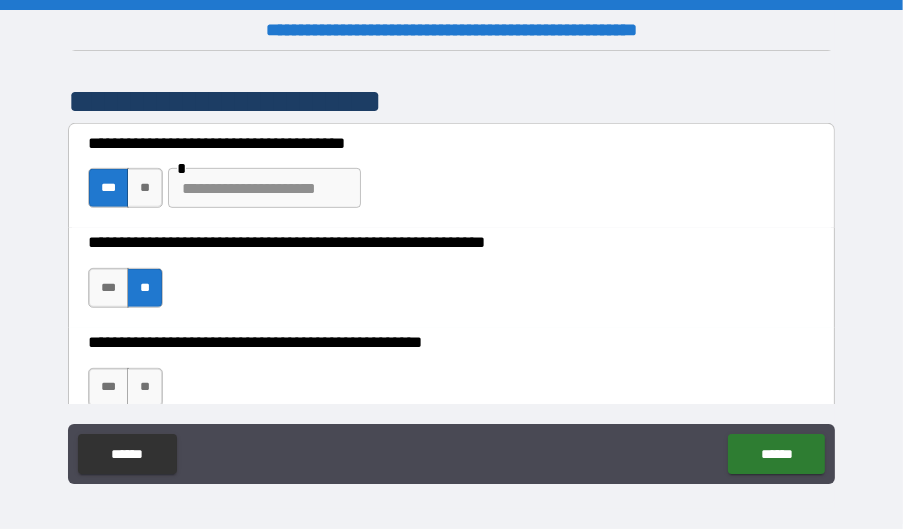 type on "*" 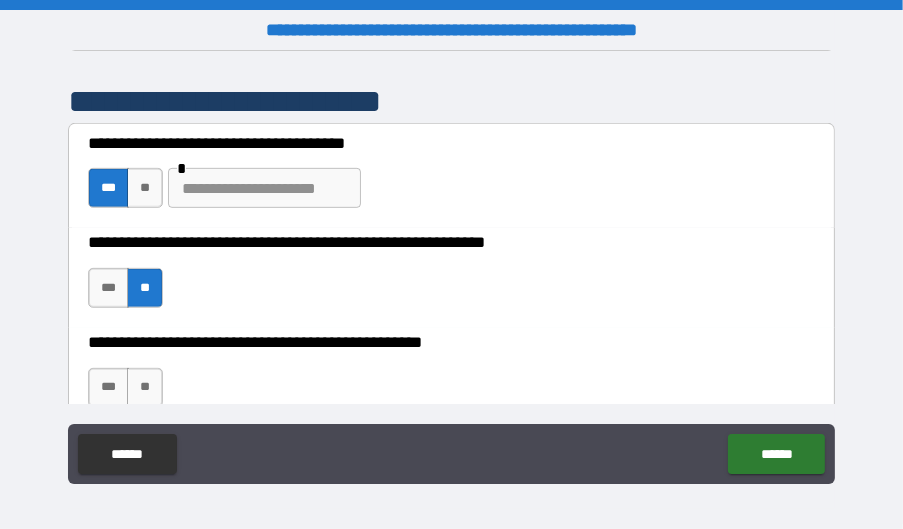 type on "*" 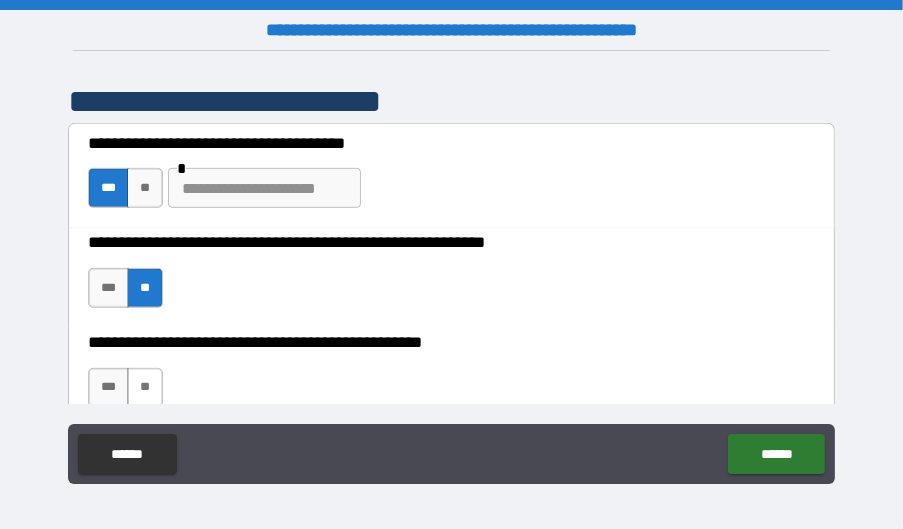 click on "**" at bounding box center (145, 388) 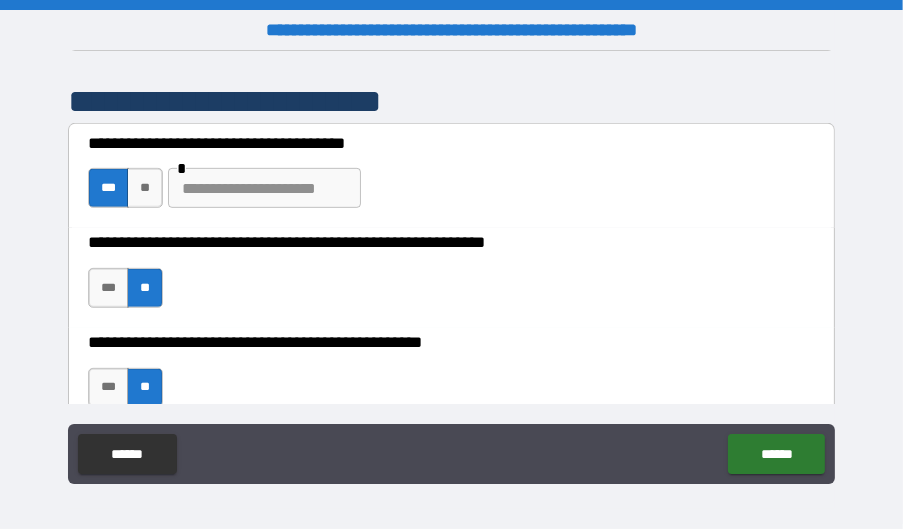 type on "*" 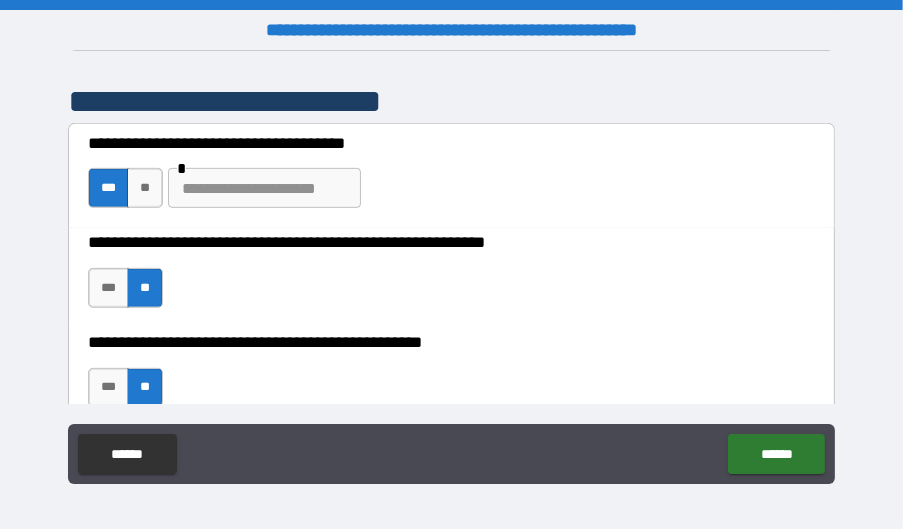 type on "*" 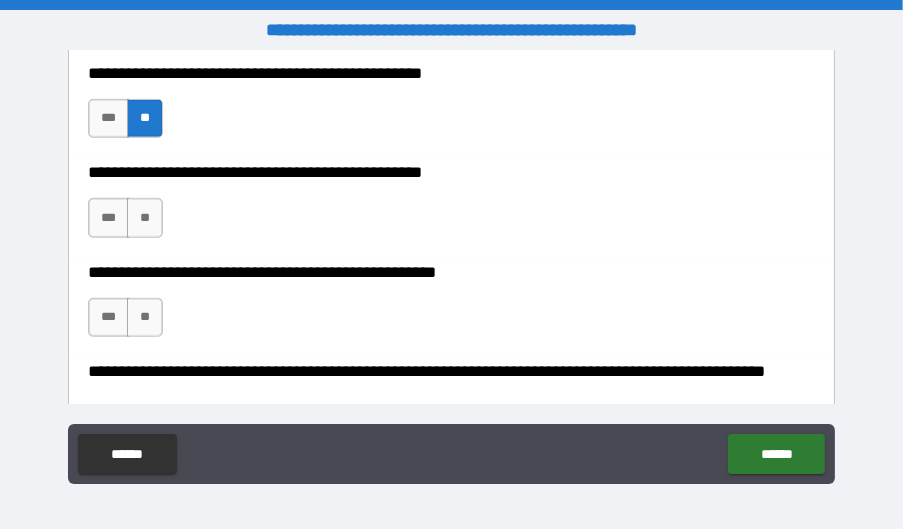 scroll, scrollTop: 999, scrollLeft: 0, axis: vertical 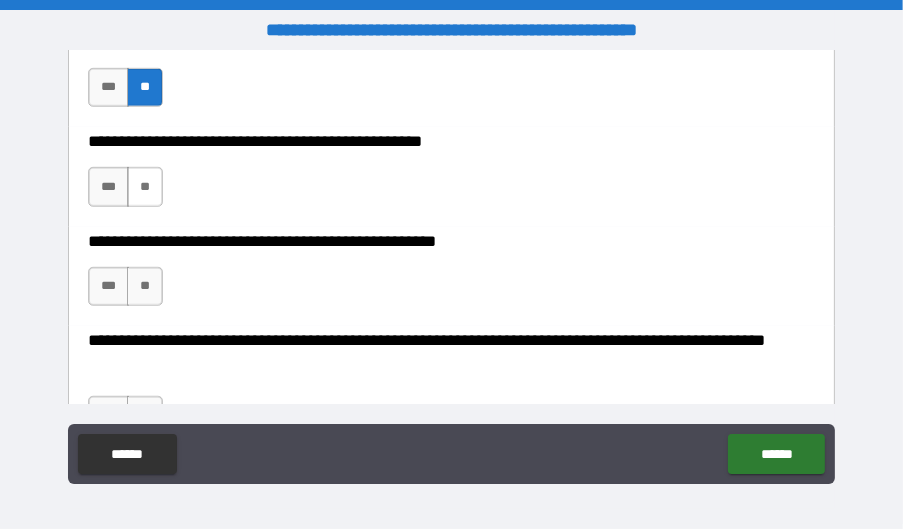click on "**" at bounding box center (145, 187) 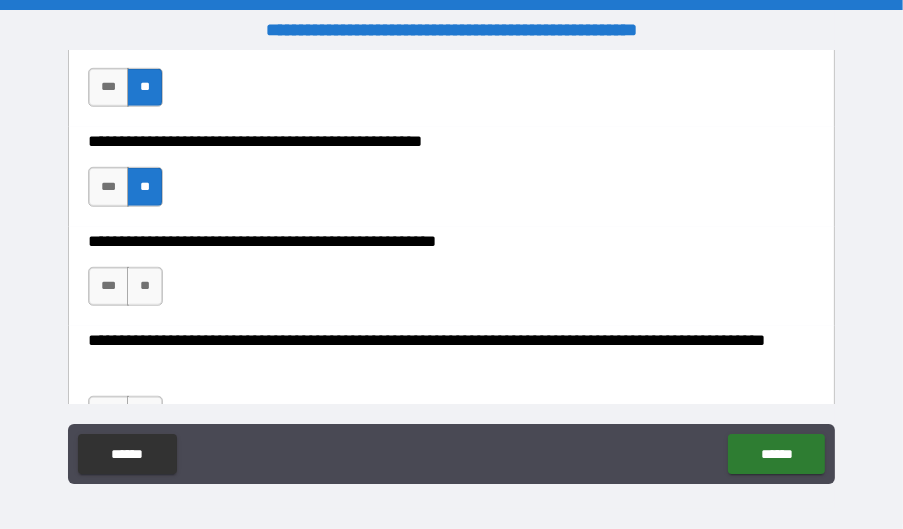 type on "*" 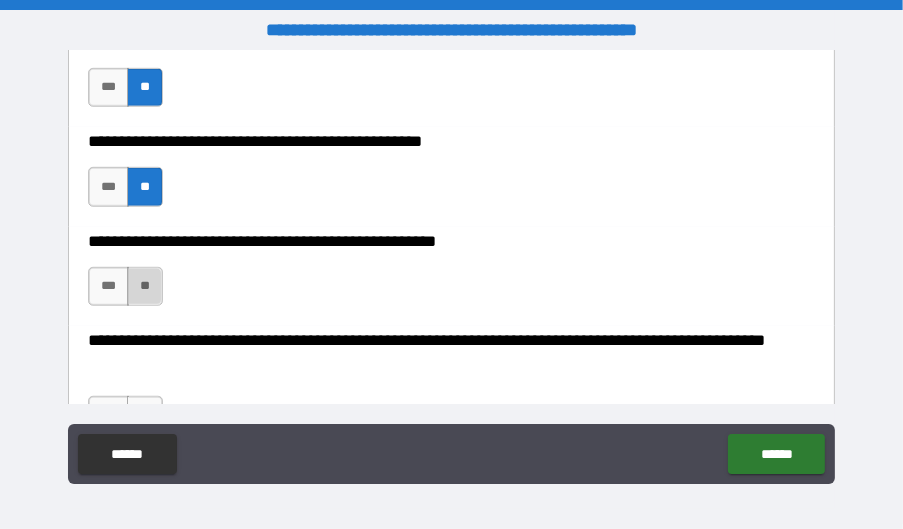 click on "**" at bounding box center [145, 287] 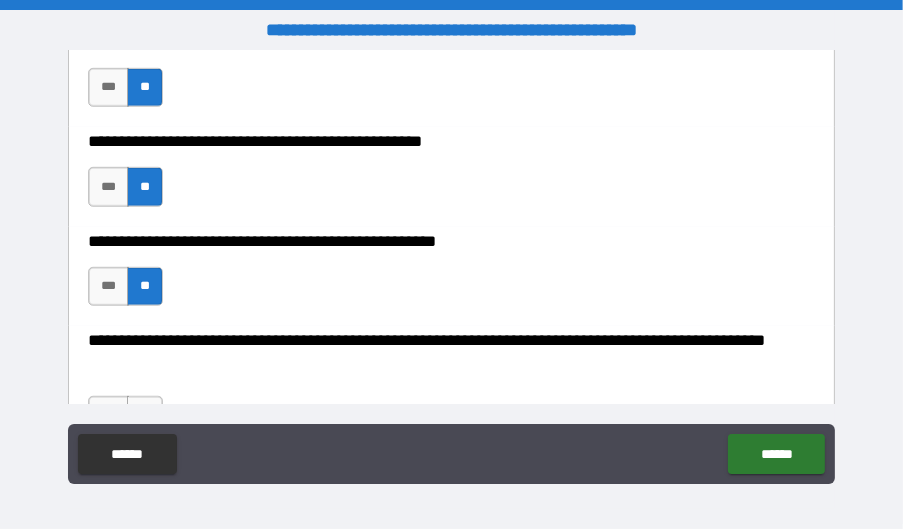 type on "*" 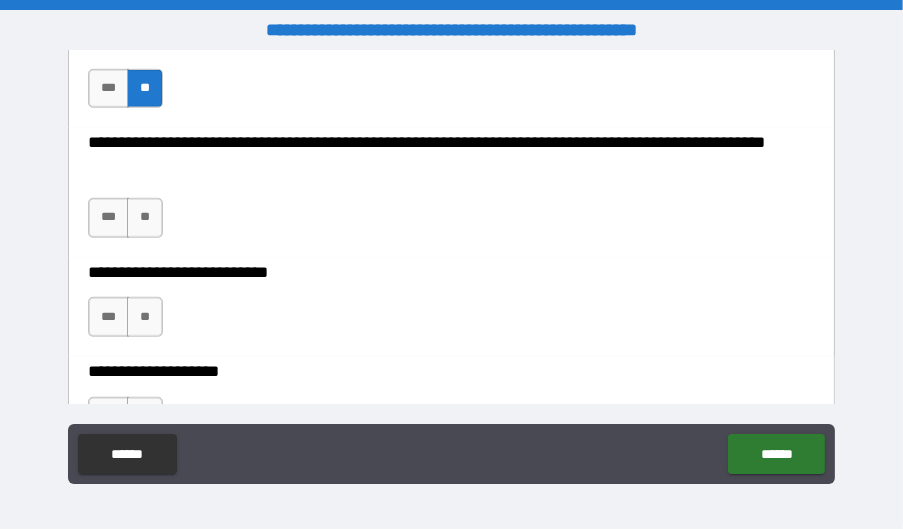 scroll, scrollTop: 1199, scrollLeft: 0, axis: vertical 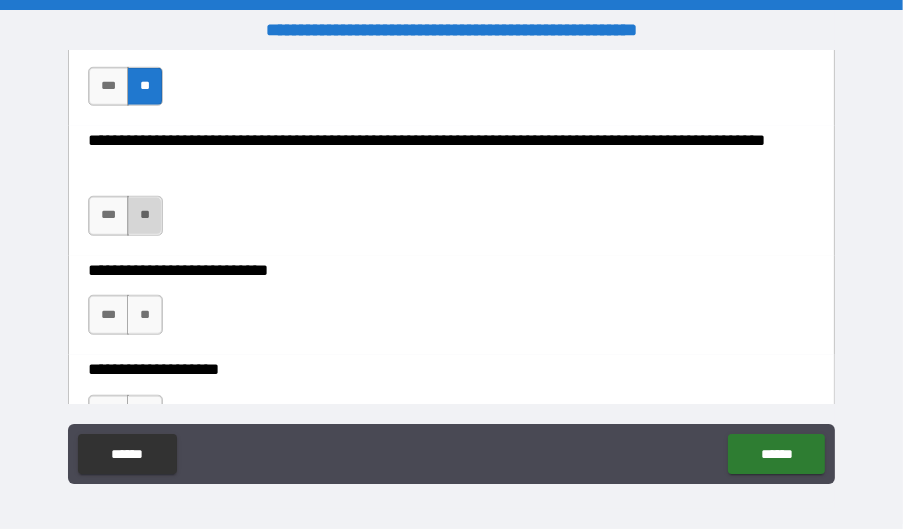click on "**" at bounding box center [145, 216] 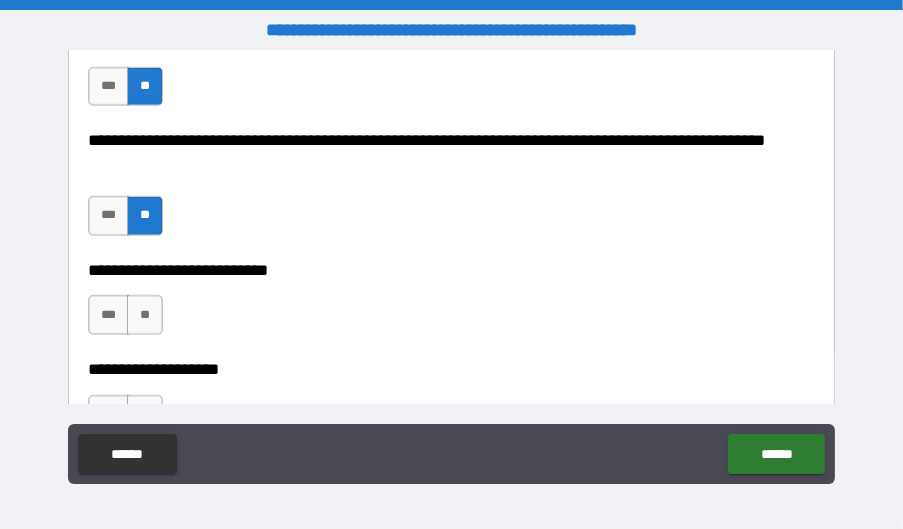type on "*" 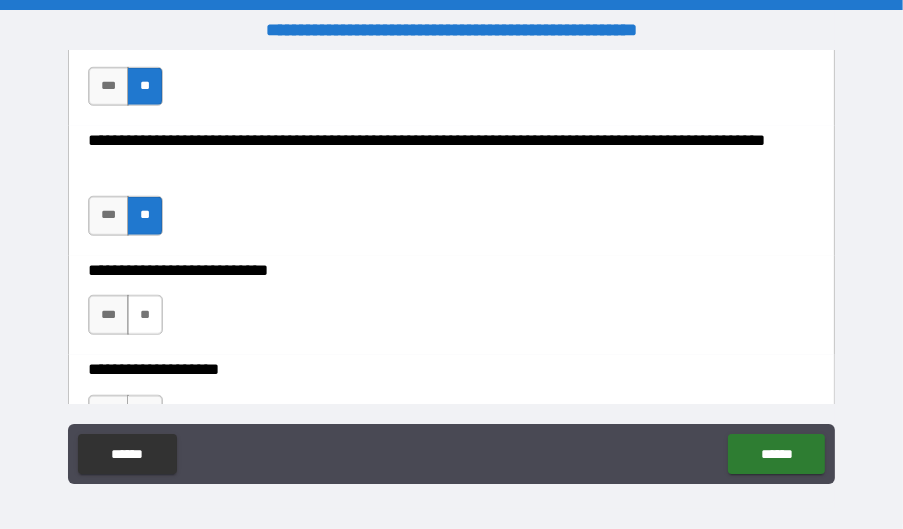 click on "**" at bounding box center [145, 315] 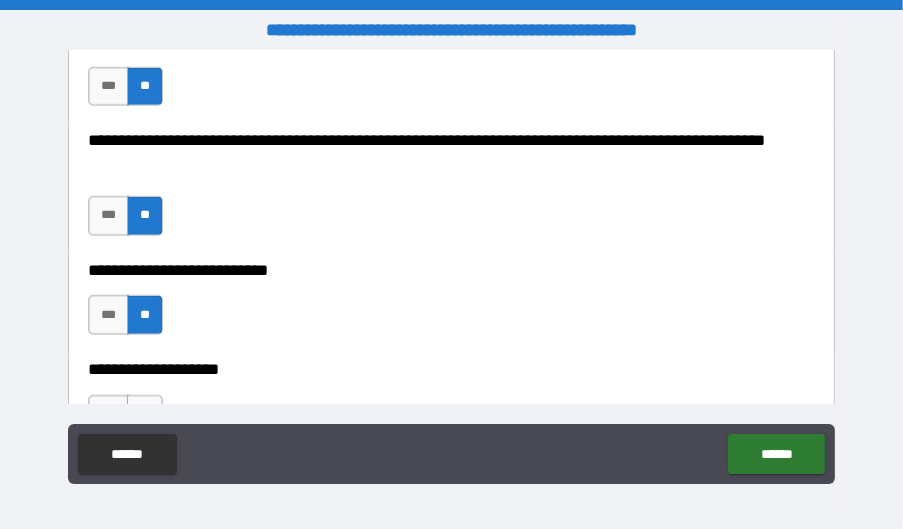 type on "*" 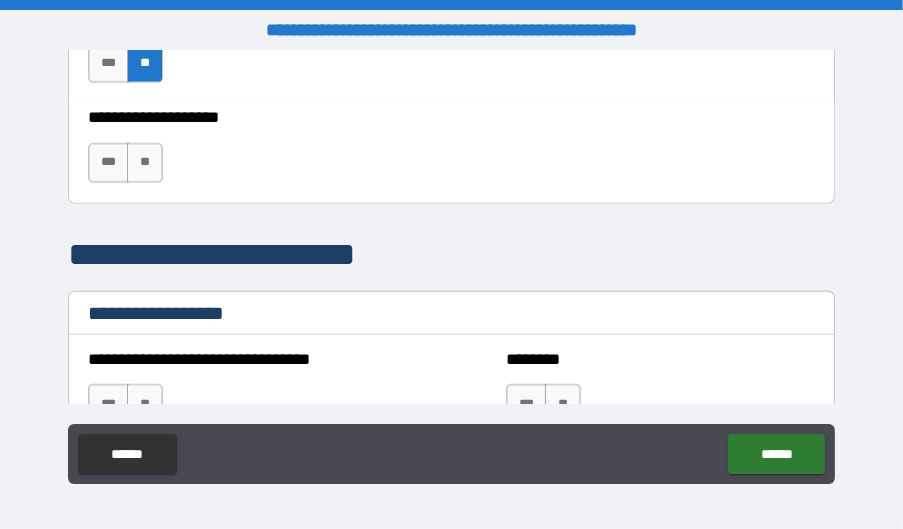 scroll, scrollTop: 1499, scrollLeft: 0, axis: vertical 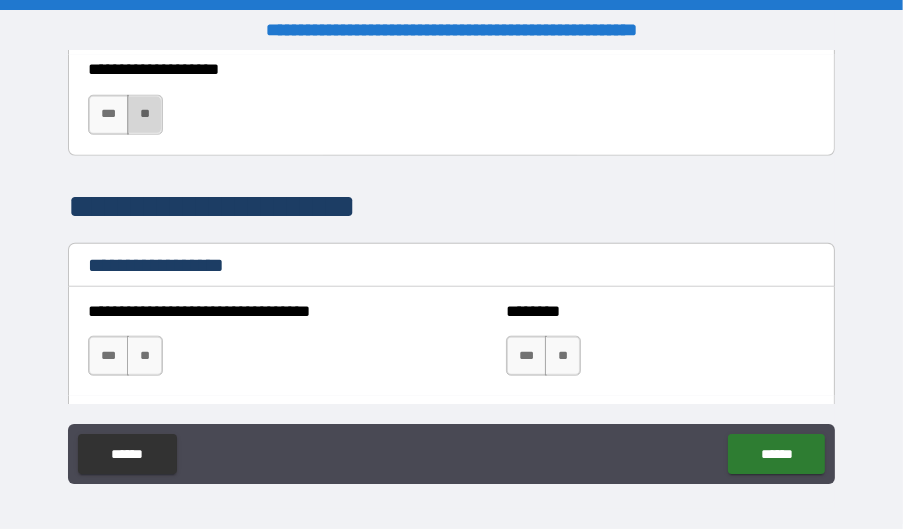 click on "**" at bounding box center (145, 115) 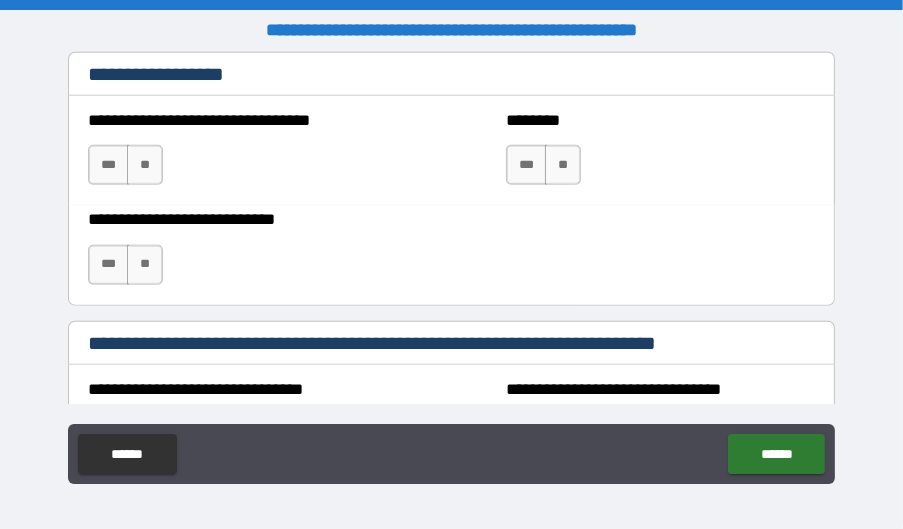 scroll, scrollTop: 1699, scrollLeft: 0, axis: vertical 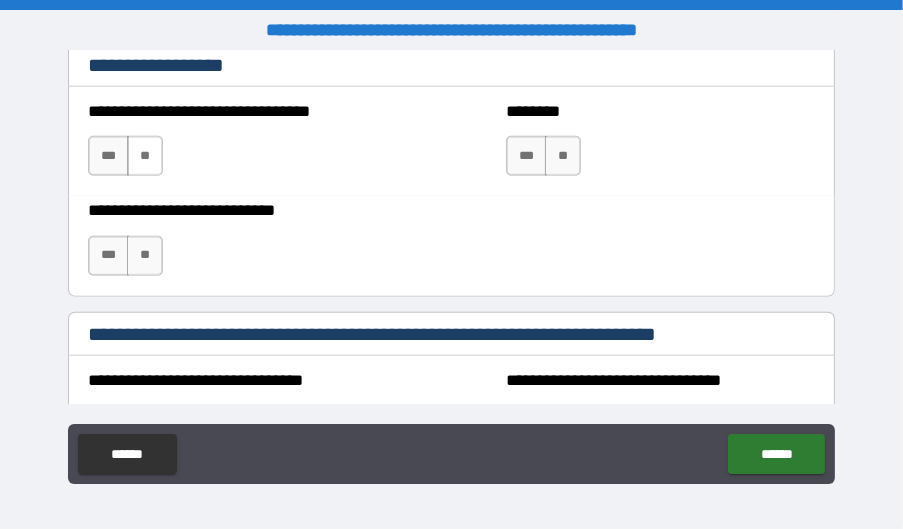click on "**" at bounding box center [145, 156] 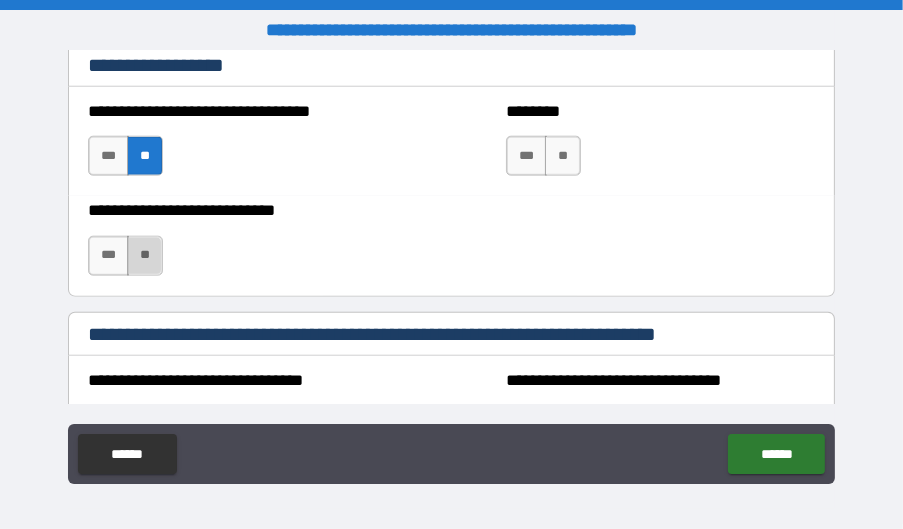 click on "**" at bounding box center [145, 256] 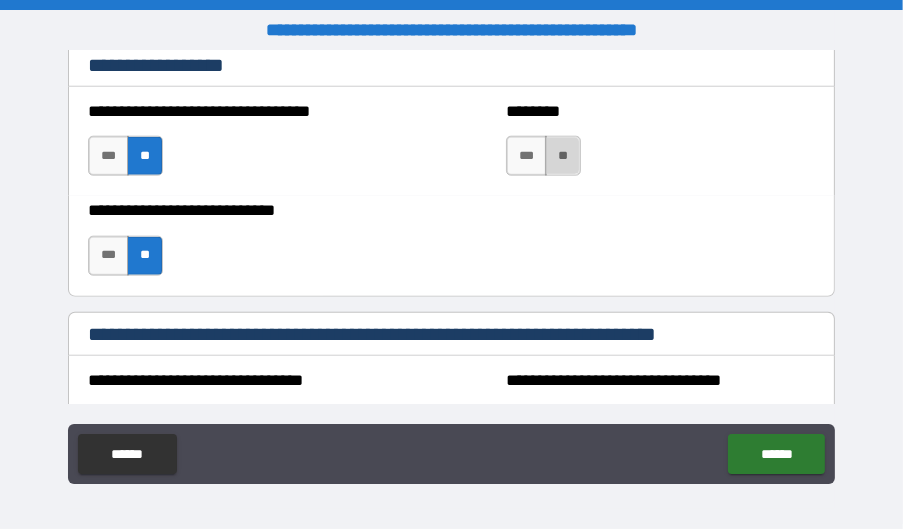 click on "**" at bounding box center (563, 156) 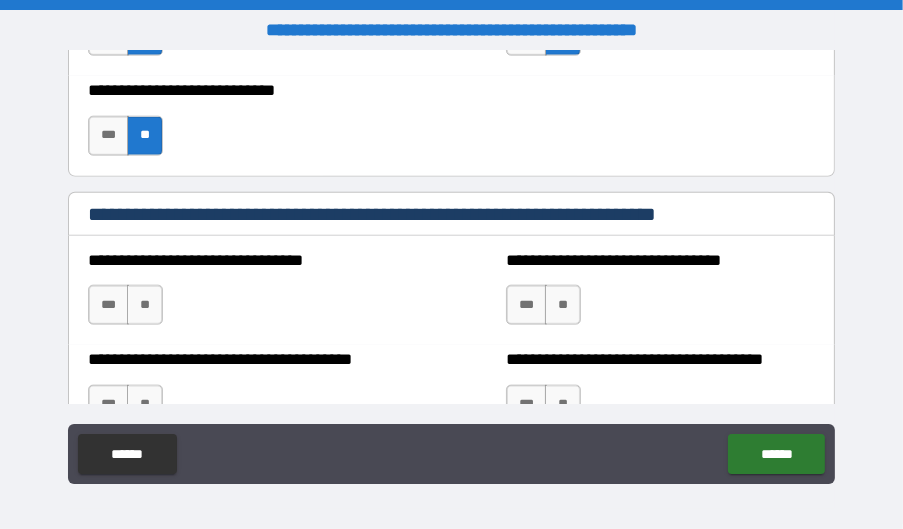 scroll, scrollTop: 1999, scrollLeft: 0, axis: vertical 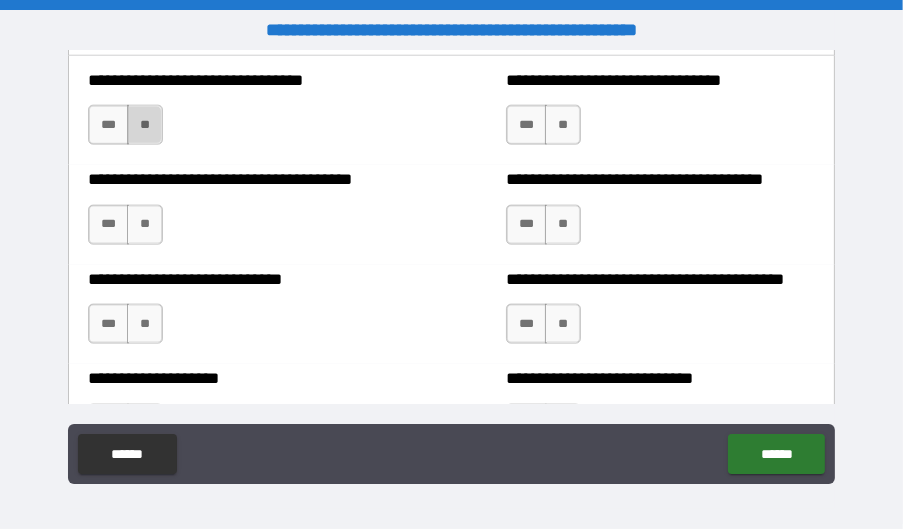 click on "**" at bounding box center [145, 125] 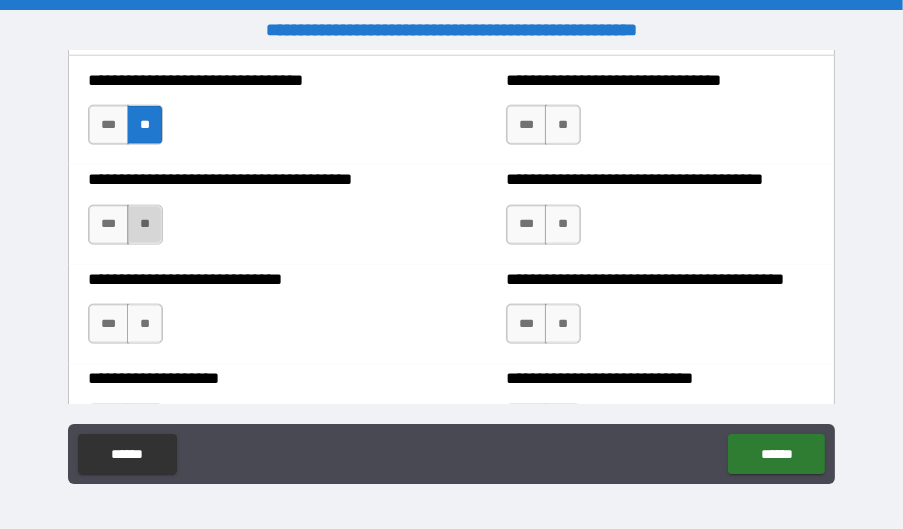 click on "**" at bounding box center (145, 225) 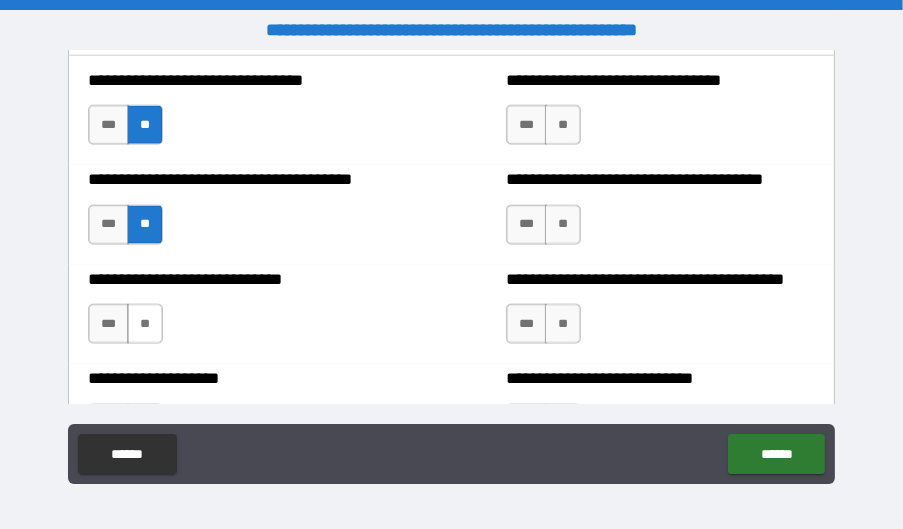 click on "**" at bounding box center [145, 324] 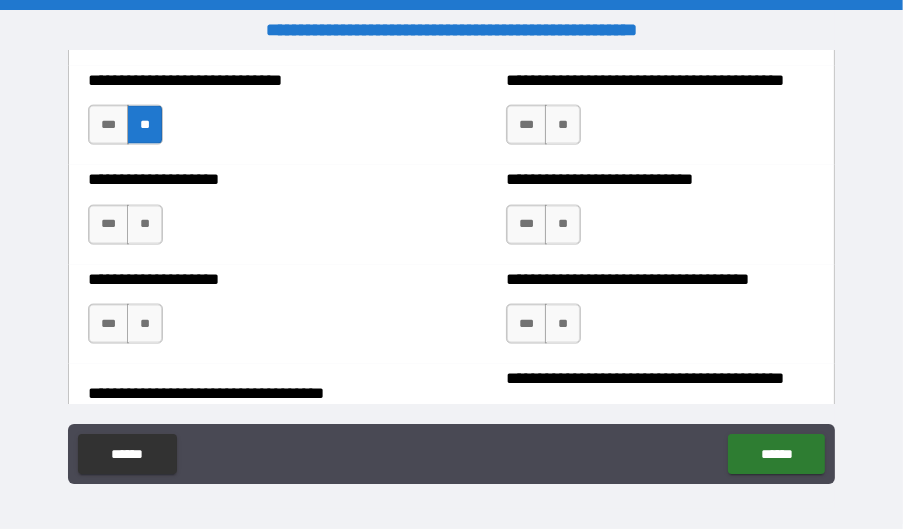 scroll, scrollTop: 2199, scrollLeft: 0, axis: vertical 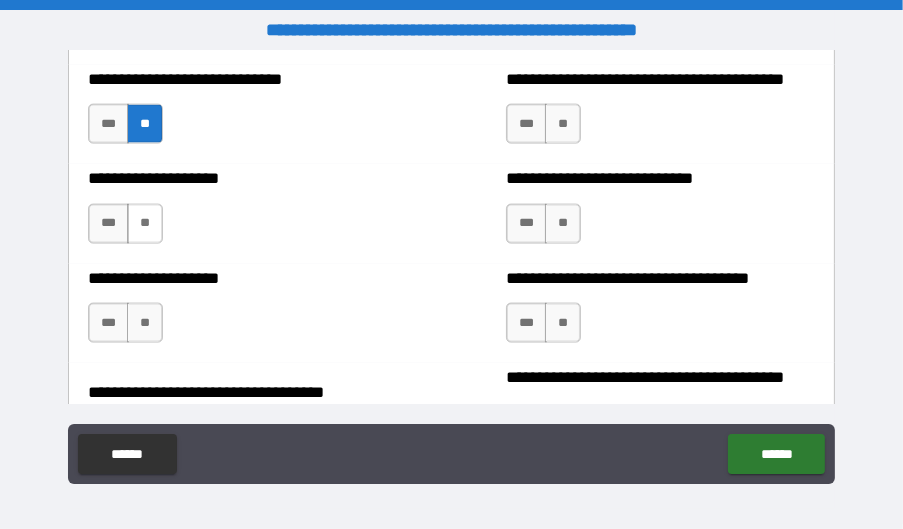 click on "**" at bounding box center (145, 224) 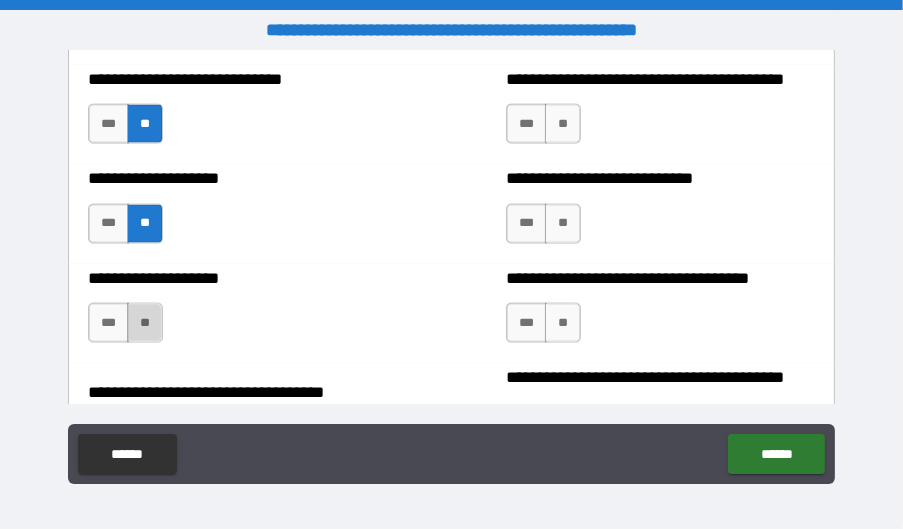 click on "**" at bounding box center (145, 323) 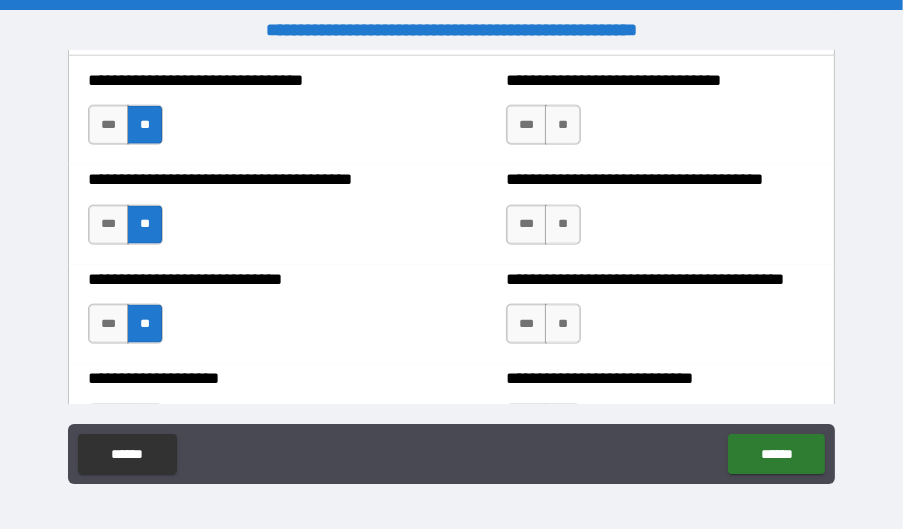 scroll, scrollTop: 1899, scrollLeft: 0, axis: vertical 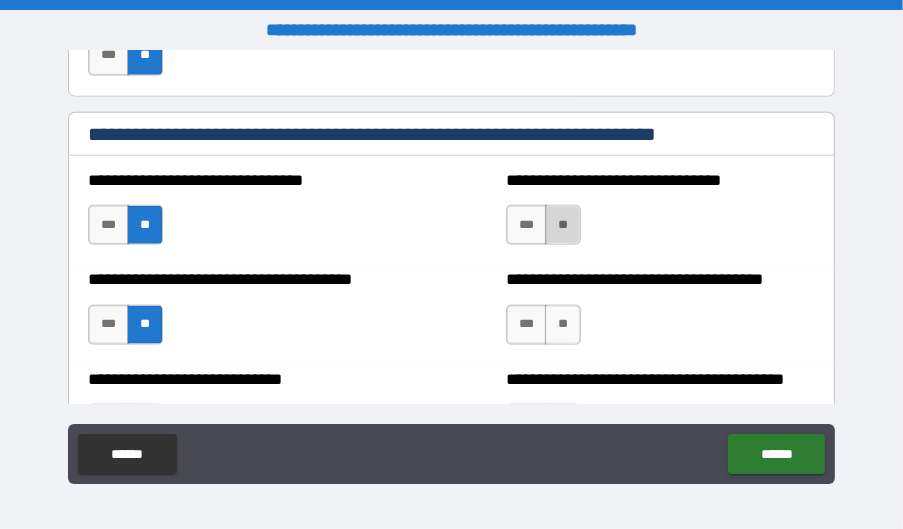 click on "**" at bounding box center [563, 225] 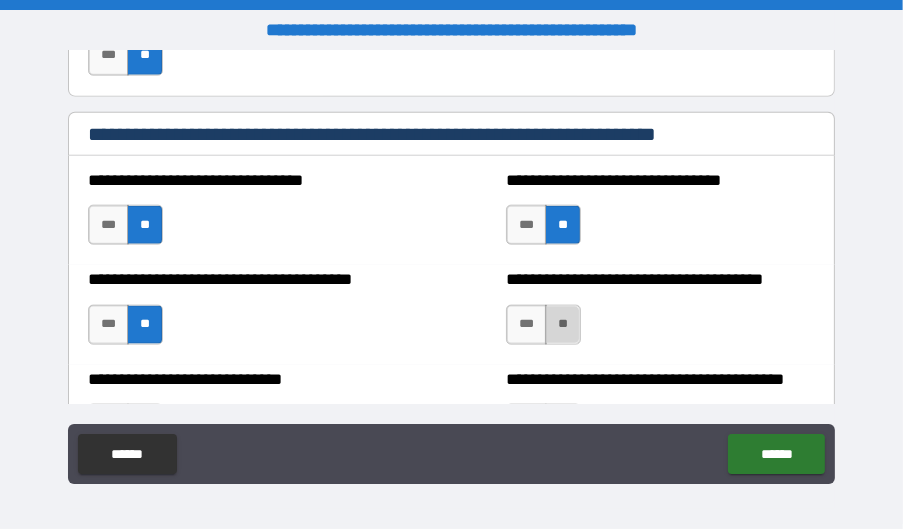 click on "**" at bounding box center (563, 325) 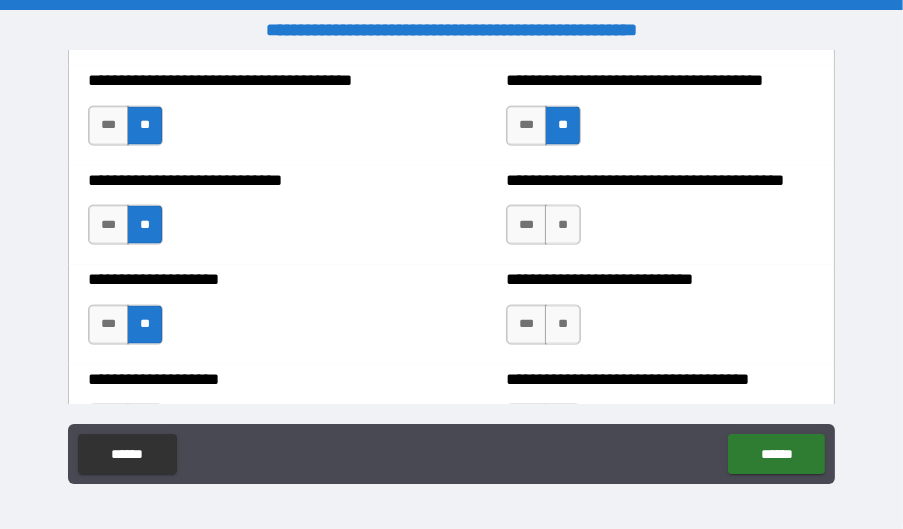 scroll, scrollTop: 2099, scrollLeft: 0, axis: vertical 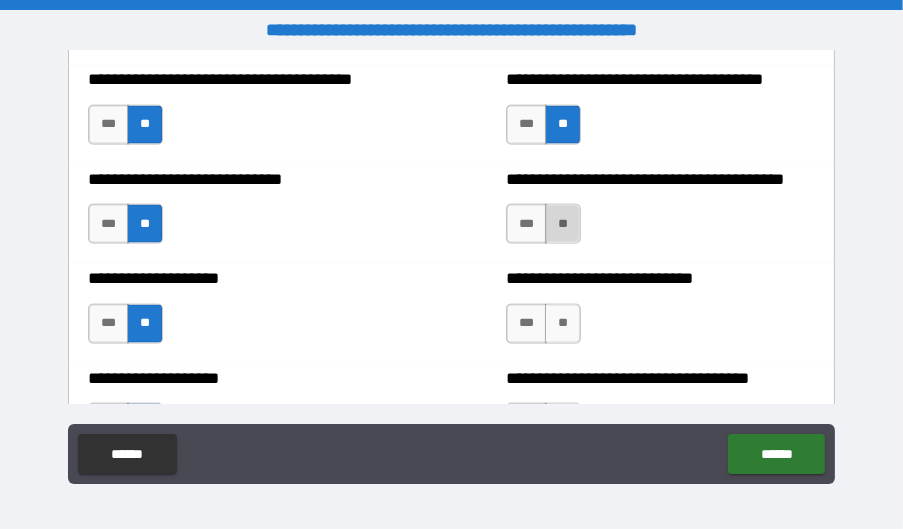 click on "**" at bounding box center (563, 224) 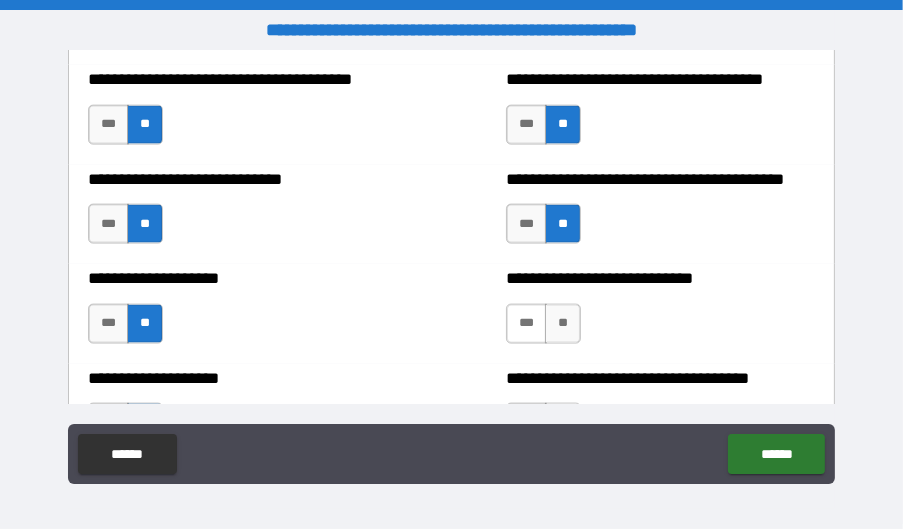 click on "***" at bounding box center (526, 324) 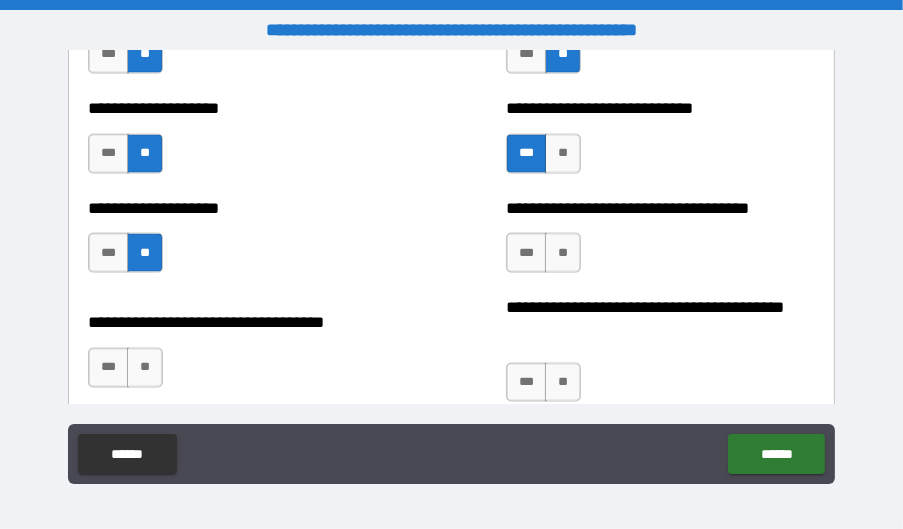 scroll, scrollTop: 2299, scrollLeft: 0, axis: vertical 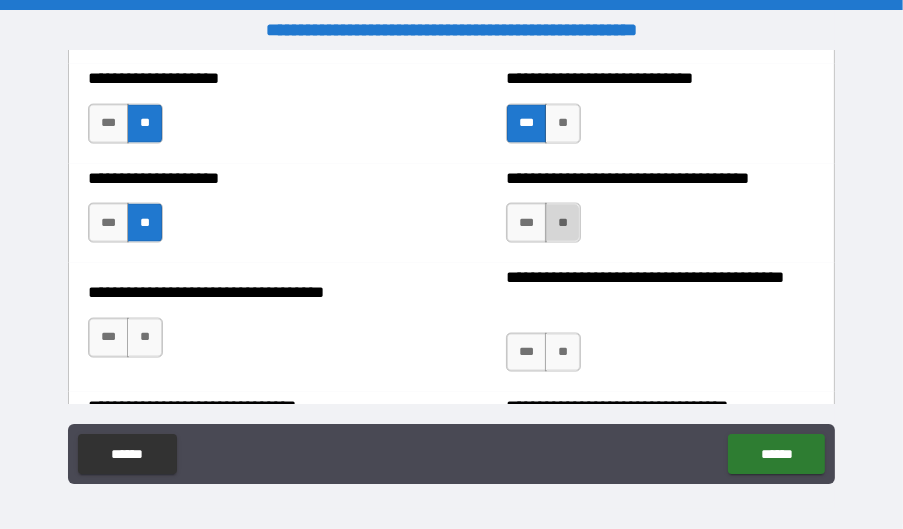 click on "**" at bounding box center (563, 223) 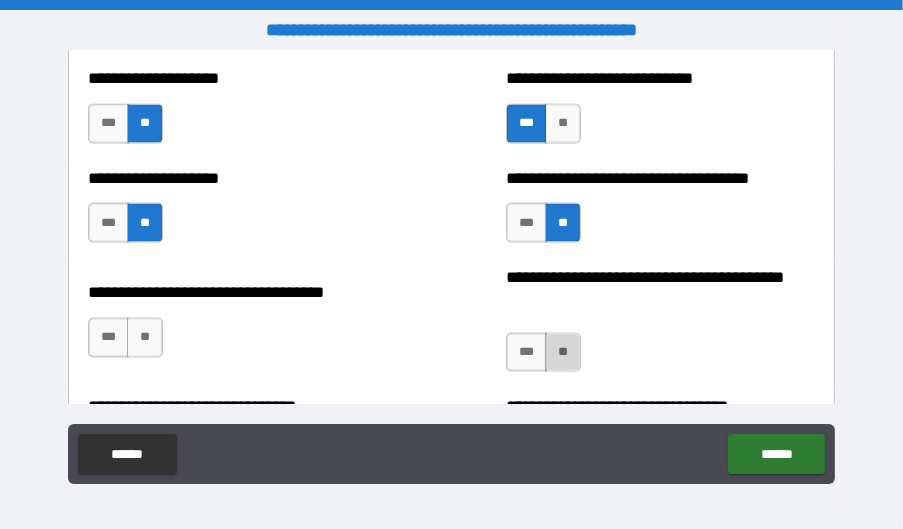 click on "**" at bounding box center (563, 353) 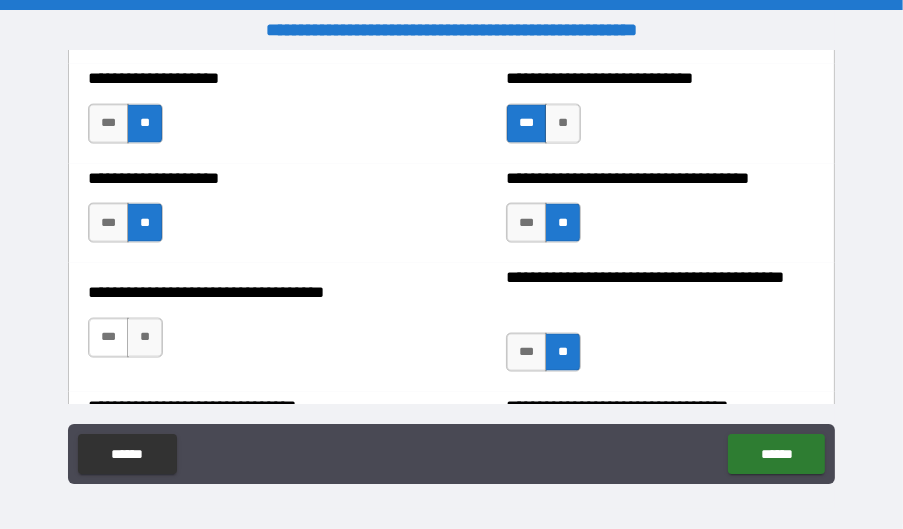 click on "***" at bounding box center (108, 338) 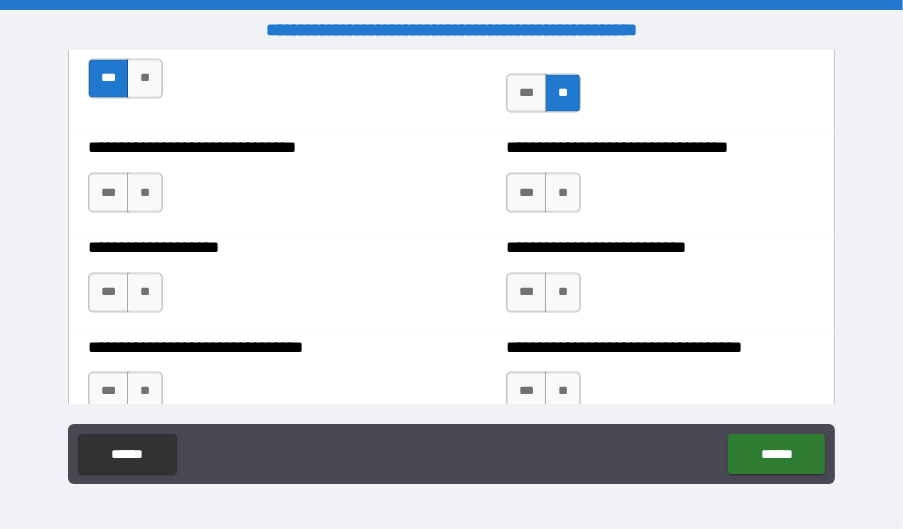 scroll, scrollTop: 2599, scrollLeft: 0, axis: vertical 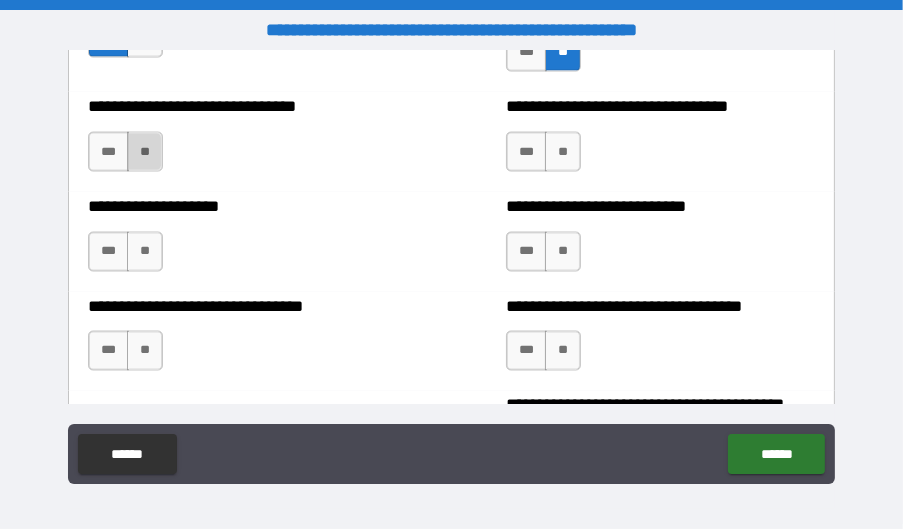 click on "**" at bounding box center (145, 152) 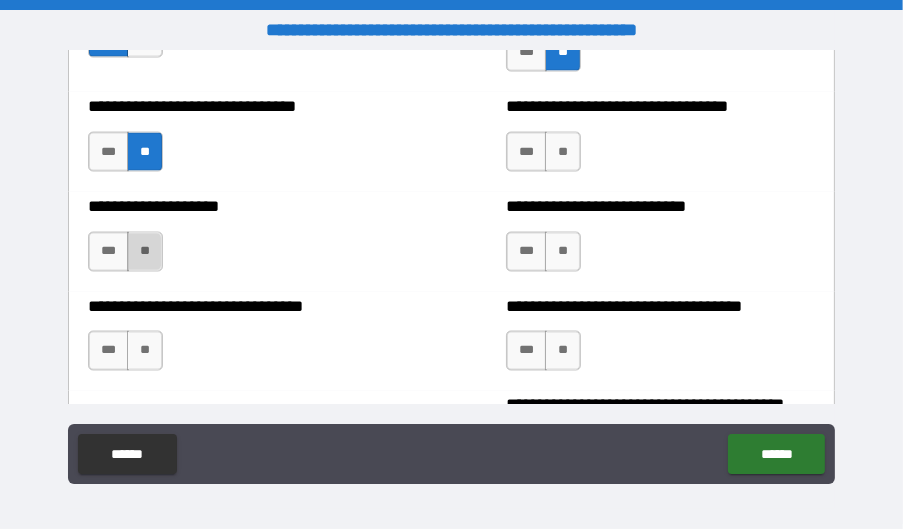 click on "**" at bounding box center [145, 252] 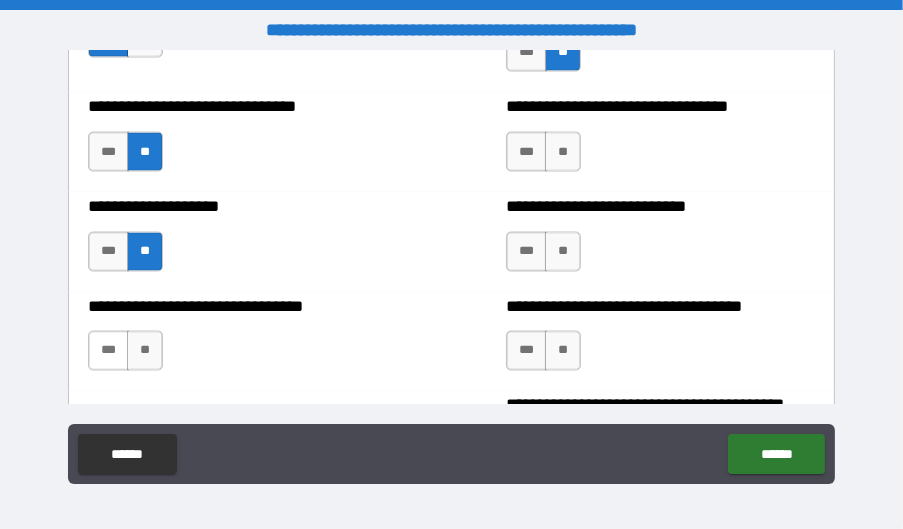 click on "***" at bounding box center [108, 351] 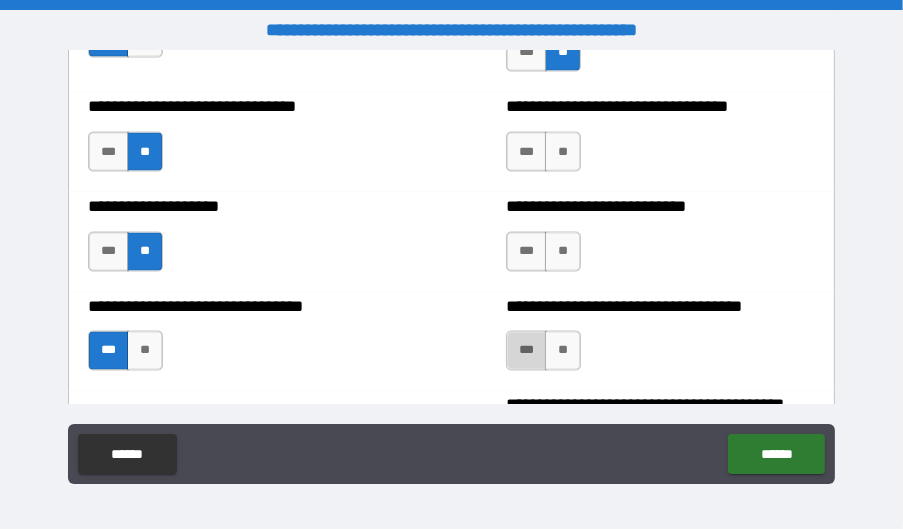 click on "***" at bounding box center (526, 351) 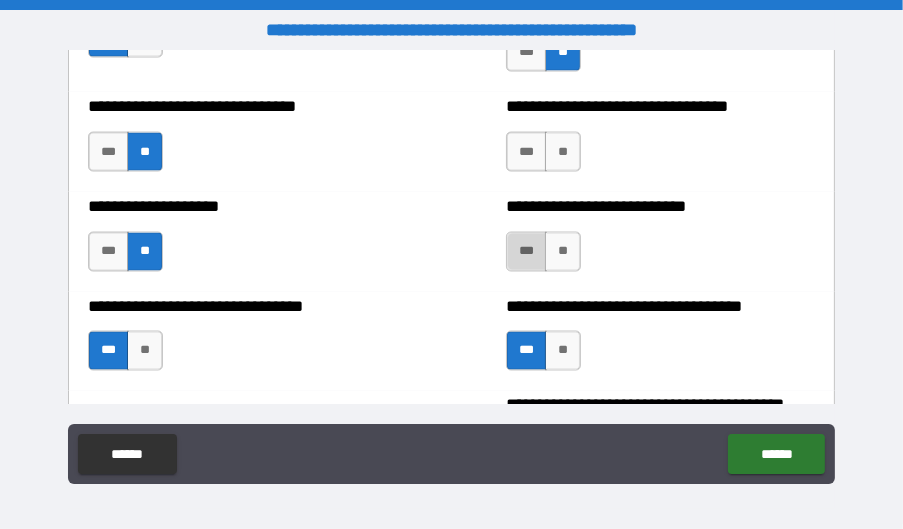 click on "***" at bounding box center (526, 252) 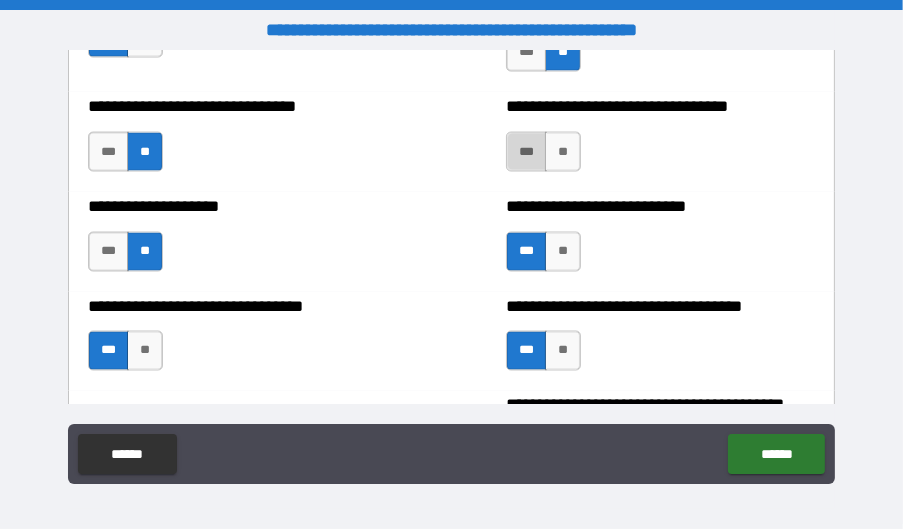 click on "***" at bounding box center [526, 152] 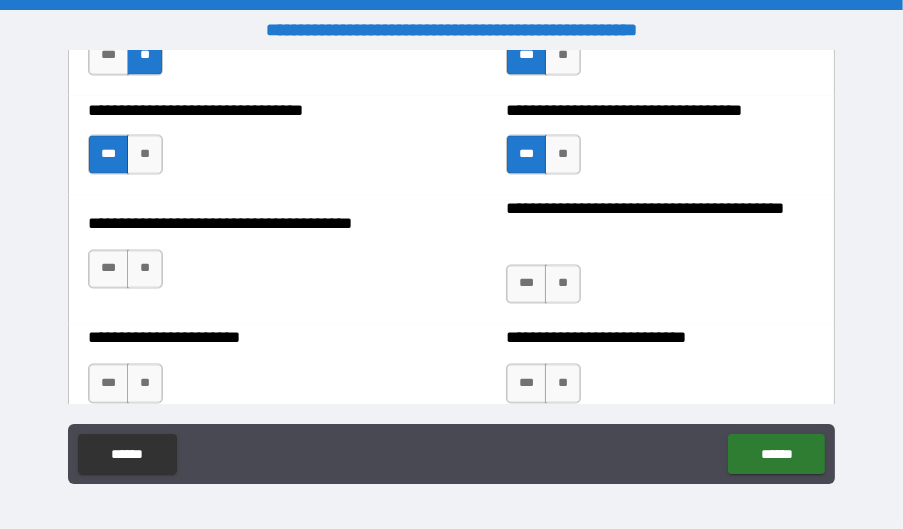 scroll, scrollTop: 2799, scrollLeft: 0, axis: vertical 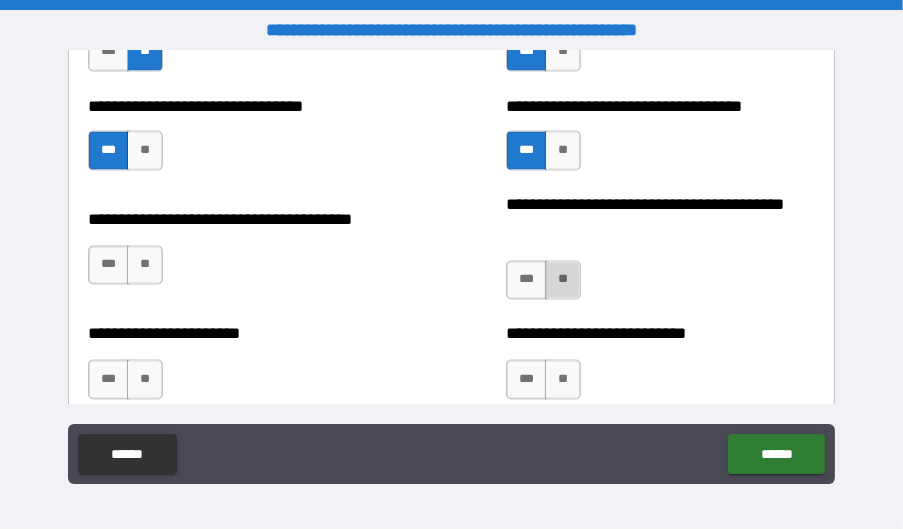 click on "**" at bounding box center [563, 281] 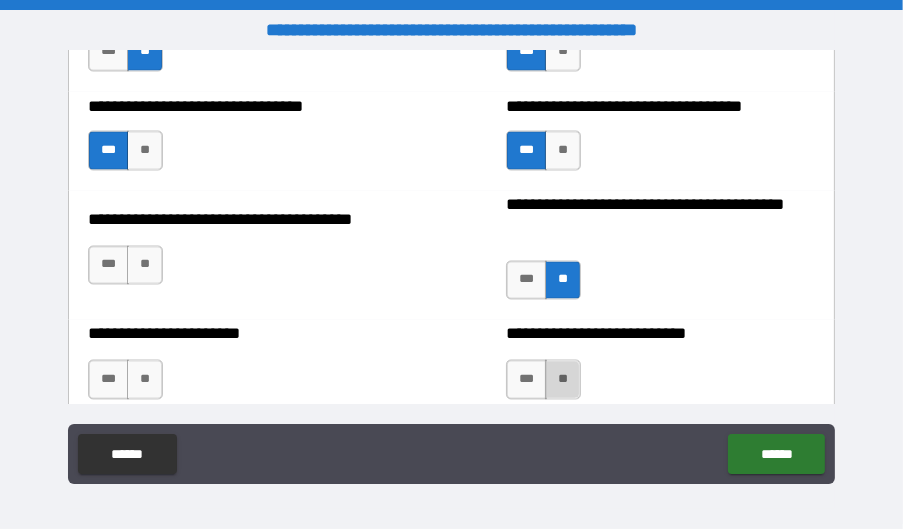 click on "**" at bounding box center [563, 380] 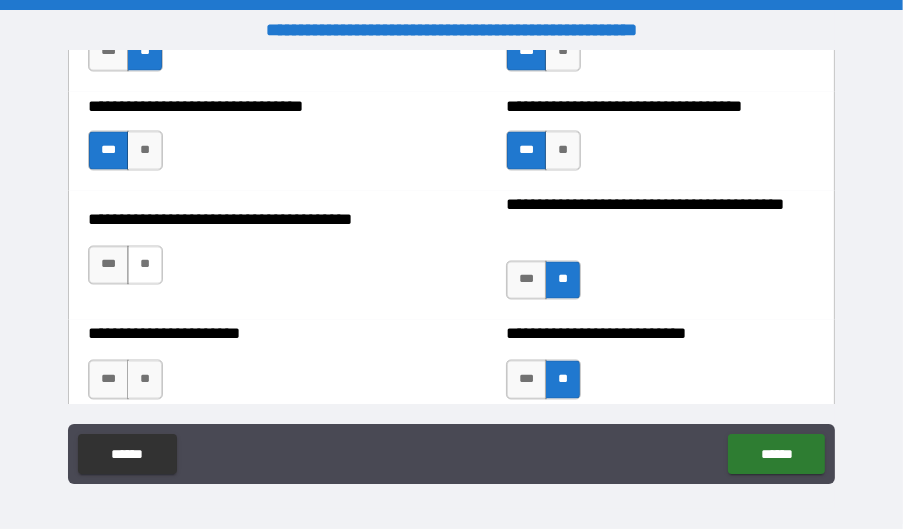 click on "**" at bounding box center (145, 266) 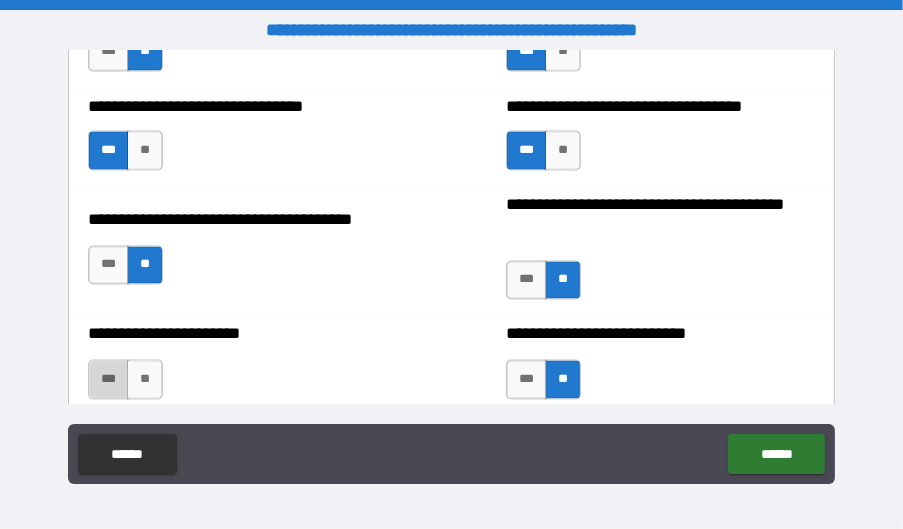 click on "***" at bounding box center [108, 380] 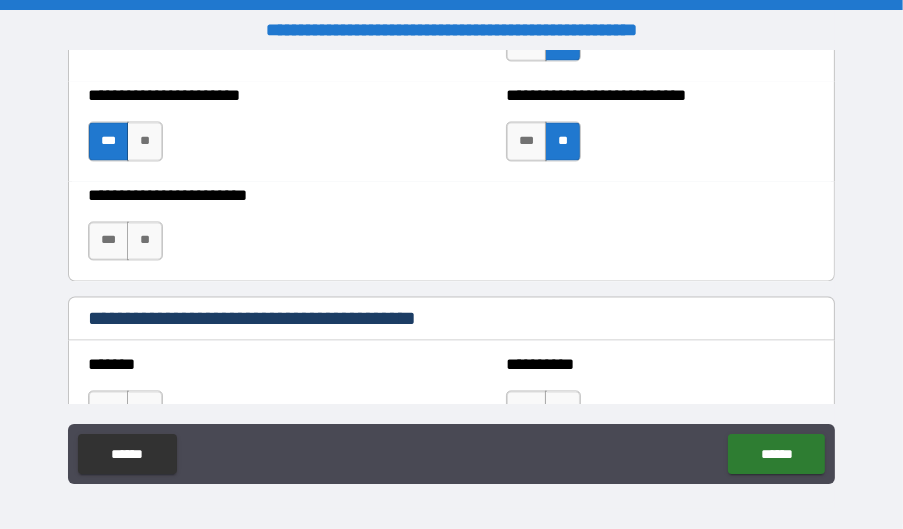 scroll, scrollTop: 3099, scrollLeft: 0, axis: vertical 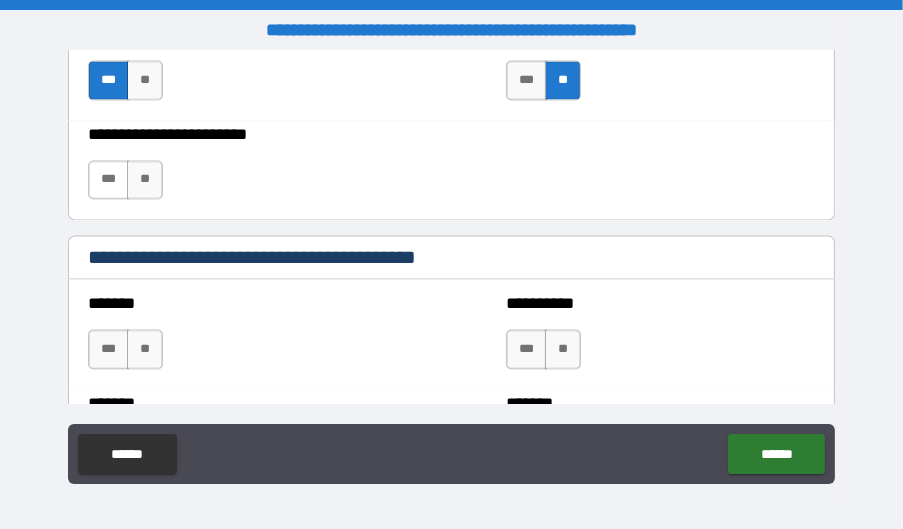 click on "***" at bounding box center (108, 180) 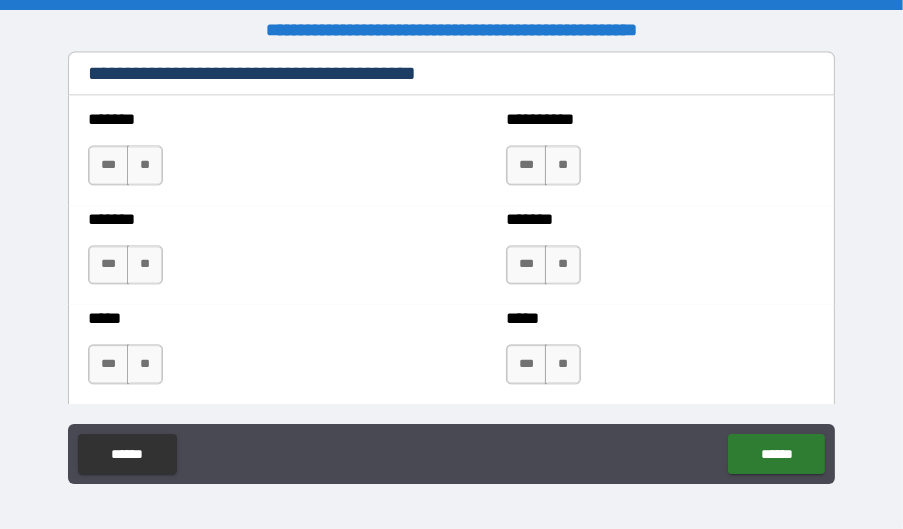 scroll, scrollTop: 3299, scrollLeft: 0, axis: vertical 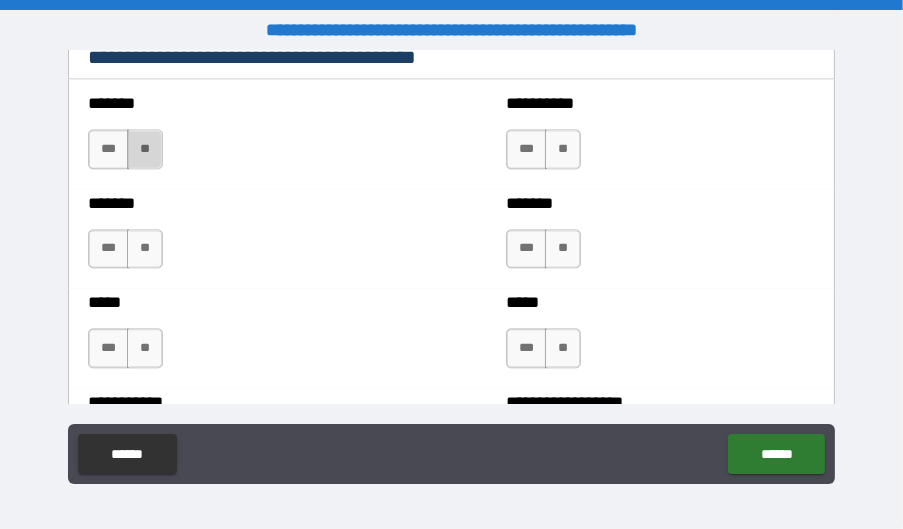click on "**" at bounding box center [145, 149] 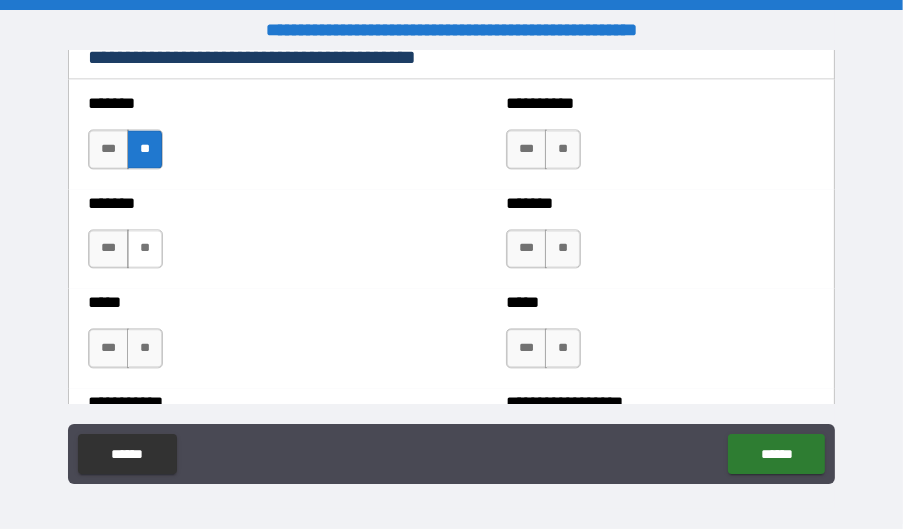 click on "**" at bounding box center [145, 249] 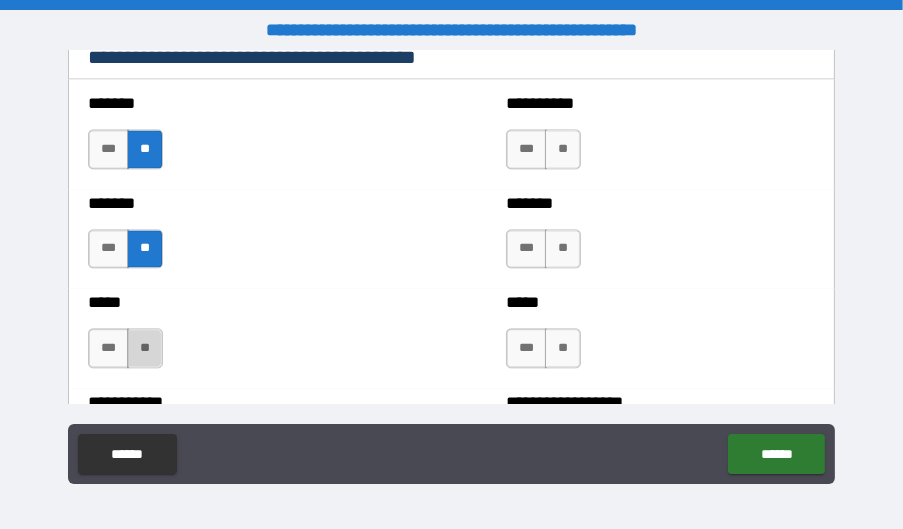 click on "**" at bounding box center (145, 348) 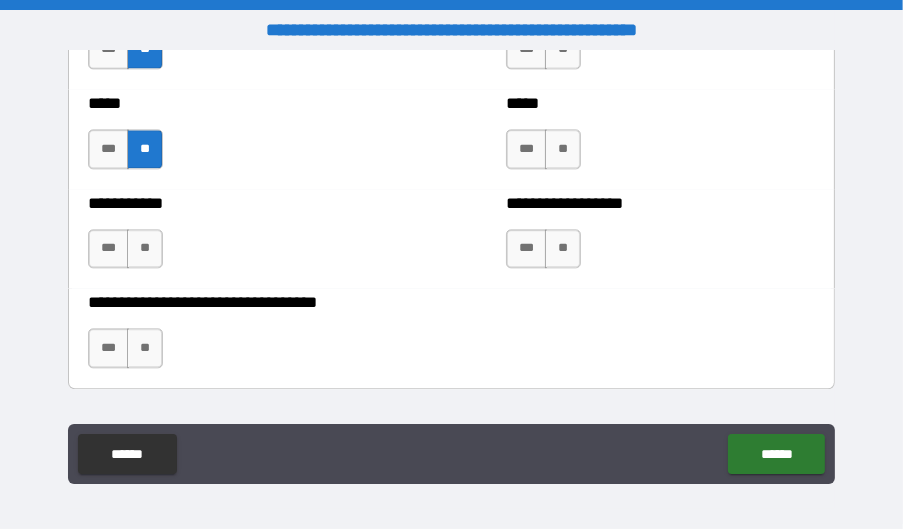 scroll, scrollTop: 3499, scrollLeft: 0, axis: vertical 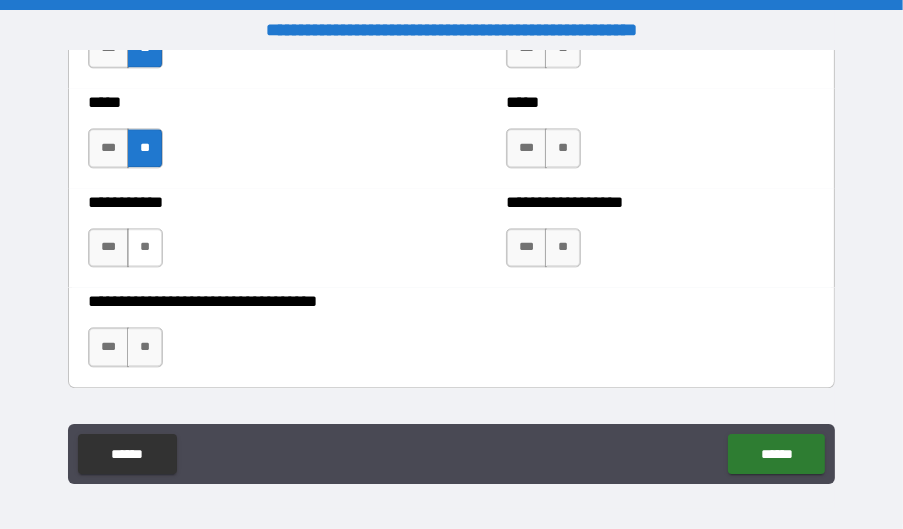 click on "**" at bounding box center (145, 248) 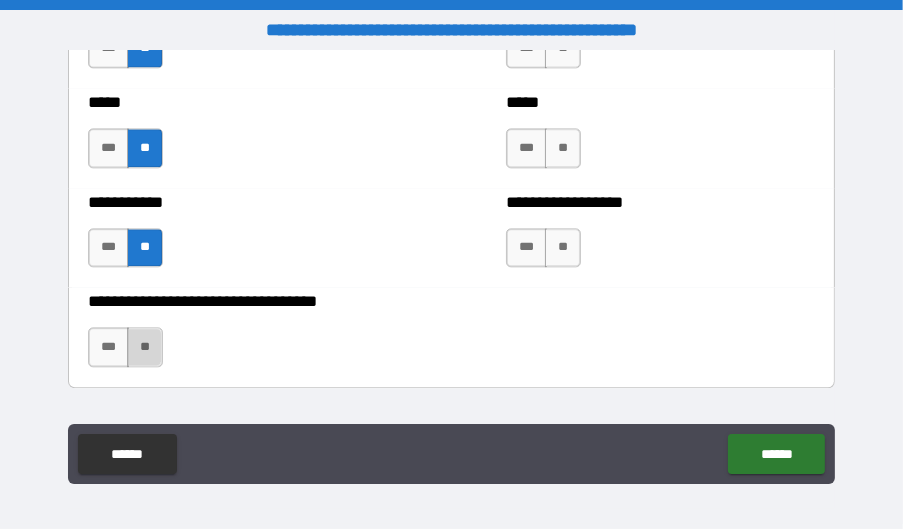 click on "**" at bounding box center [145, 347] 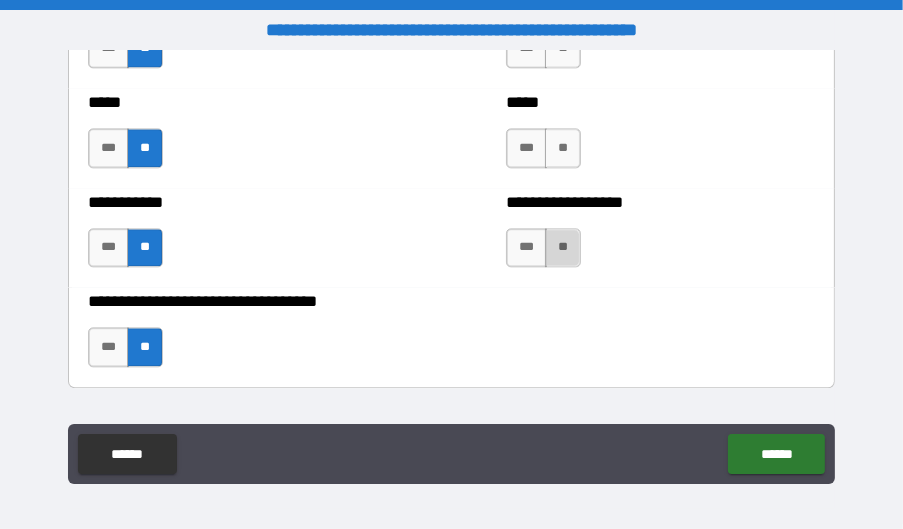 click on "**" at bounding box center (563, 248) 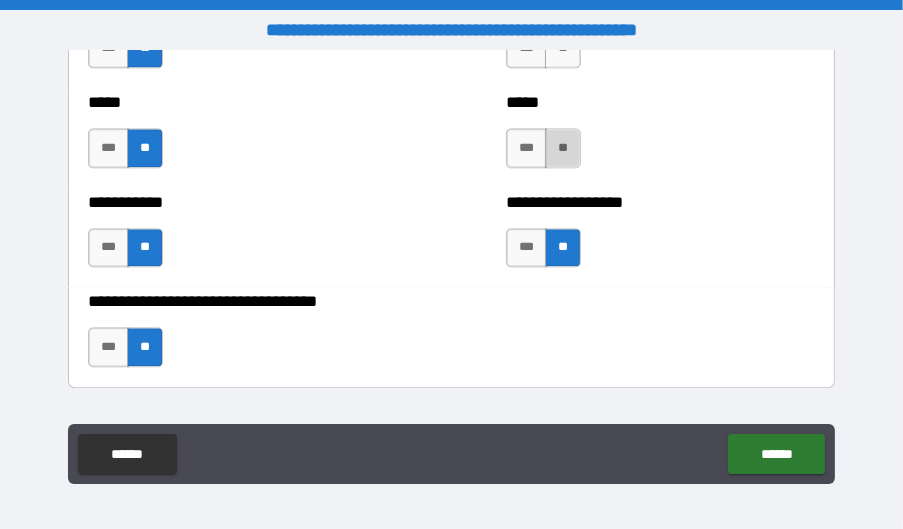 click on "**" at bounding box center (563, 148) 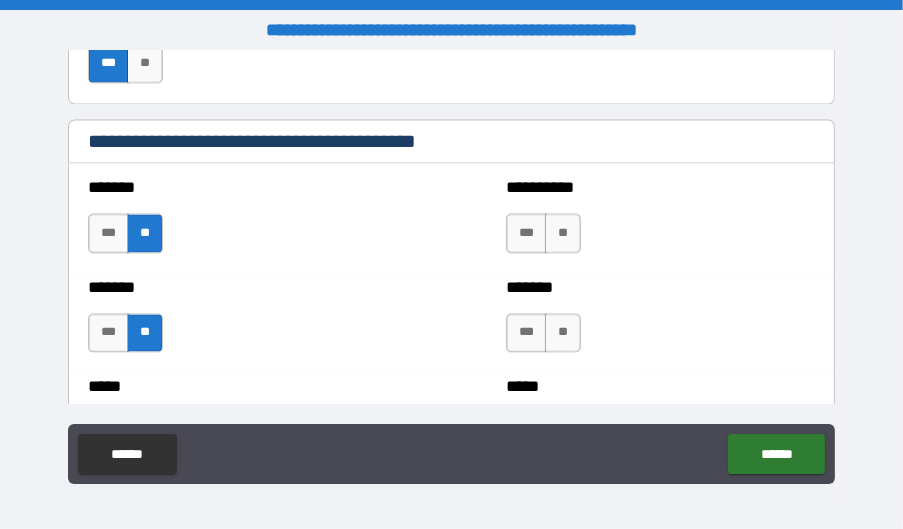scroll, scrollTop: 3199, scrollLeft: 0, axis: vertical 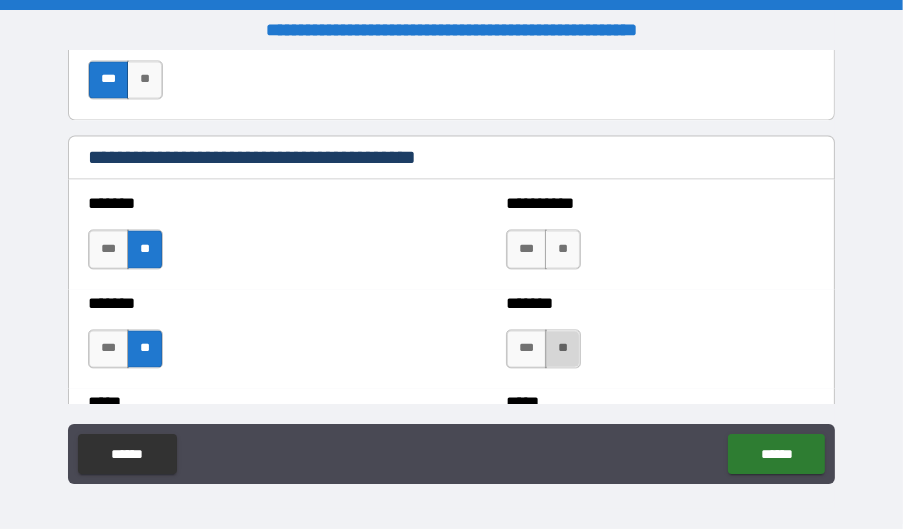 click on "**" at bounding box center (563, 349) 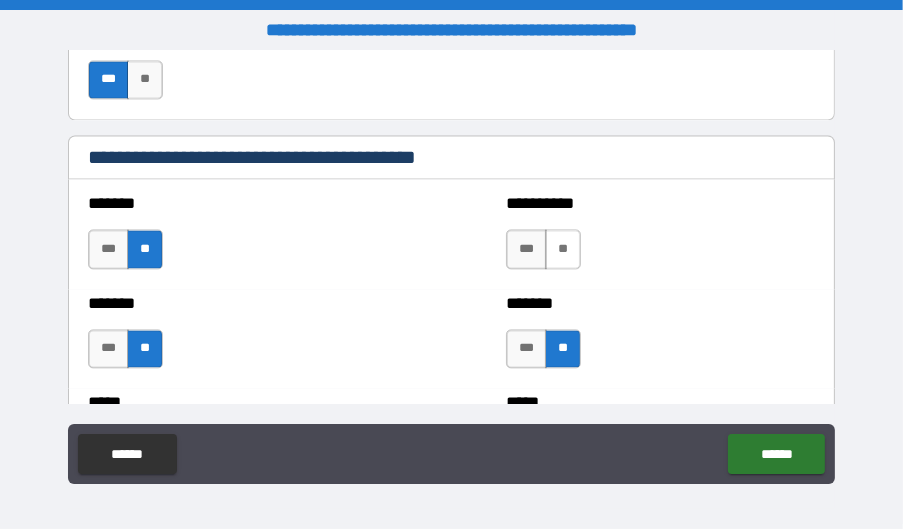 click on "**" at bounding box center [563, 249] 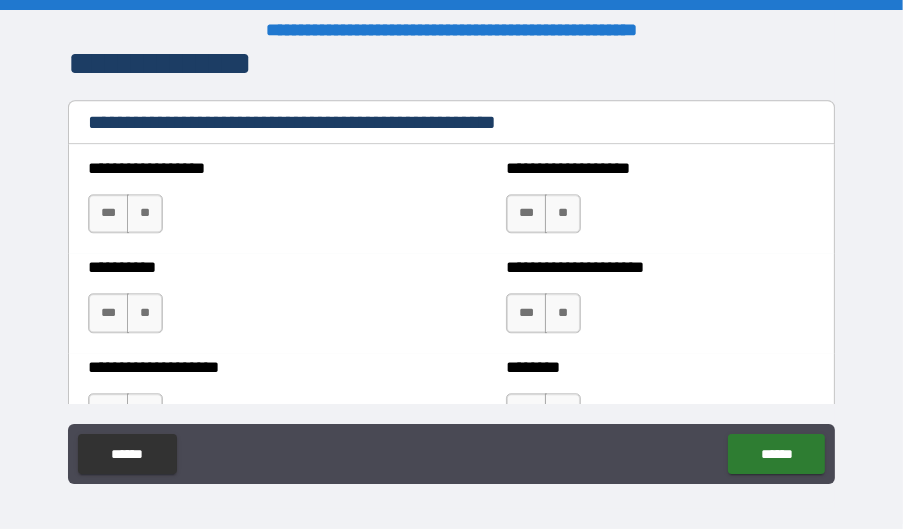 scroll, scrollTop: 3899, scrollLeft: 0, axis: vertical 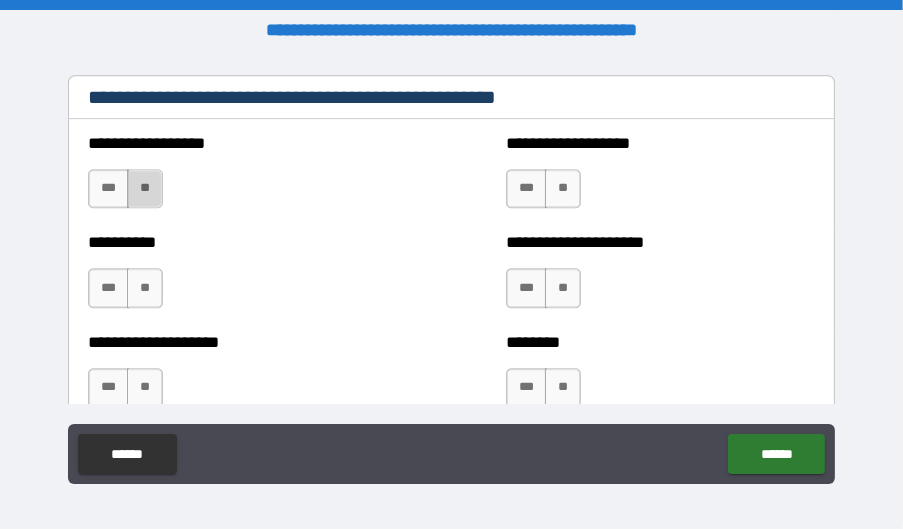 click on "**" at bounding box center [145, 189] 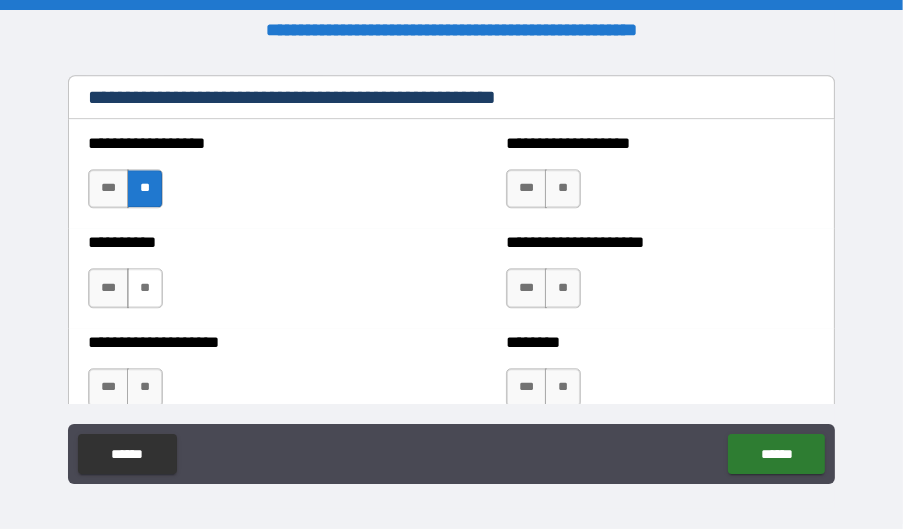 click on "**" at bounding box center (145, 288) 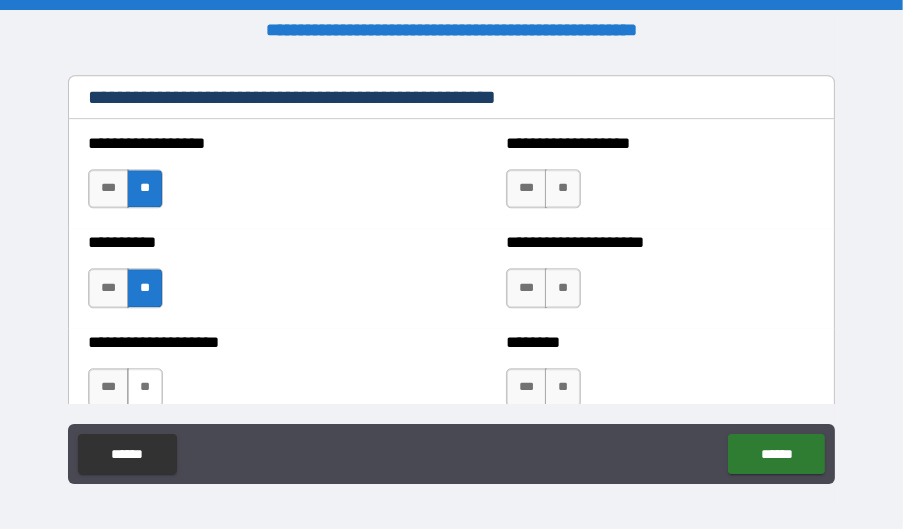 click on "**" at bounding box center (145, 388) 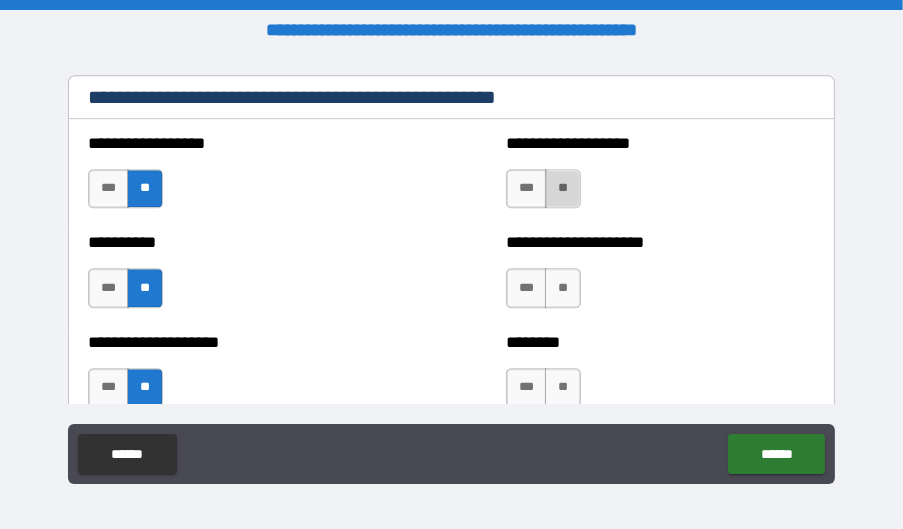 click on "**" at bounding box center (563, 189) 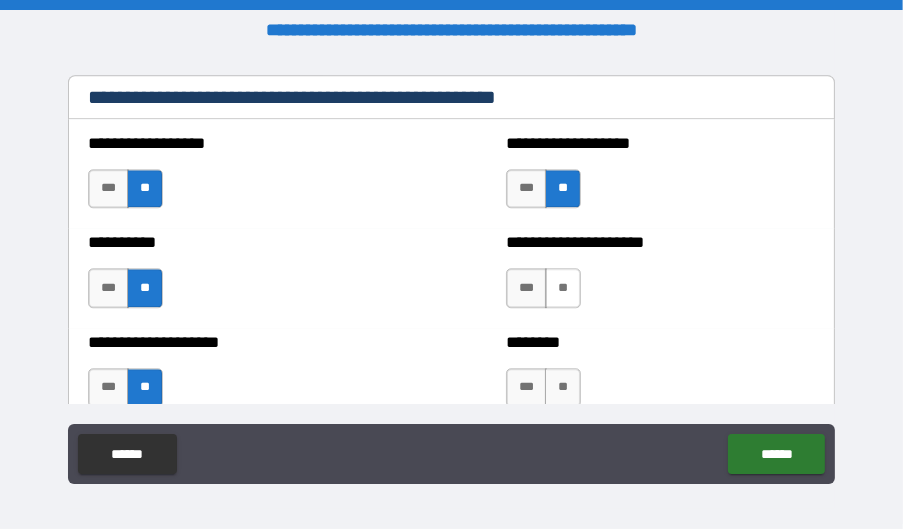 click on "**" at bounding box center [563, 288] 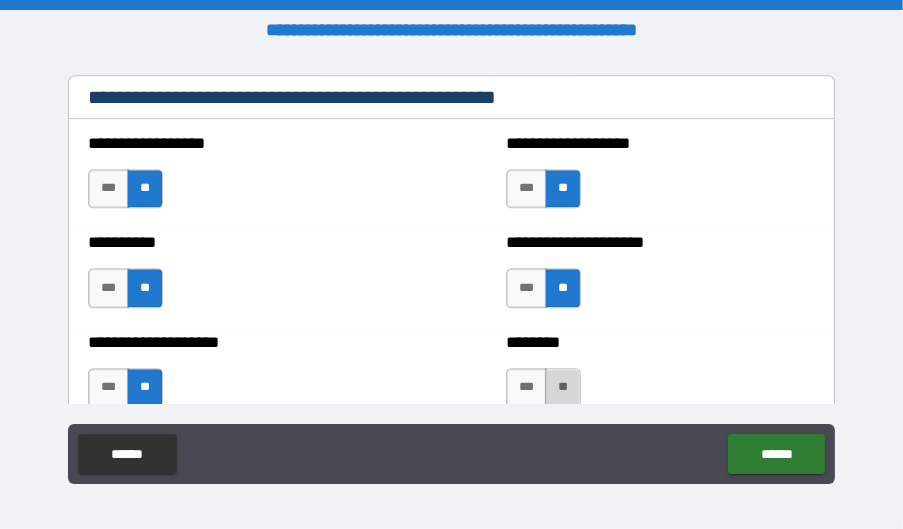 click on "**" at bounding box center [563, 388] 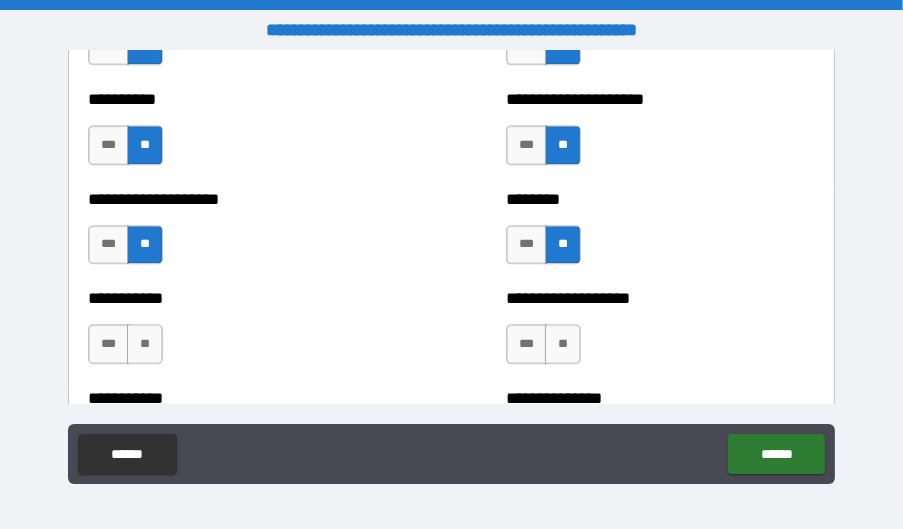 scroll, scrollTop: 4199, scrollLeft: 0, axis: vertical 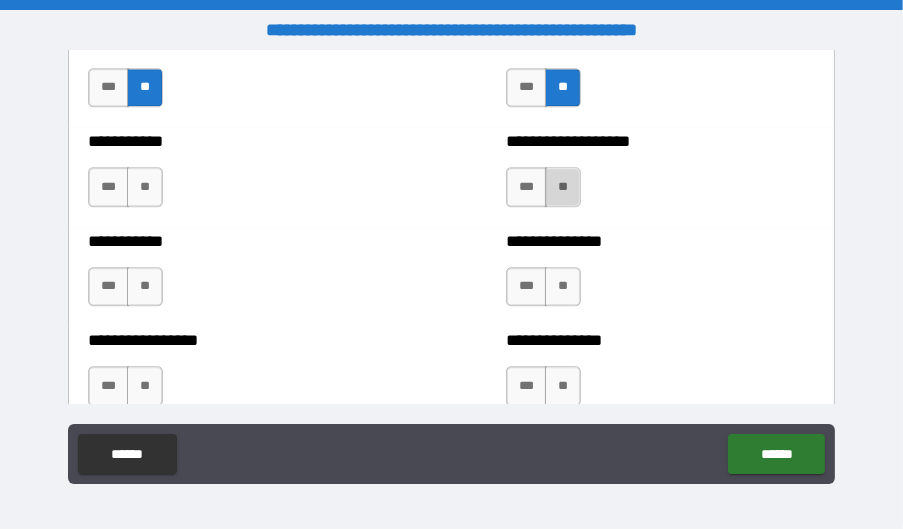 click on "**" at bounding box center [563, 187] 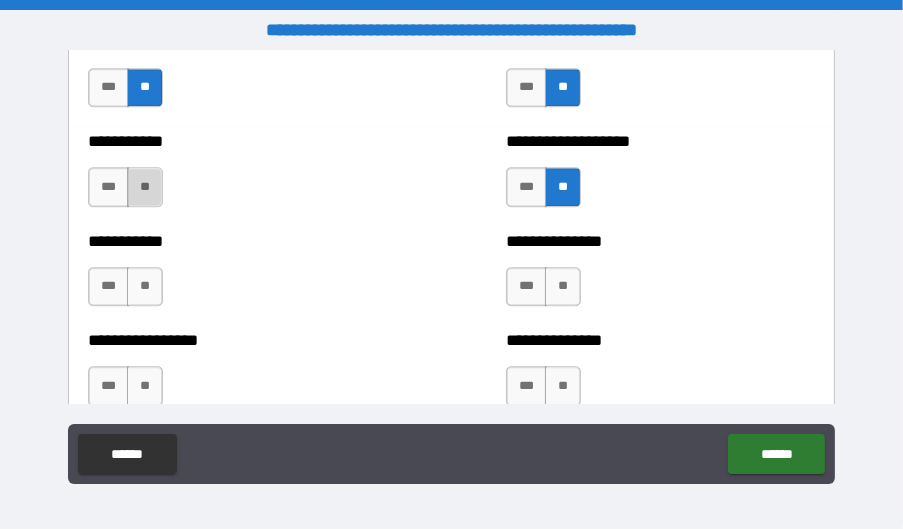 click on "**" at bounding box center [145, 187] 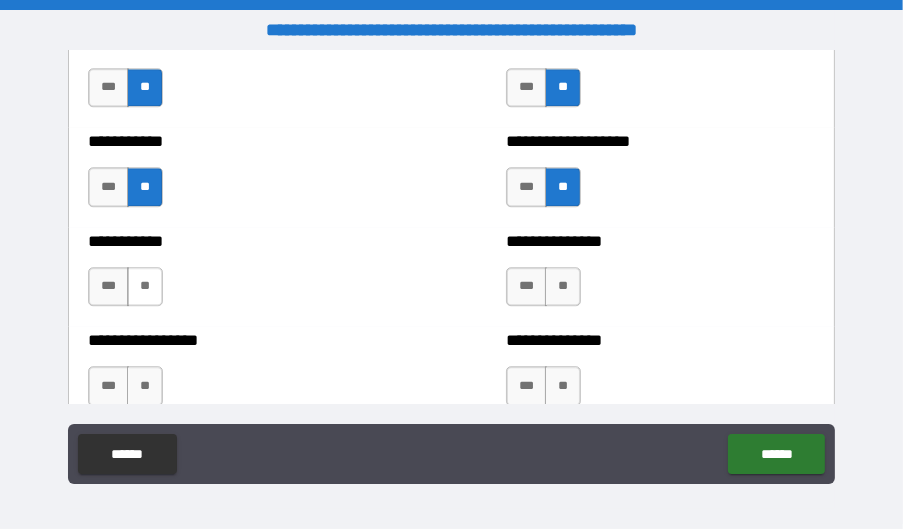 click on "**" at bounding box center [145, 287] 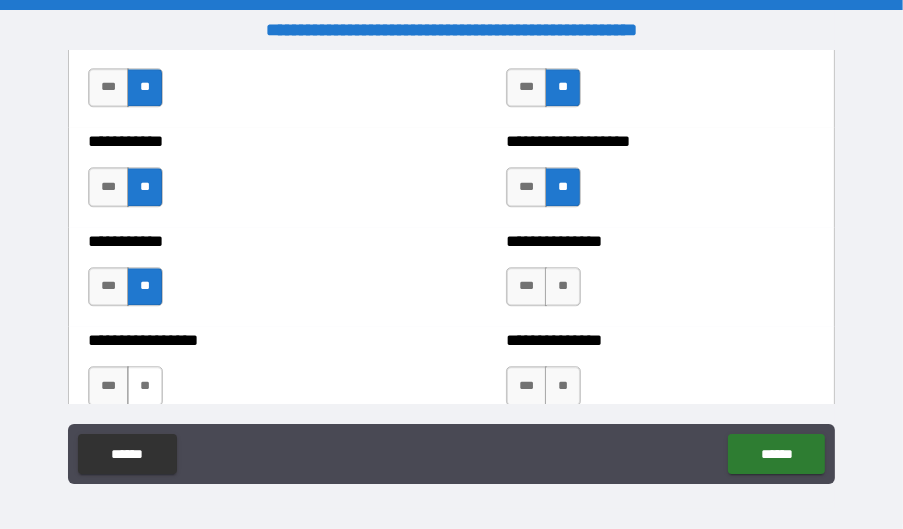 click on "**" at bounding box center (145, 386) 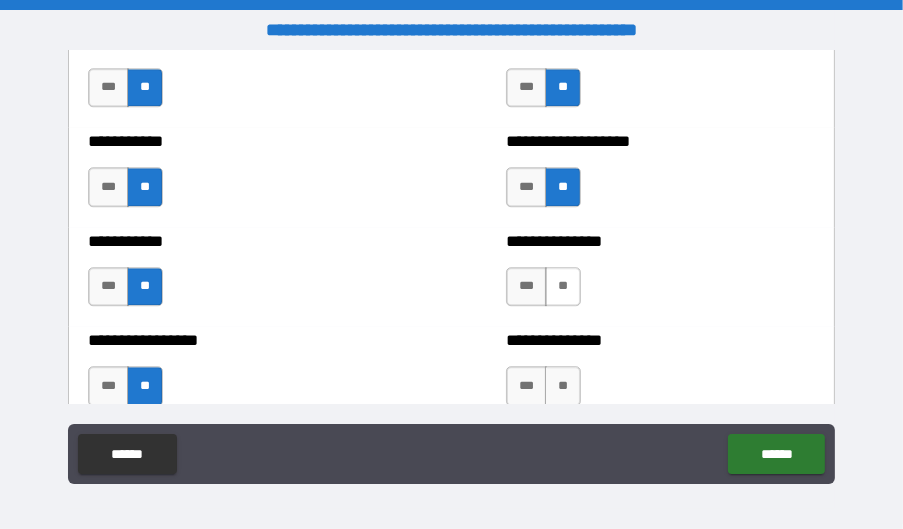 click on "**" at bounding box center [563, 287] 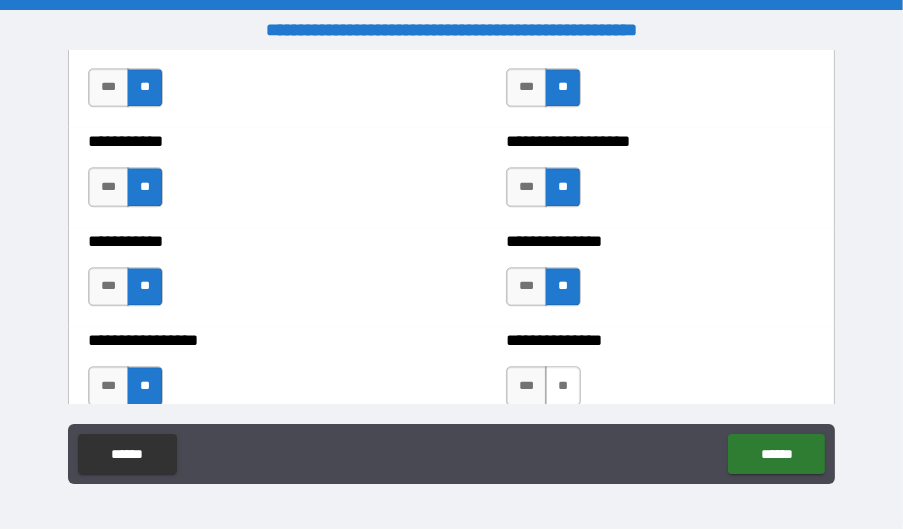 click on "**" at bounding box center [563, 386] 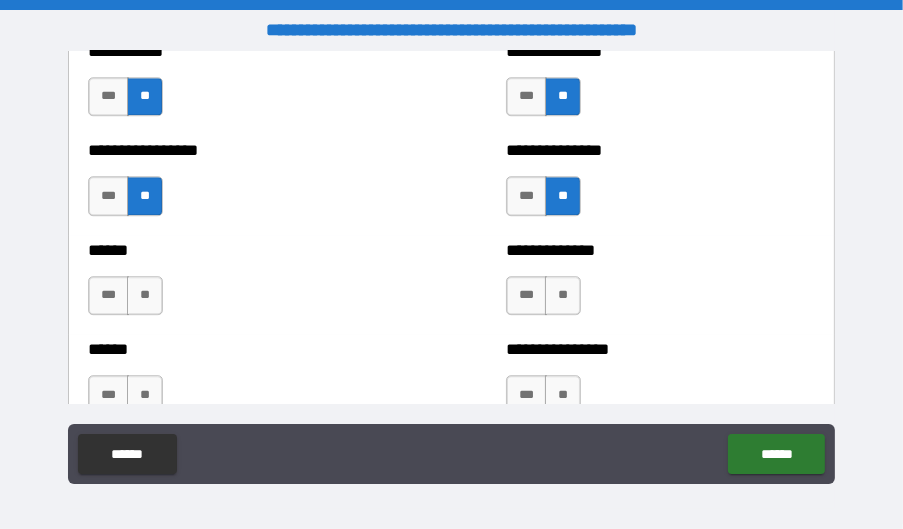 scroll, scrollTop: 4399, scrollLeft: 0, axis: vertical 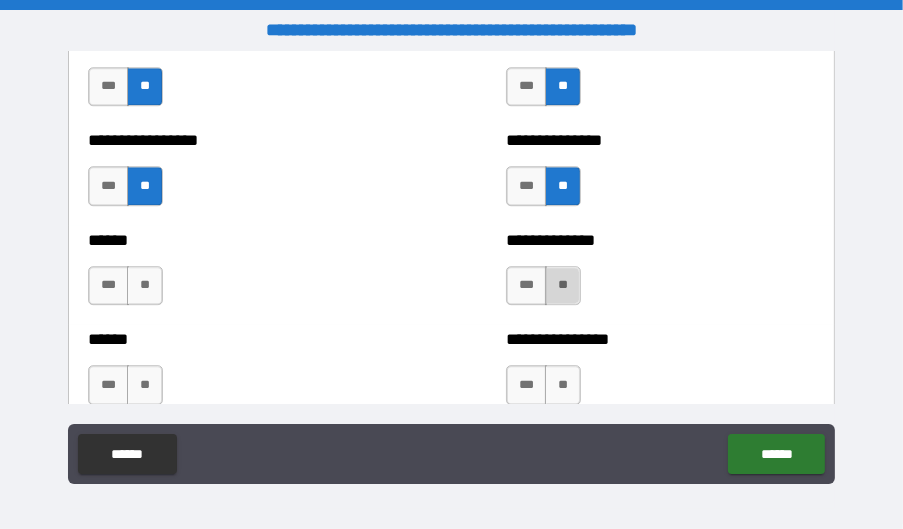 click on "**" at bounding box center (563, 286) 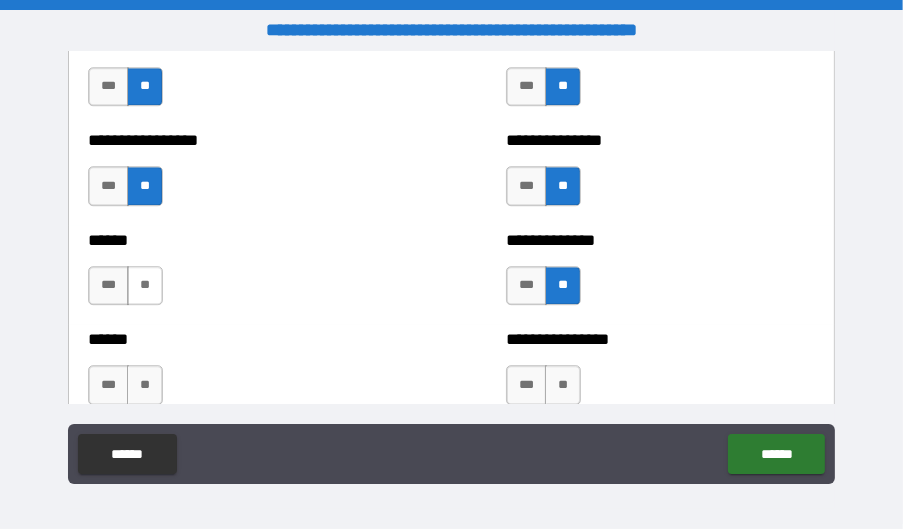 click on "**" at bounding box center [145, 286] 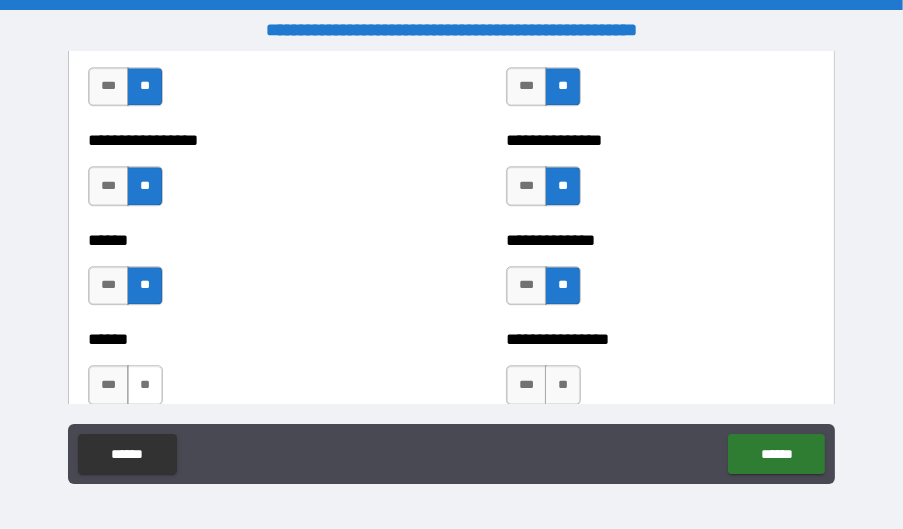 click on "**" at bounding box center [145, 385] 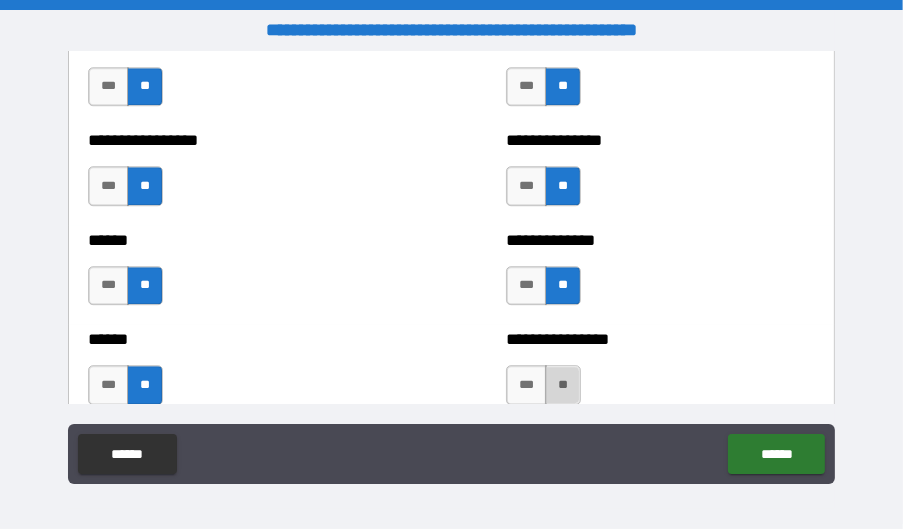 click on "**" at bounding box center (563, 385) 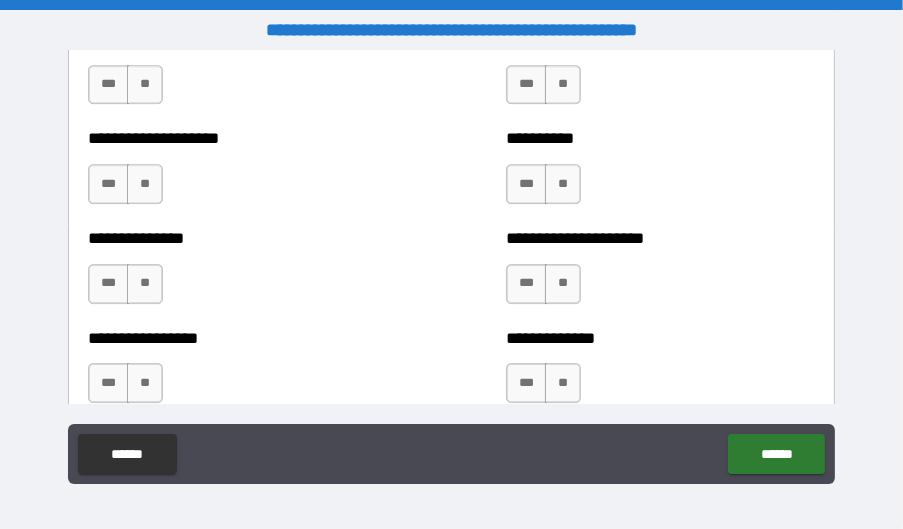scroll, scrollTop: 4699, scrollLeft: 0, axis: vertical 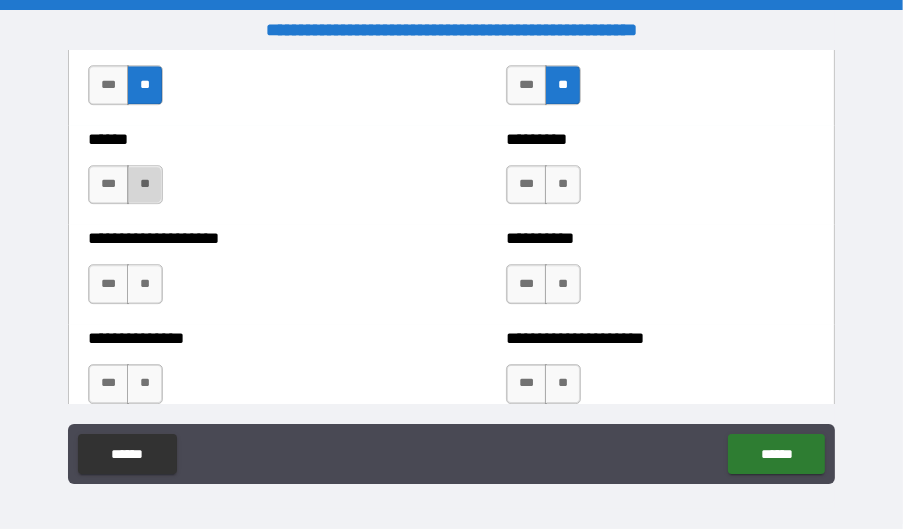 click on "**" at bounding box center [145, 185] 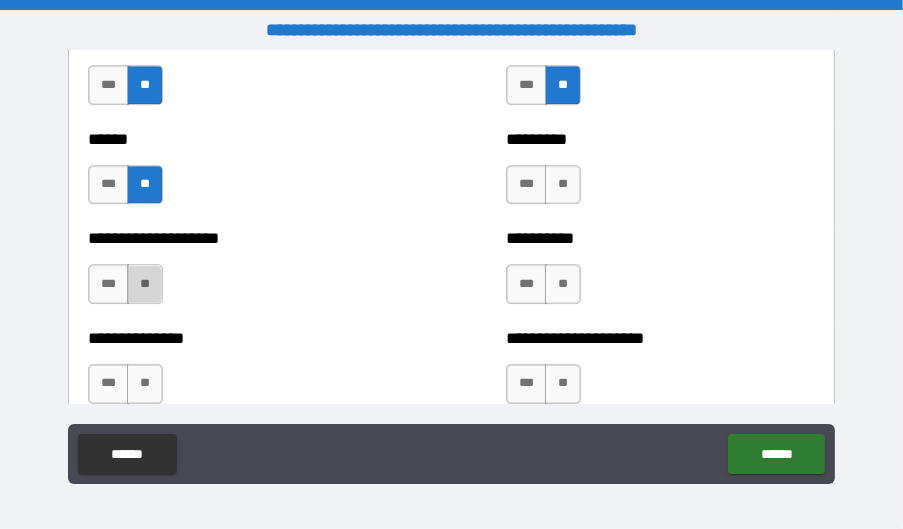 click on "**" at bounding box center (145, 284) 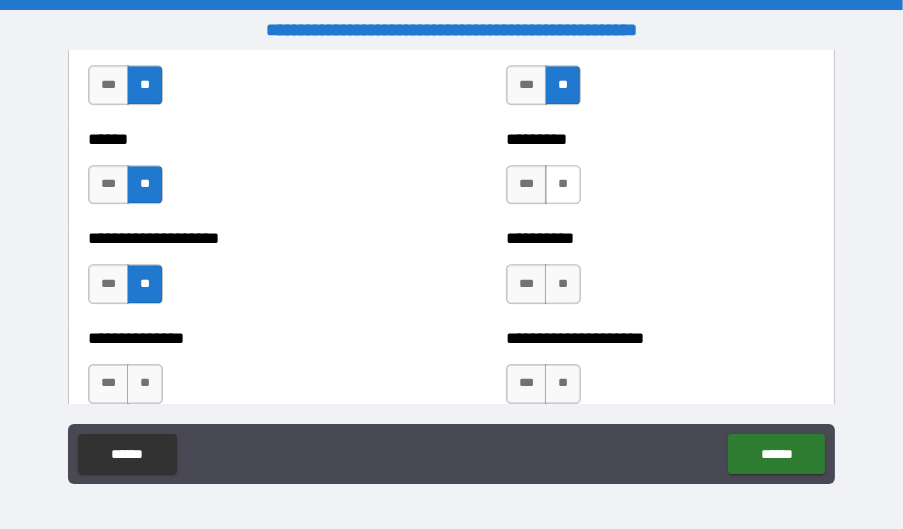 click on "**" at bounding box center [563, 185] 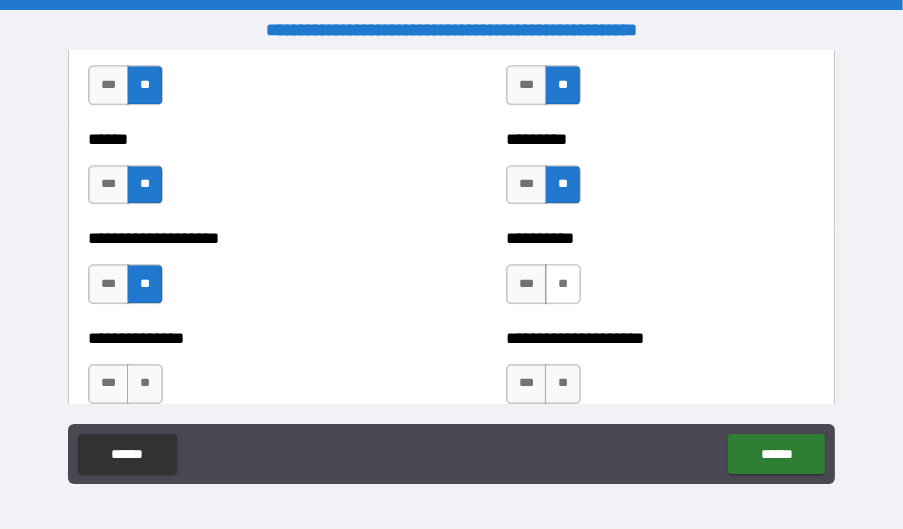 click on "**" at bounding box center [563, 284] 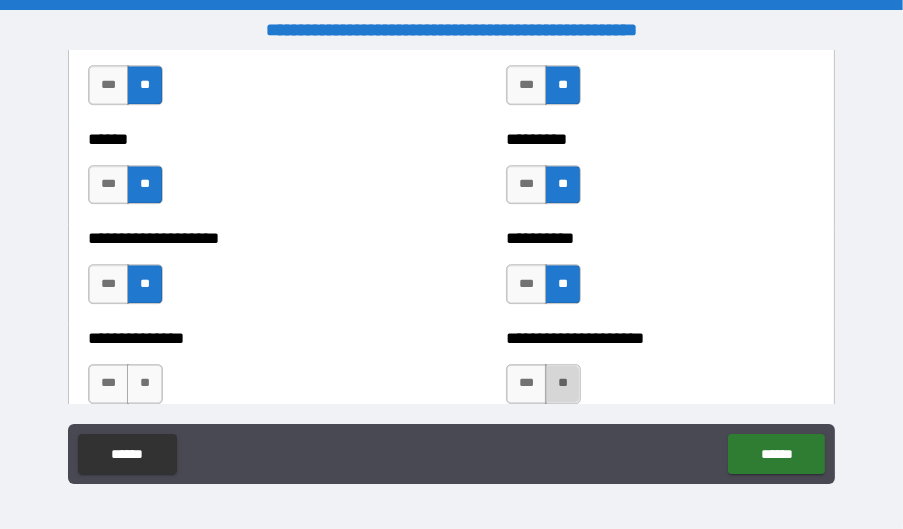 click on "**" at bounding box center [563, 384] 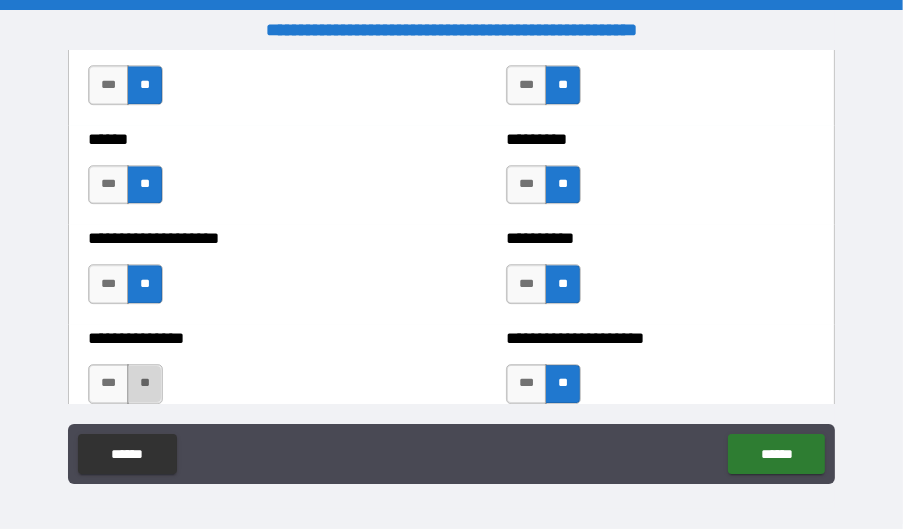 click on "**" at bounding box center [145, 384] 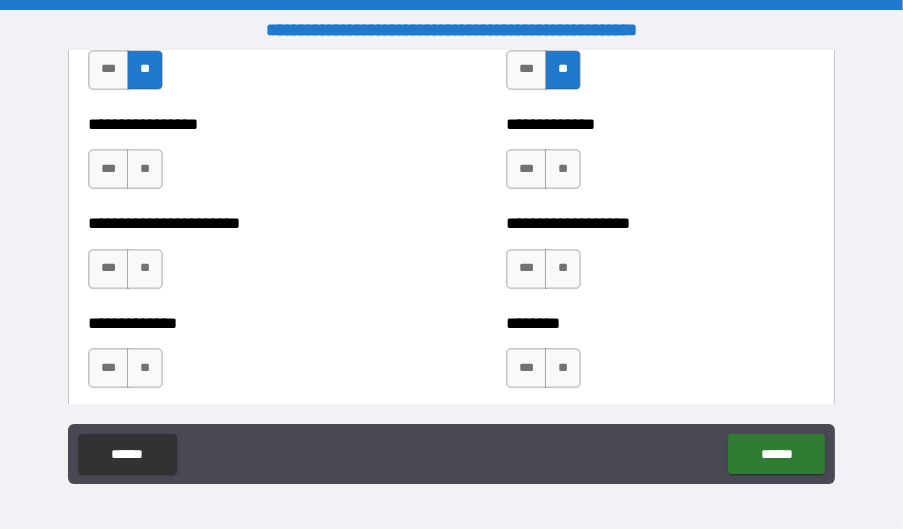 scroll, scrollTop: 4999, scrollLeft: 0, axis: vertical 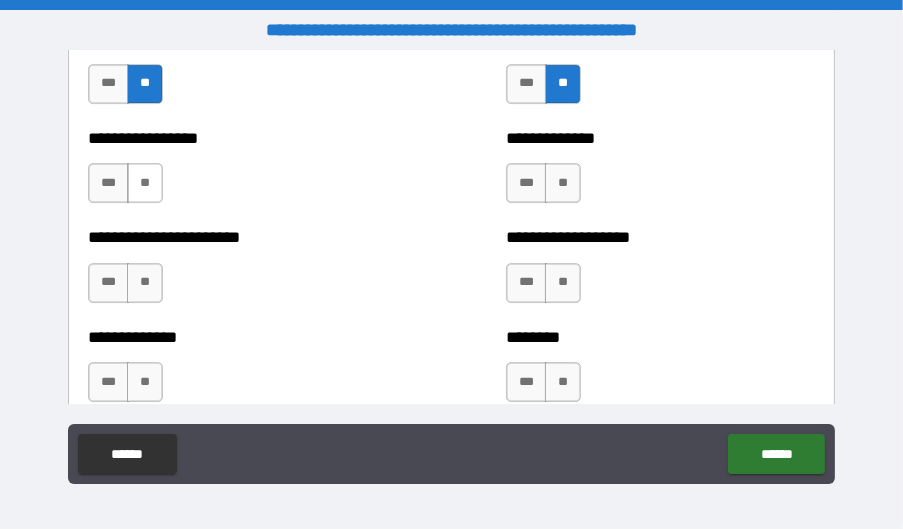 click on "**" at bounding box center (145, 183) 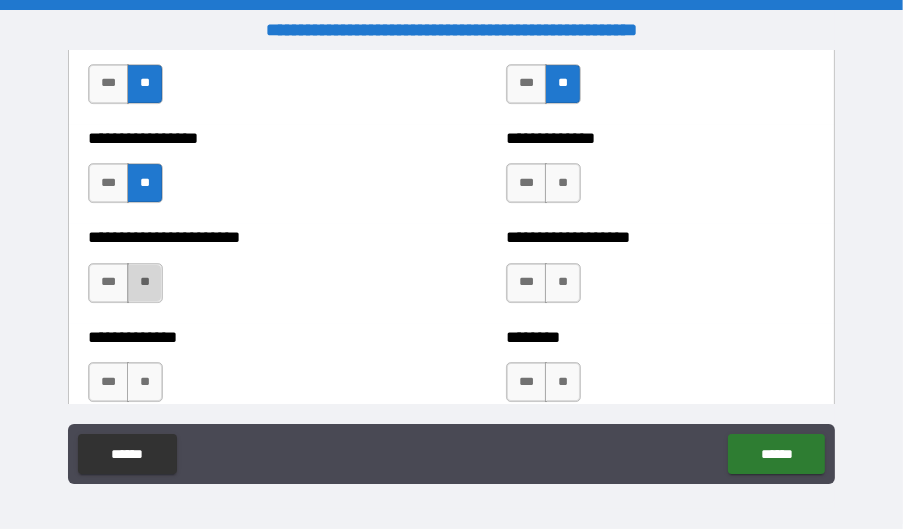 click on "**" at bounding box center (145, 283) 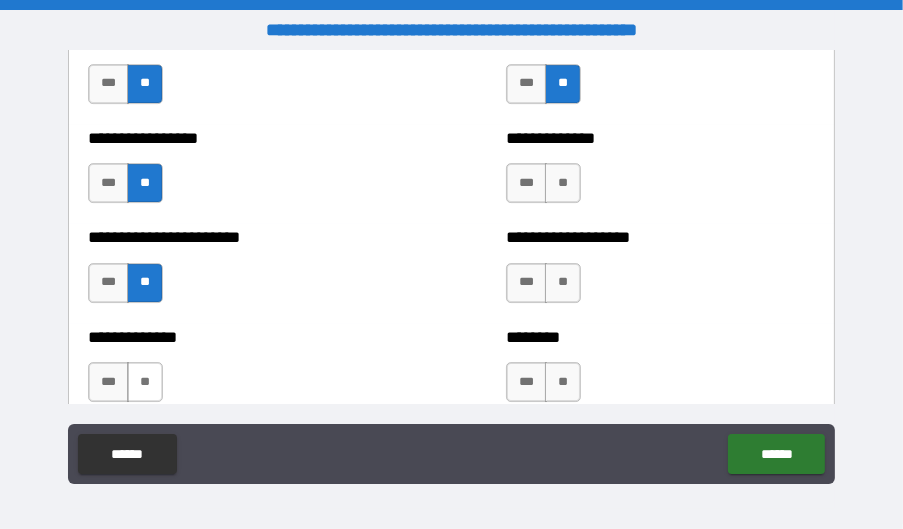 click on "**" at bounding box center [145, 382] 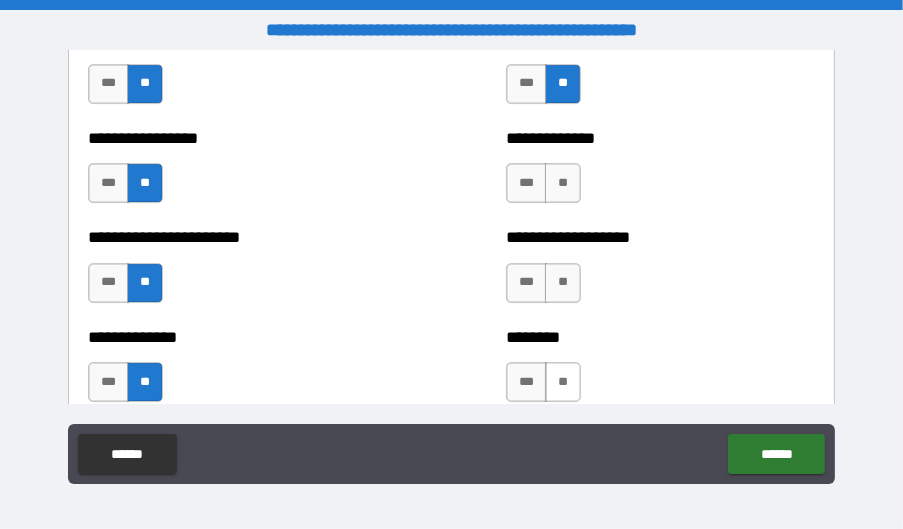 click on "**" at bounding box center (563, 382) 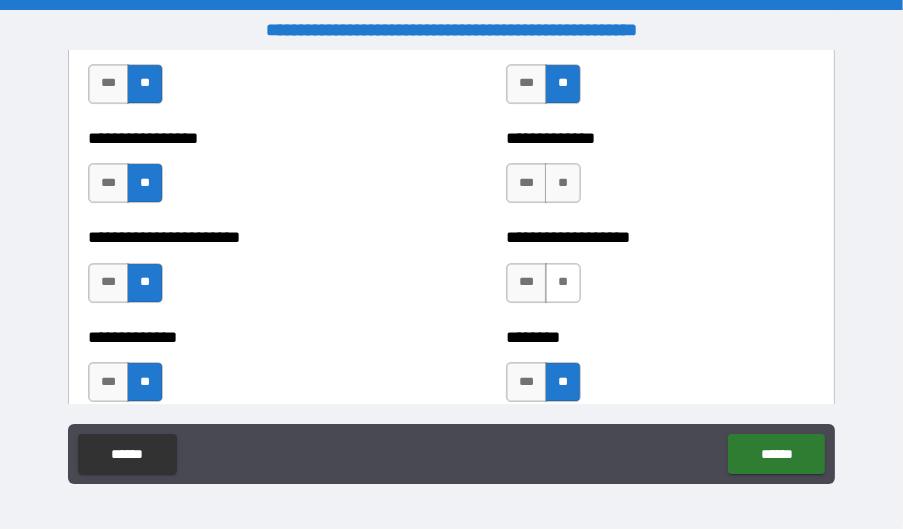 drag, startPoint x: 557, startPoint y: 276, endPoint x: 563, endPoint y: 226, distance: 50.358715 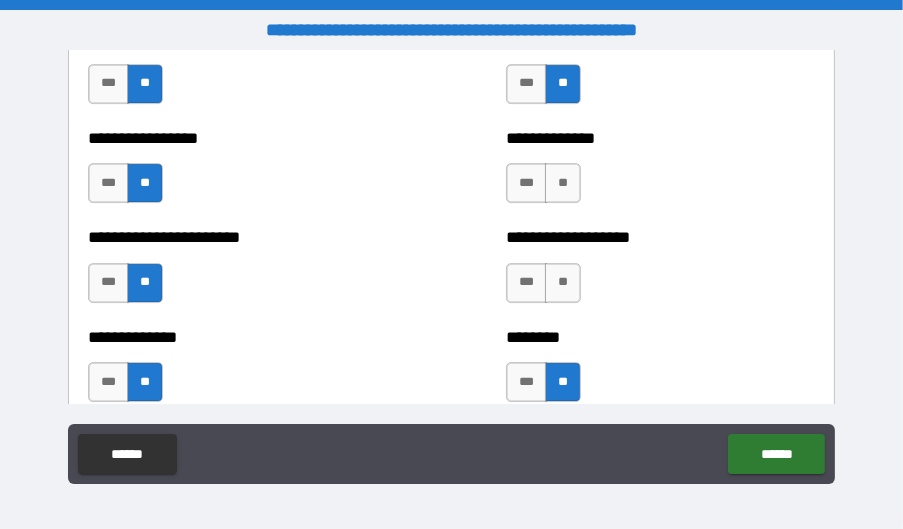 click on "**" at bounding box center [563, 283] 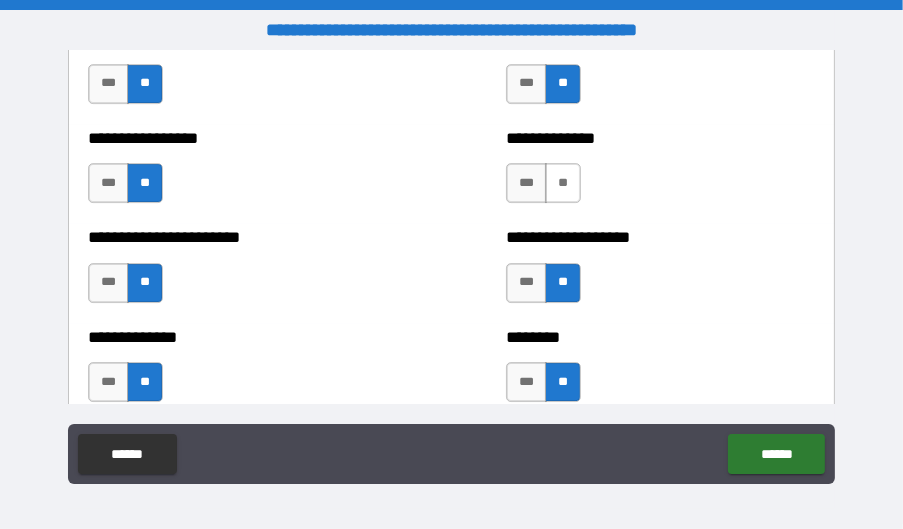 click on "**" at bounding box center (563, 183) 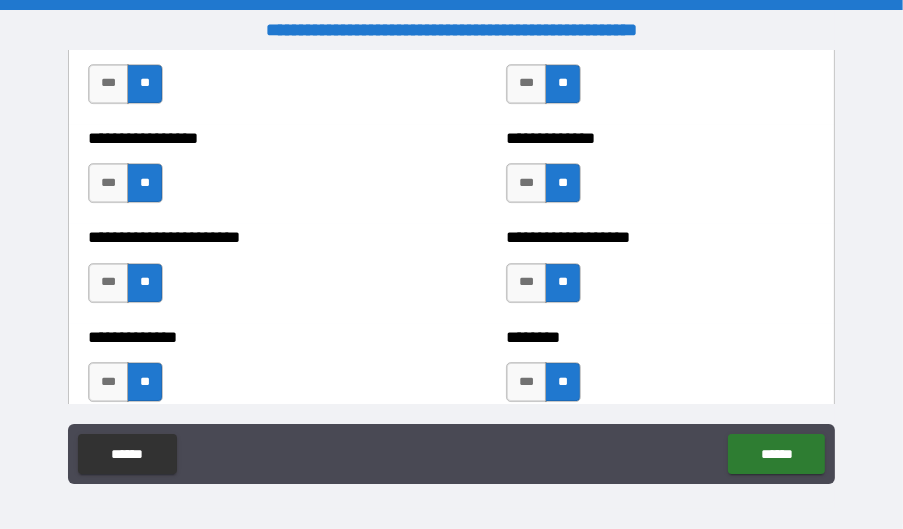 scroll, scrollTop: 5299, scrollLeft: 0, axis: vertical 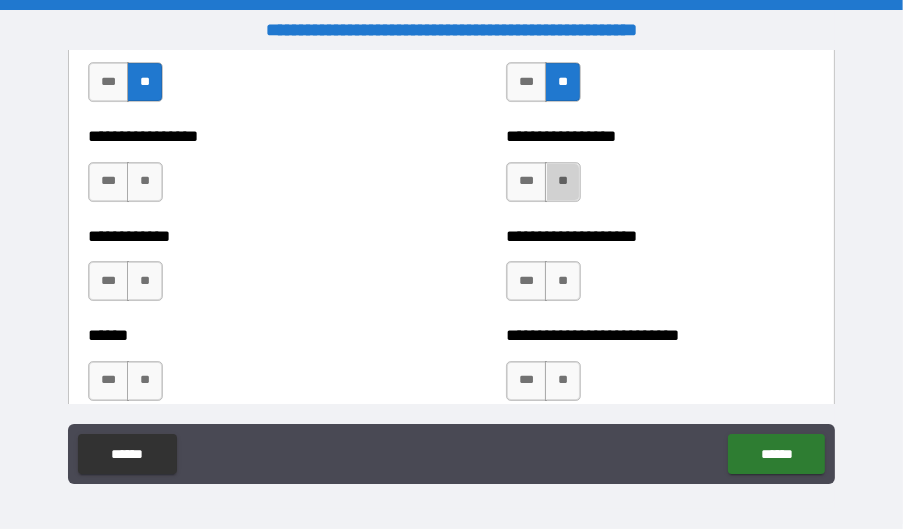 click on "**" at bounding box center [563, 182] 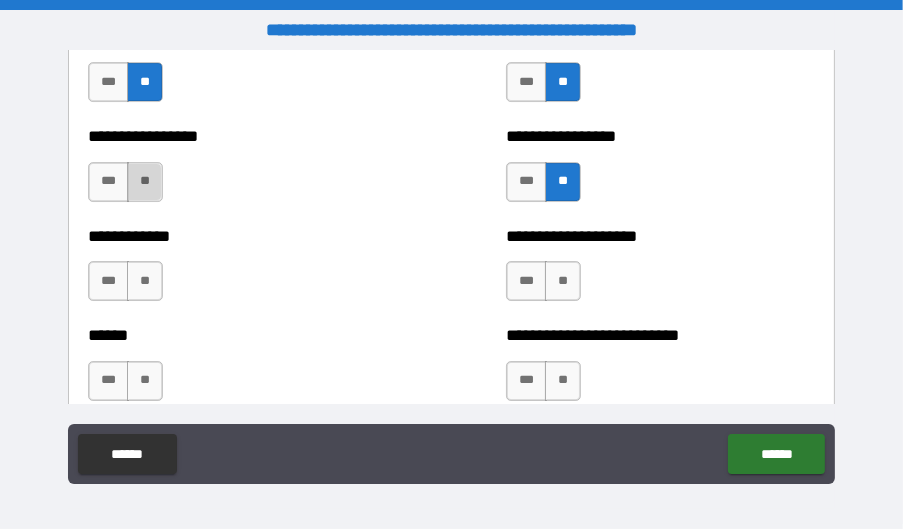click on "**" at bounding box center (145, 182) 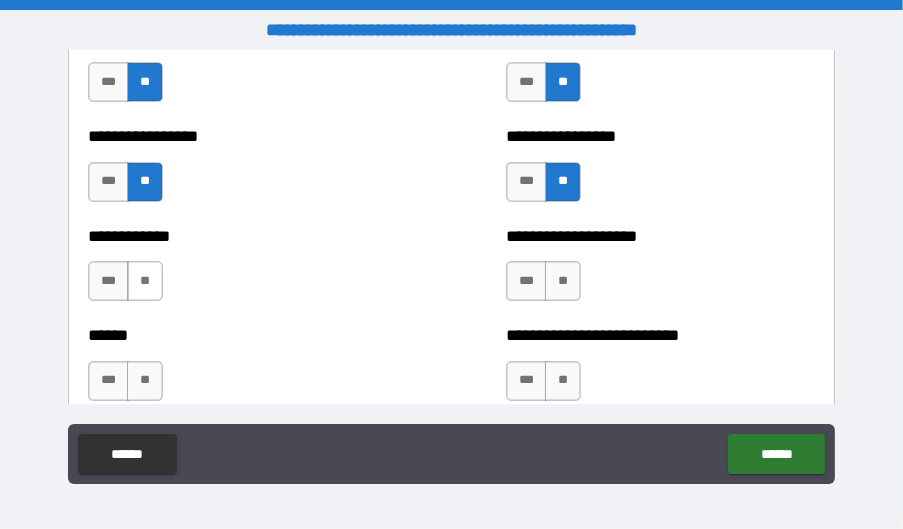 click on "**" at bounding box center (145, 281) 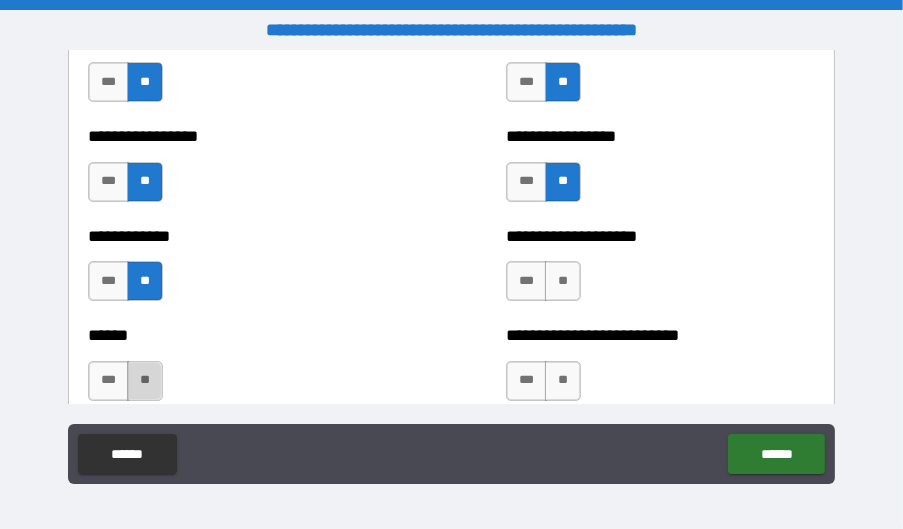drag, startPoint x: 140, startPoint y: 370, endPoint x: 157, endPoint y: 367, distance: 17.262676 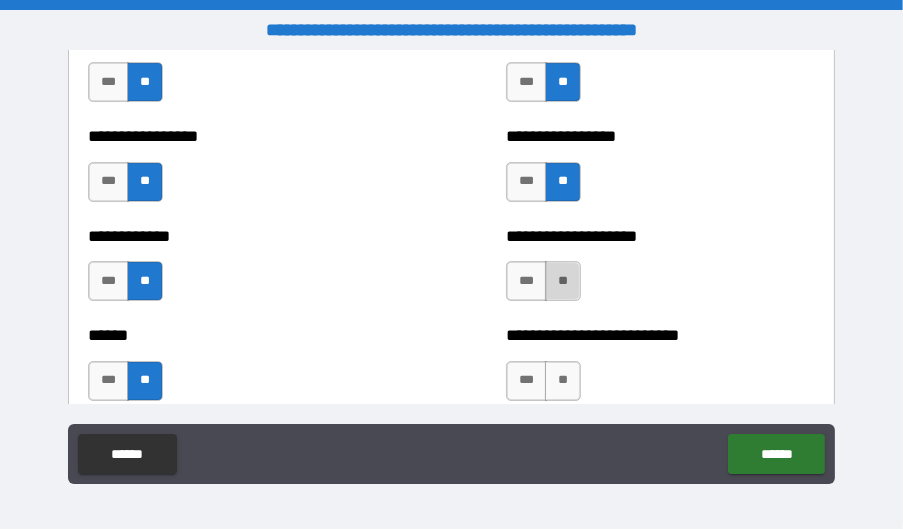 click on "**" at bounding box center (563, 281) 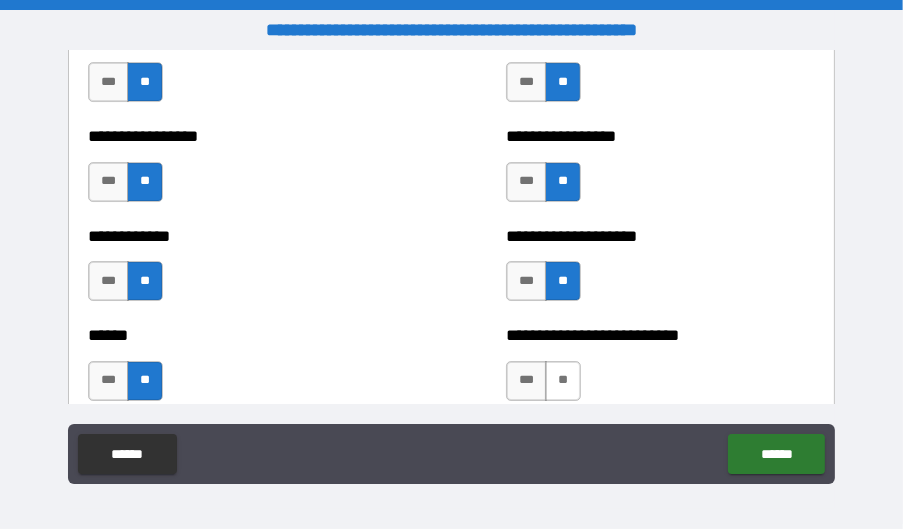 click on "**" at bounding box center [563, 381] 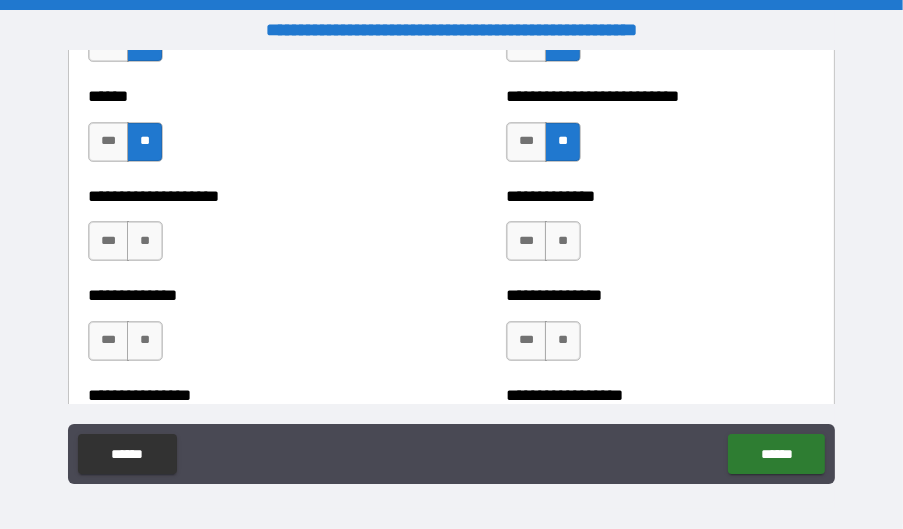 scroll, scrollTop: 5599, scrollLeft: 0, axis: vertical 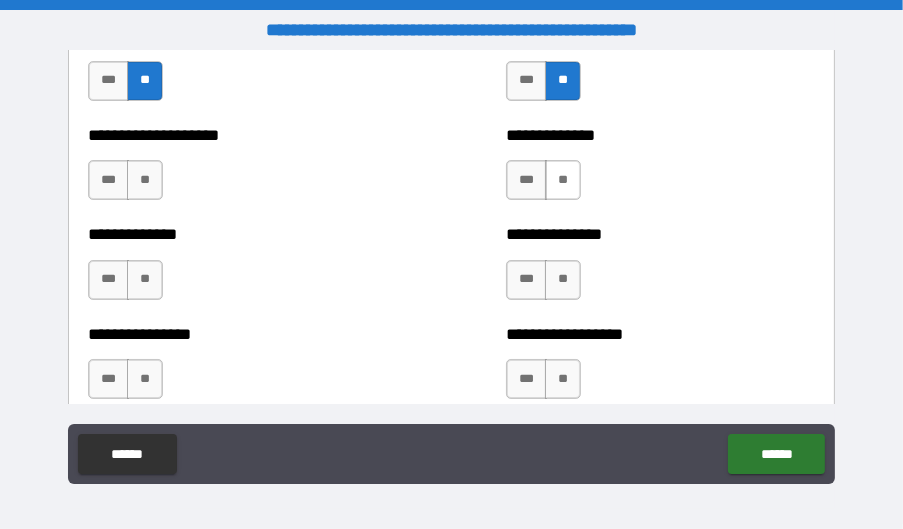 click on "**" at bounding box center [563, 180] 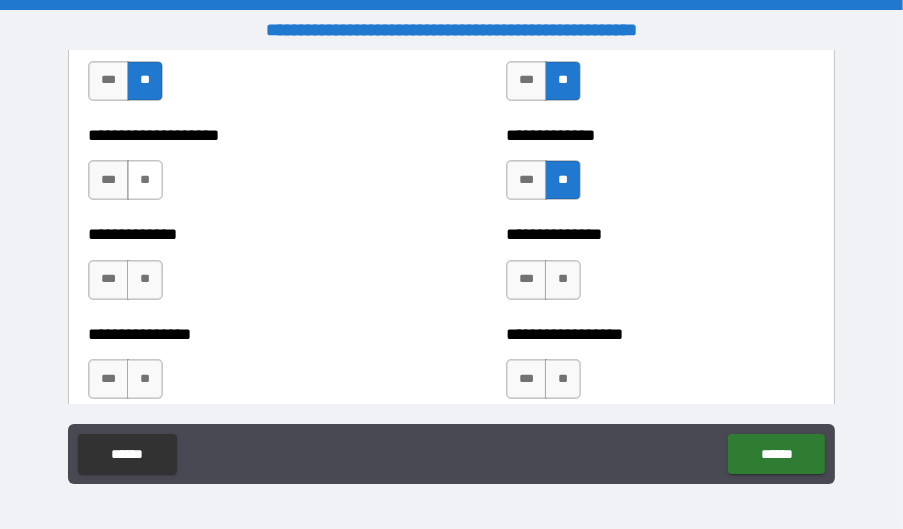 click on "**" at bounding box center (145, 180) 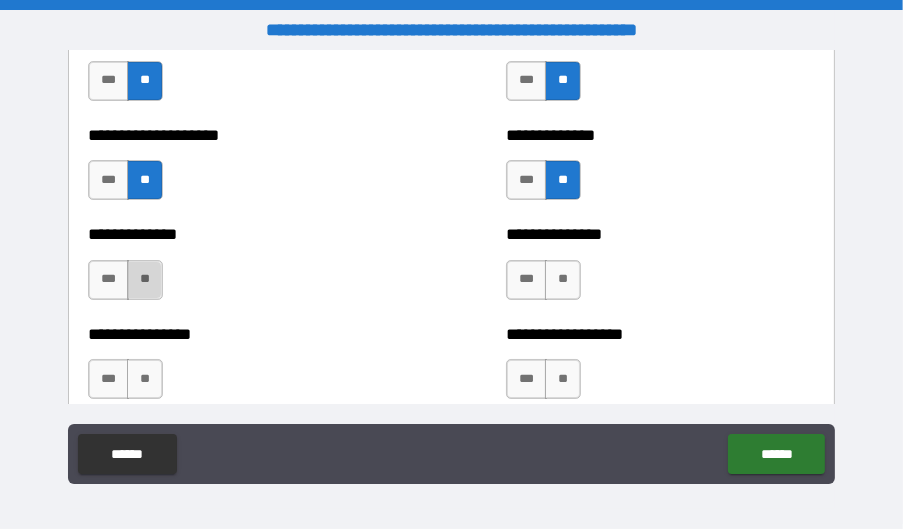 click on "**" at bounding box center [145, 280] 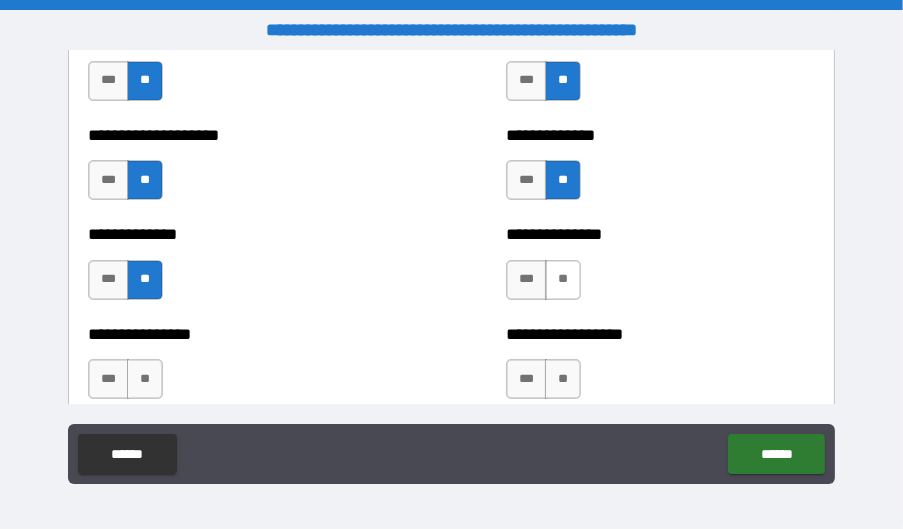 click on "**" at bounding box center (563, 280) 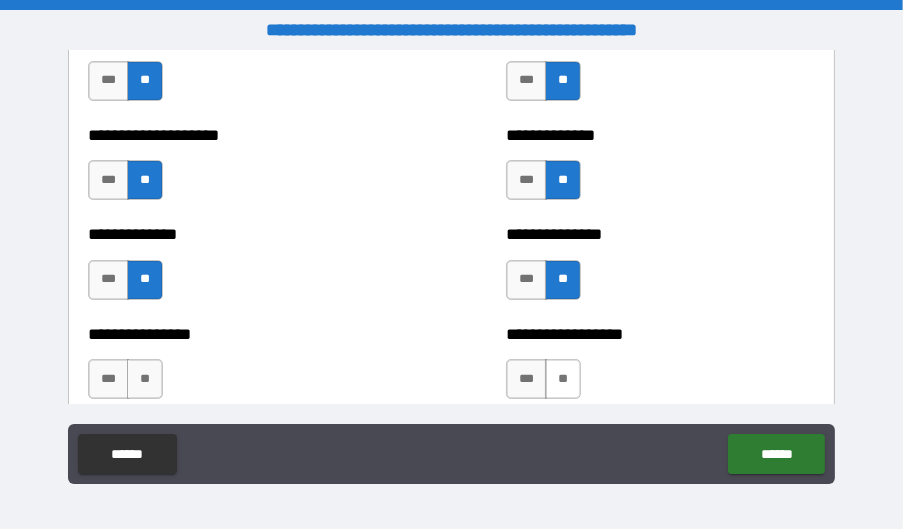 click on "**" at bounding box center (563, 379) 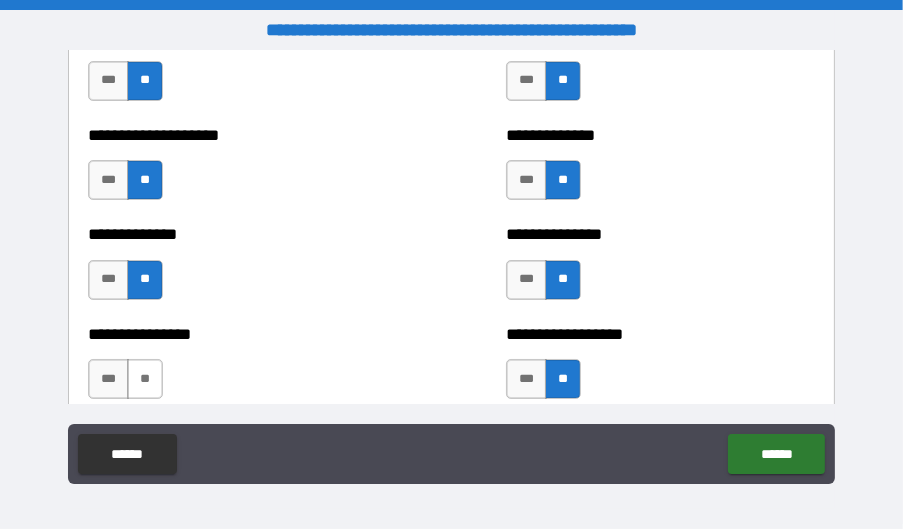 click on "**" at bounding box center [145, 379] 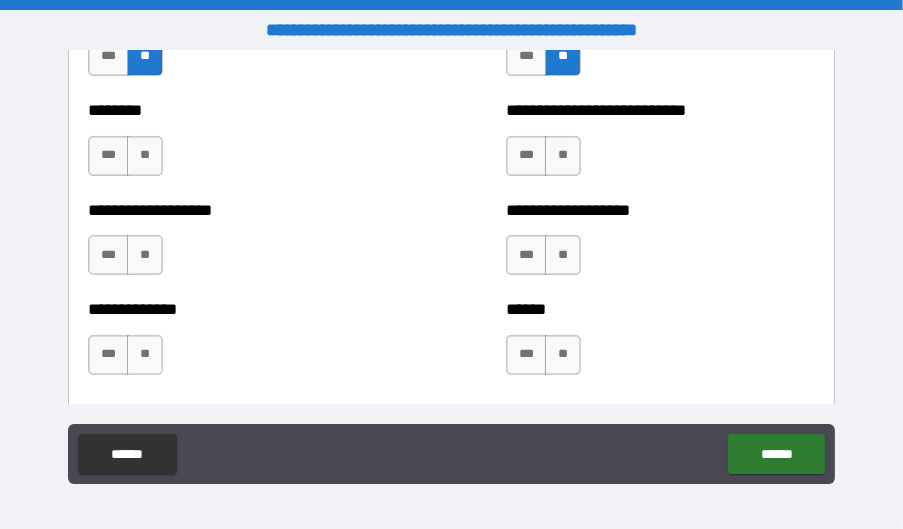 scroll, scrollTop: 5899, scrollLeft: 0, axis: vertical 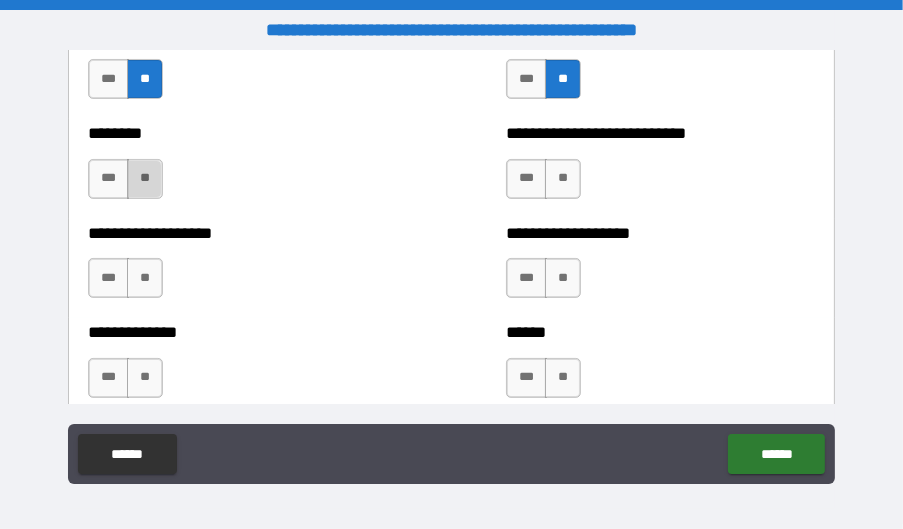 click on "**" at bounding box center (145, 179) 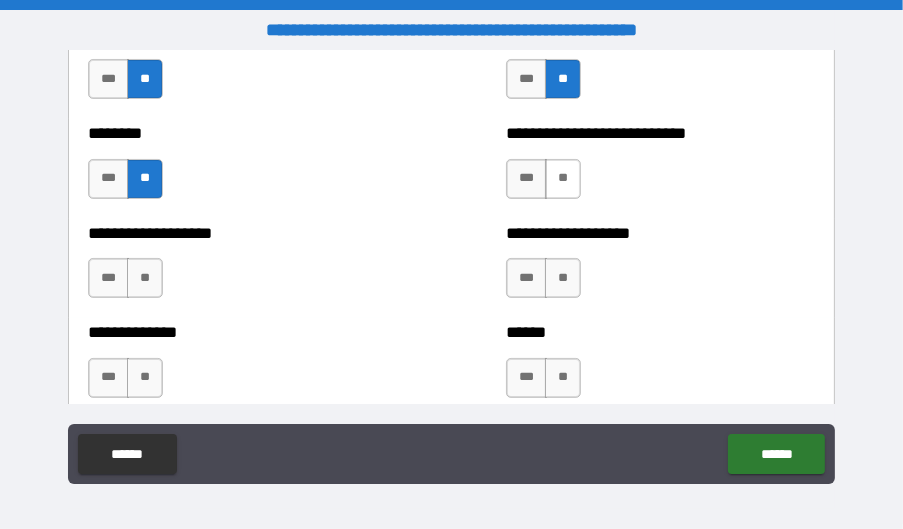 click on "**" at bounding box center [563, 179] 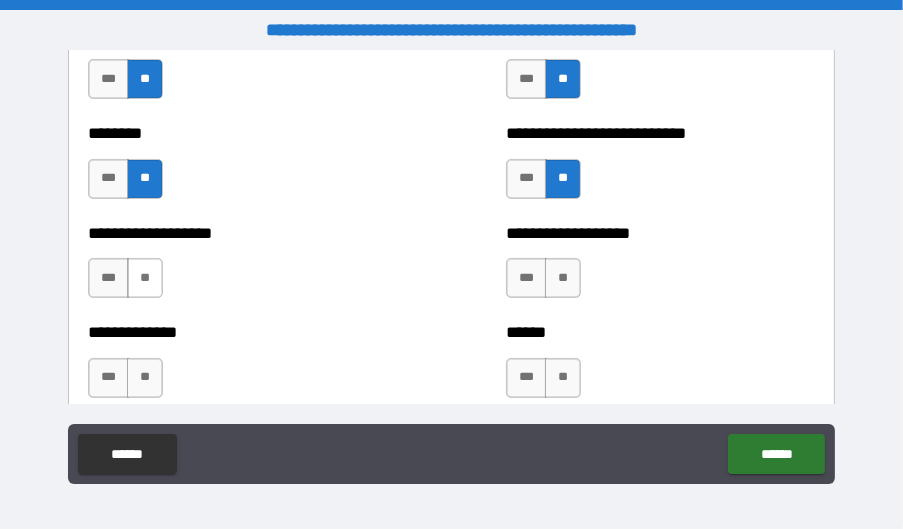 click on "**" at bounding box center [145, 278] 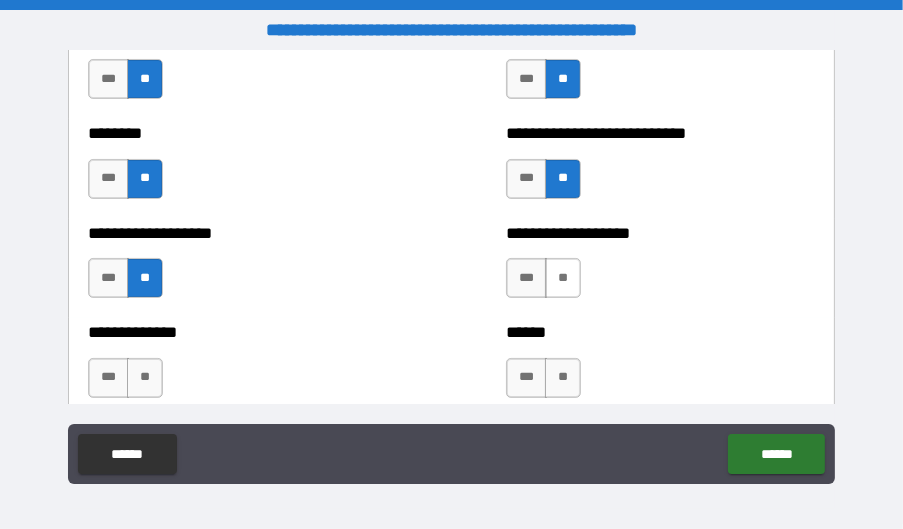 click on "**" at bounding box center [563, 278] 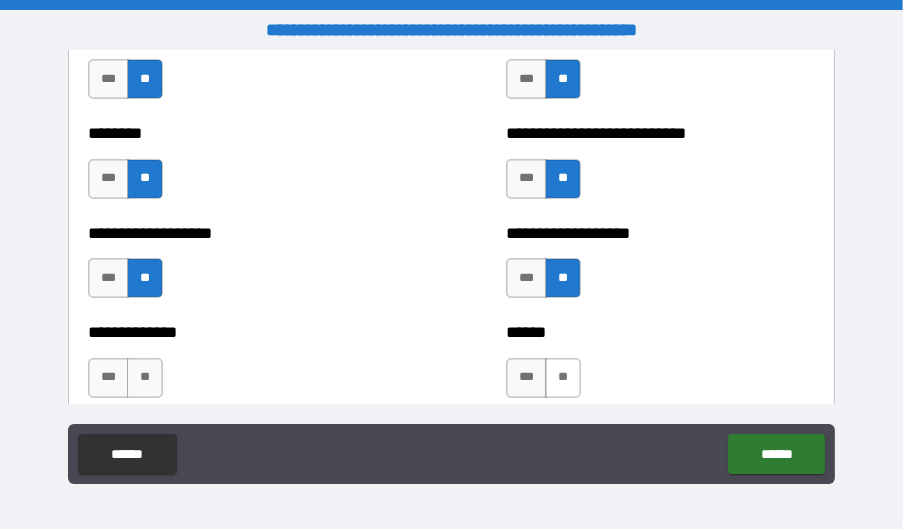 click on "**" at bounding box center [563, 378] 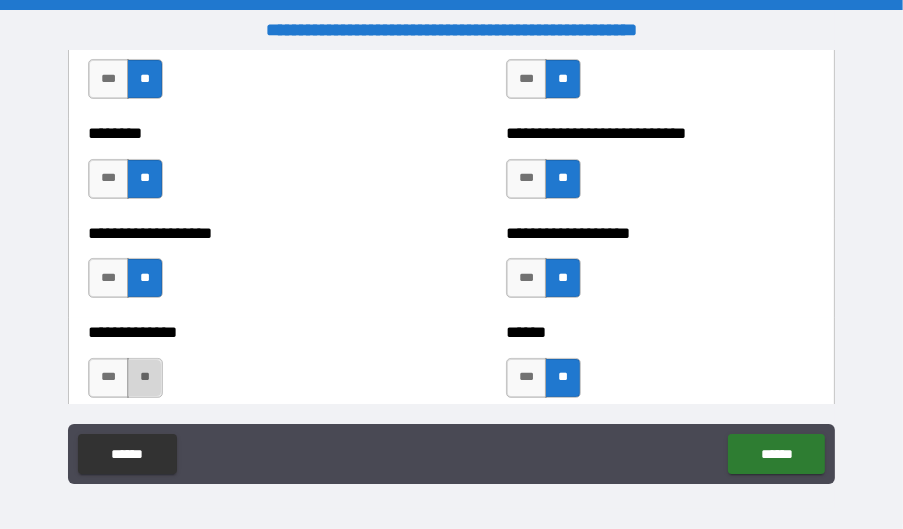 click on "**" at bounding box center [145, 378] 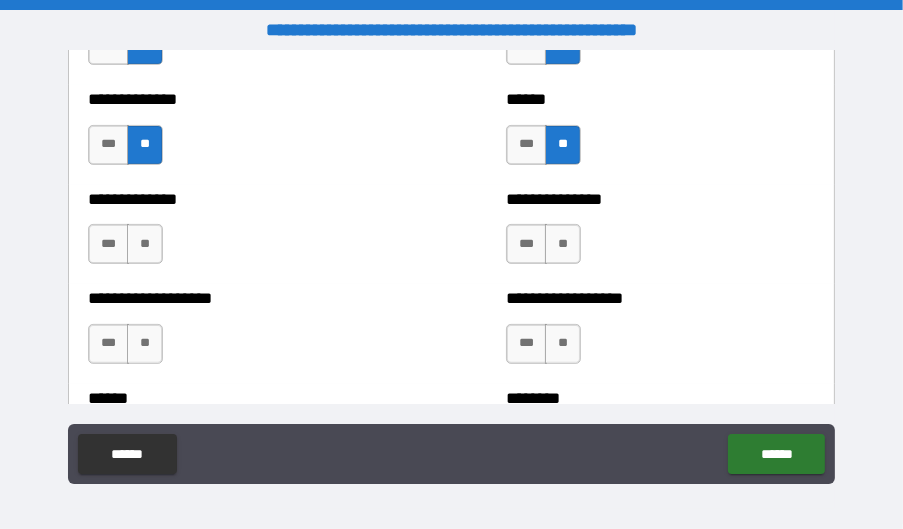 scroll, scrollTop: 6199, scrollLeft: 0, axis: vertical 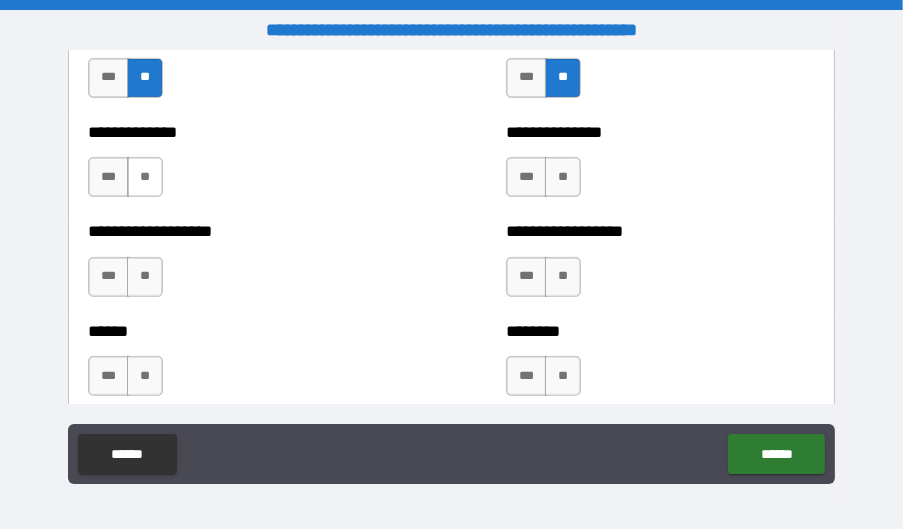 click on "**" at bounding box center [145, 177] 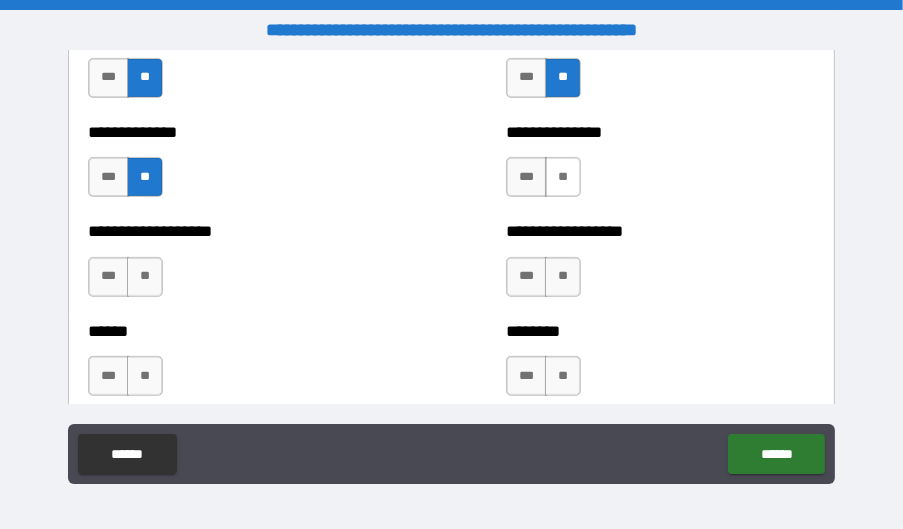 click on "**" at bounding box center (563, 177) 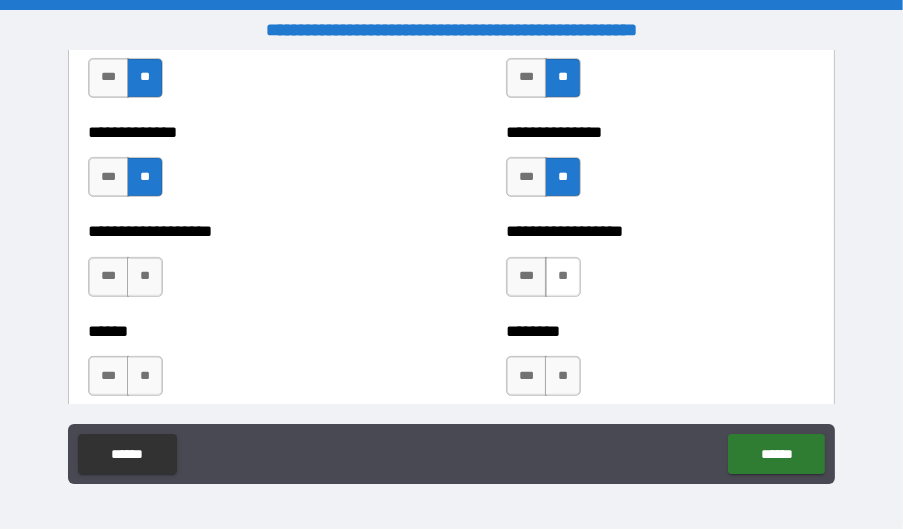 click on "**" at bounding box center [563, 277] 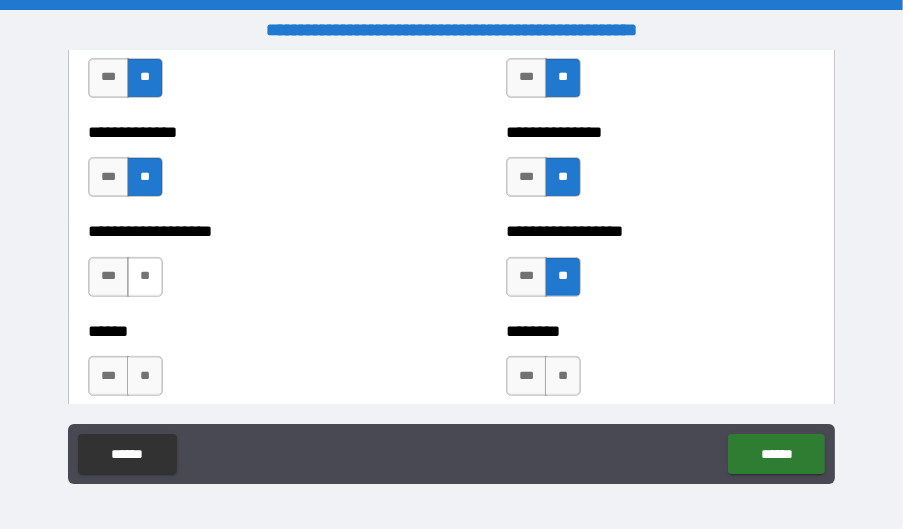click on "**" at bounding box center (145, 277) 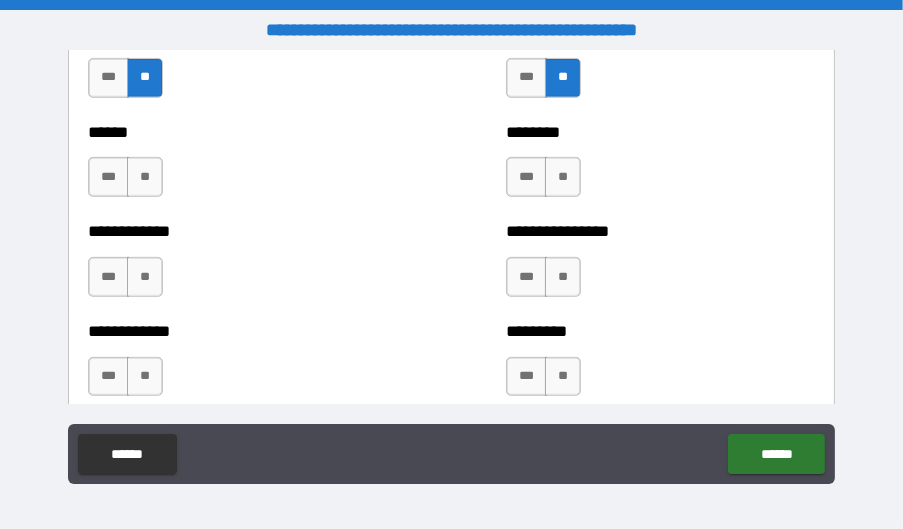 scroll, scrollTop: 6399, scrollLeft: 0, axis: vertical 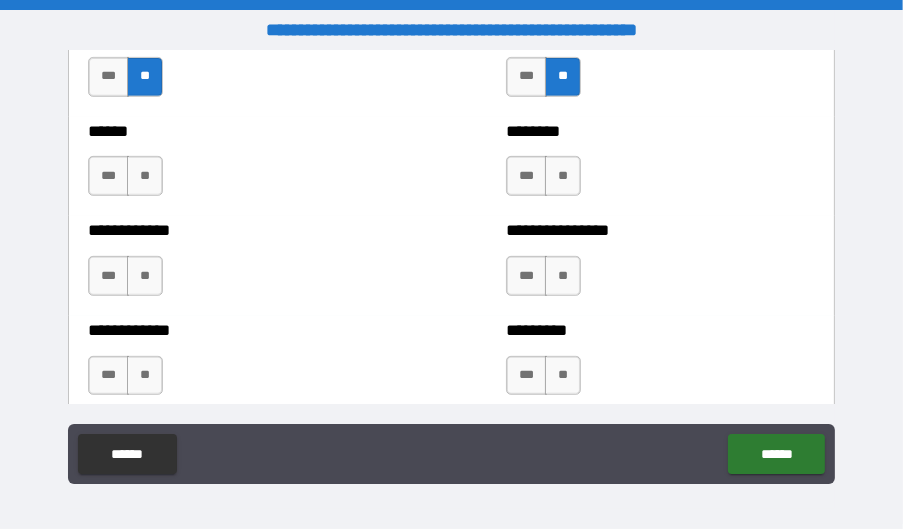 drag, startPoint x: 147, startPoint y: 177, endPoint x: 149, endPoint y: 206, distance: 29.068884 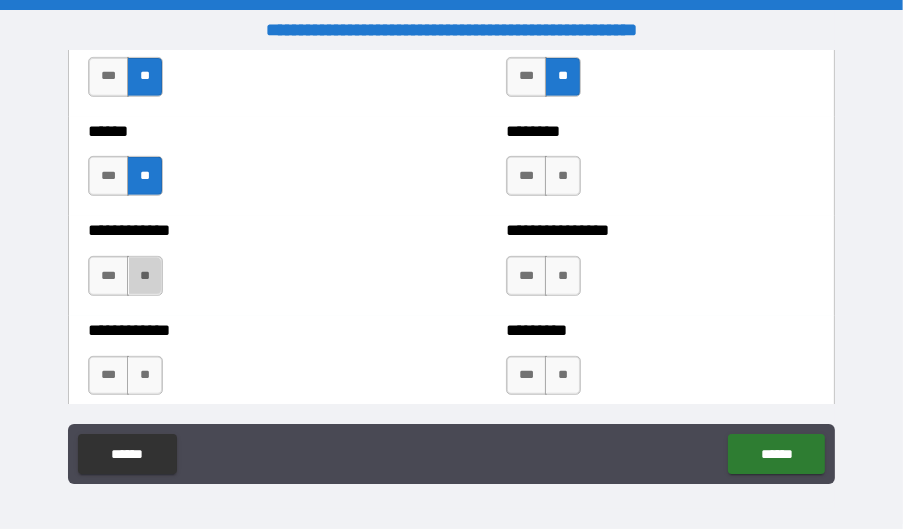 drag, startPoint x: 150, startPoint y: 256, endPoint x: 198, endPoint y: 257, distance: 48.010414 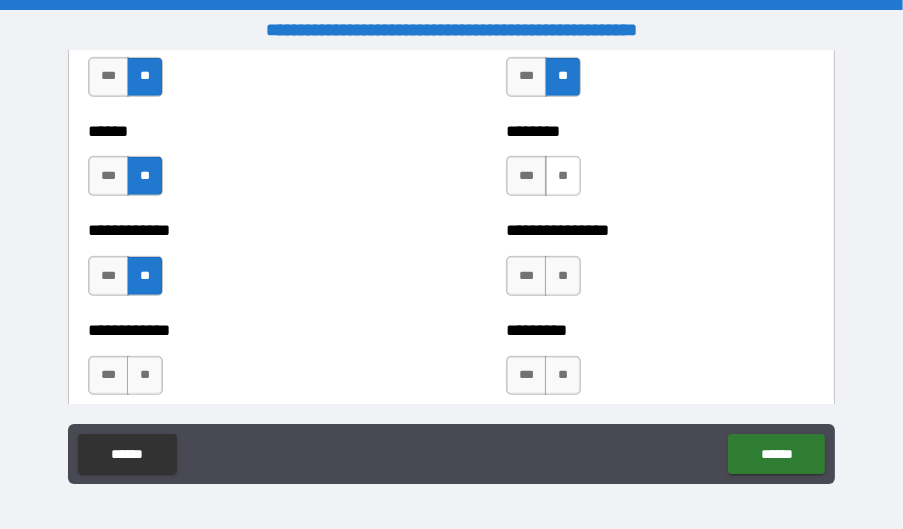 click on "**" at bounding box center [563, 176] 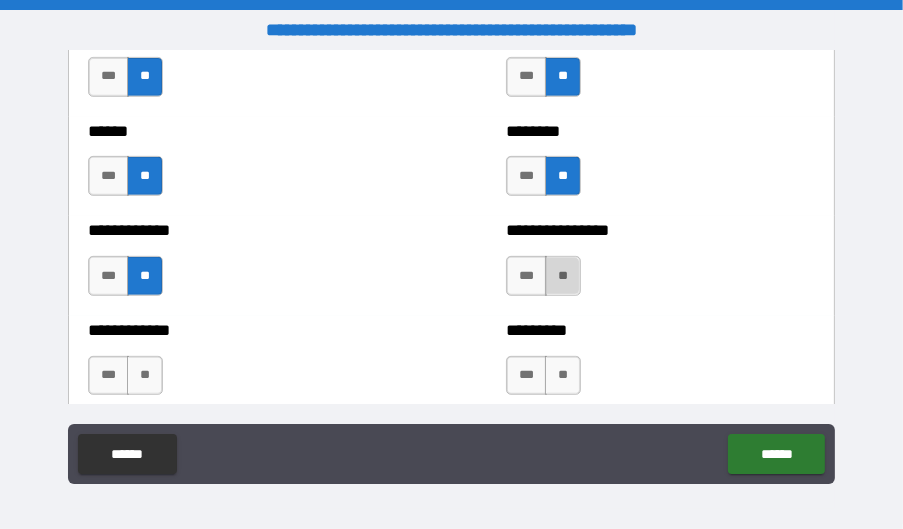 click on "**" at bounding box center [563, 276] 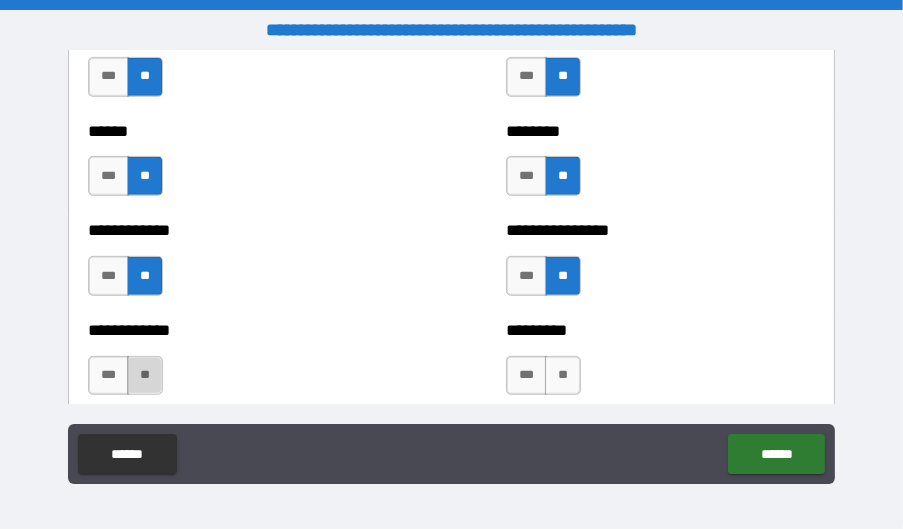 click on "**" at bounding box center (145, 376) 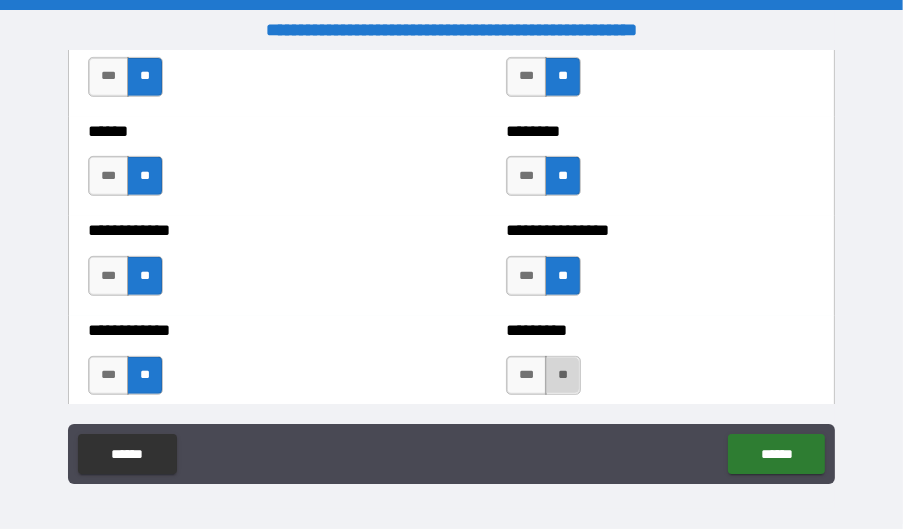 click on "**" at bounding box center [563, 376] 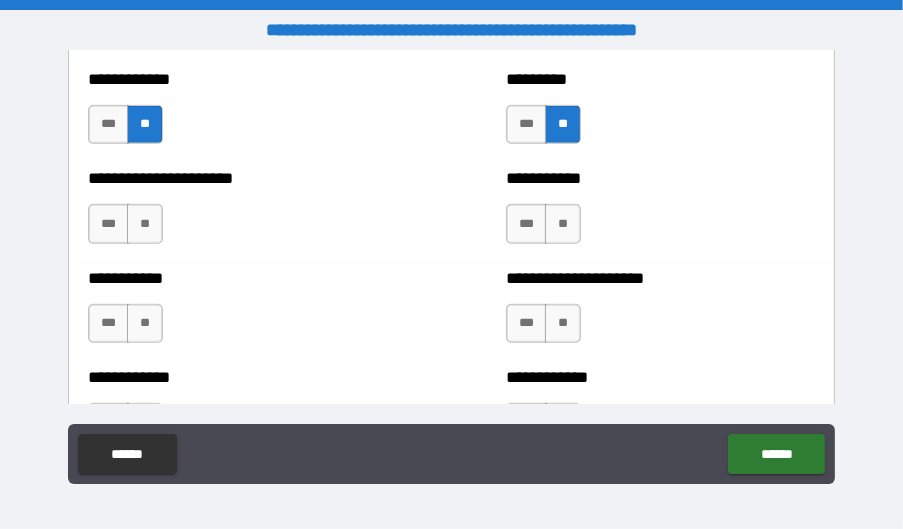 scroll, scrollTop: 6699, scrollLeft: 0, axis: vertical 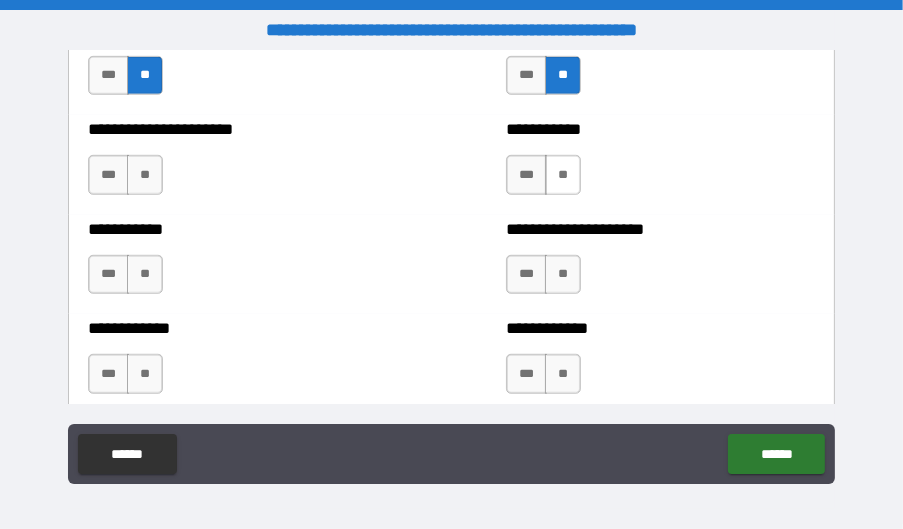 click on "**" at bounding box center [563, 175] 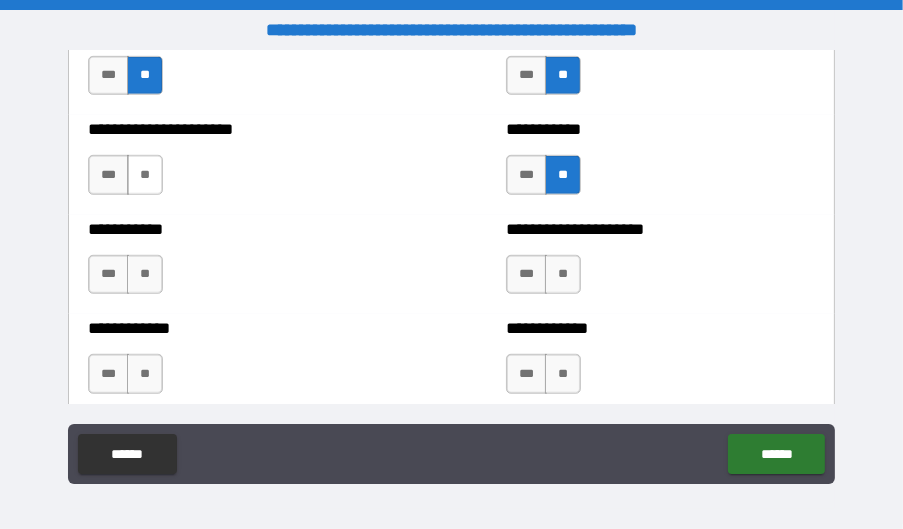 click on "**" at bounding box center (145, 175) 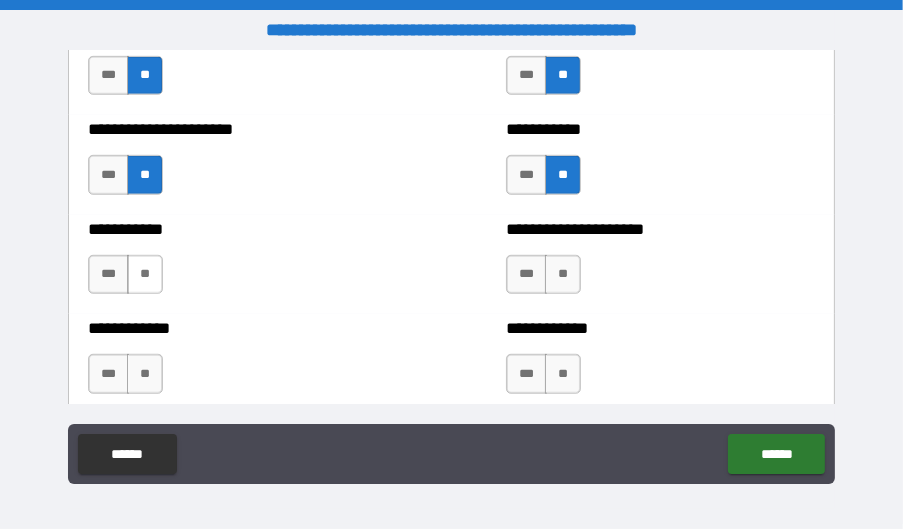 click on "**" at bounding box center (145, 275) 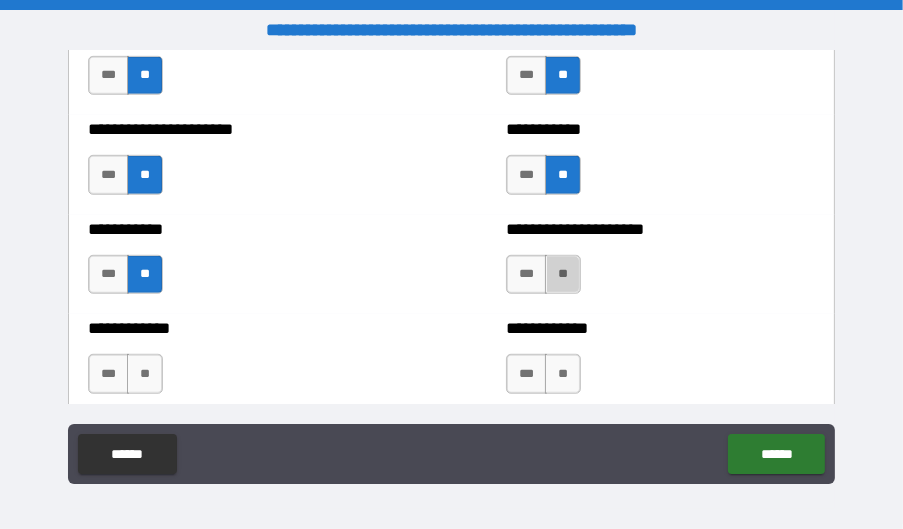 drag, startPoint x: 572, startPoint y: 263, endPoint x: 565, endPoint y: 289, distance: 26.925823 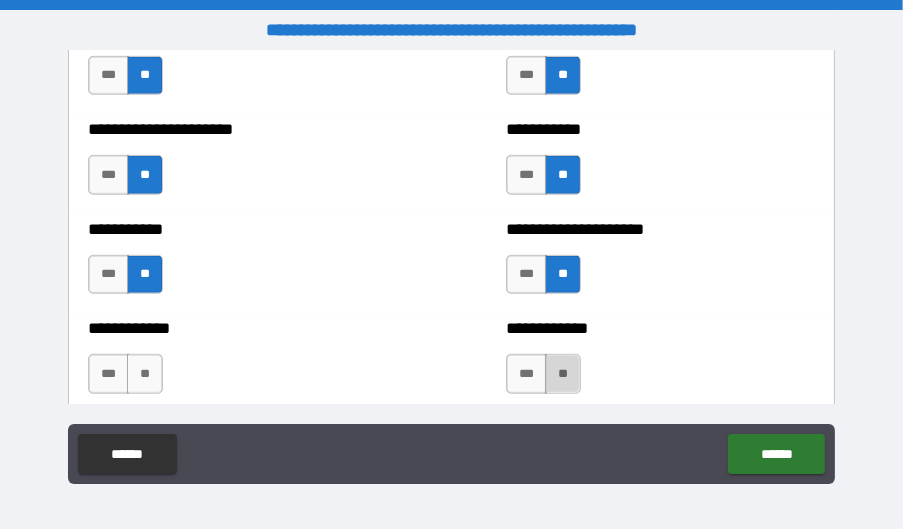 click on "**" at bounding box center [563, 374] 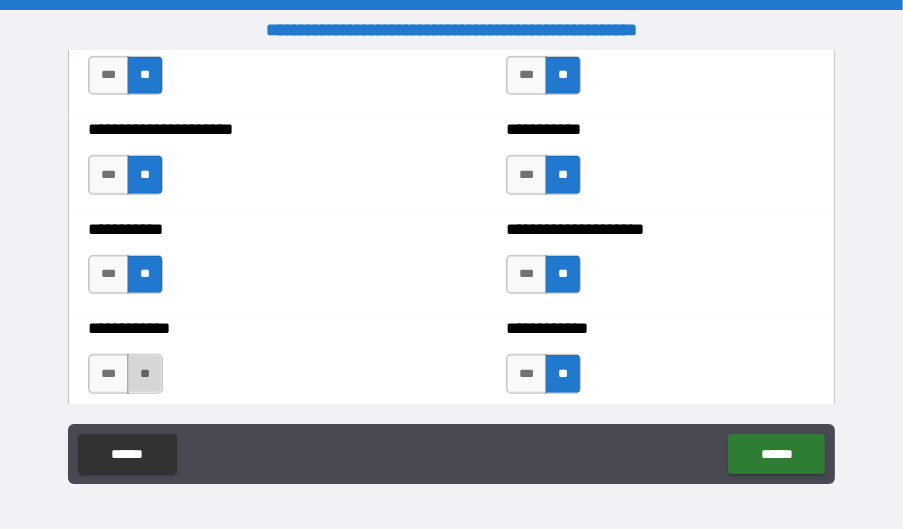 click on "**" at bounding box center (145, 374) 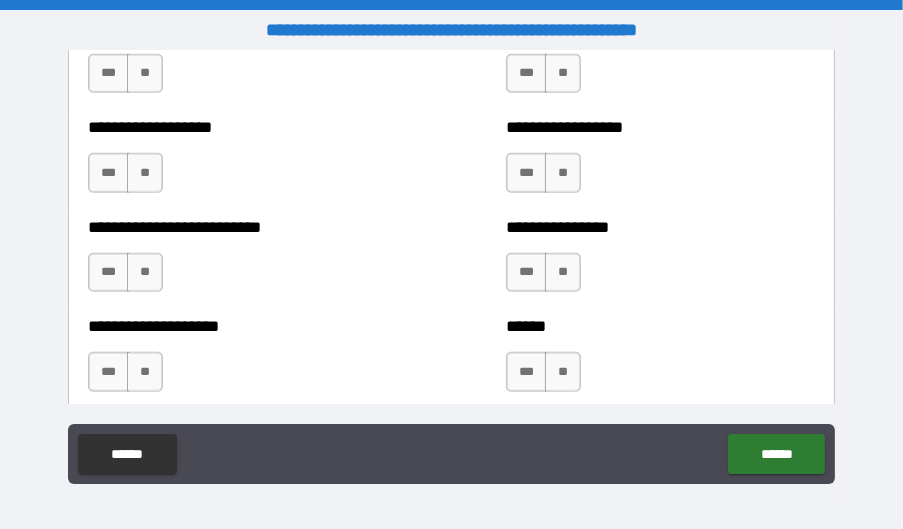 scroll, scrollTop: 6999, scrollLeft: 0, axis: vertical 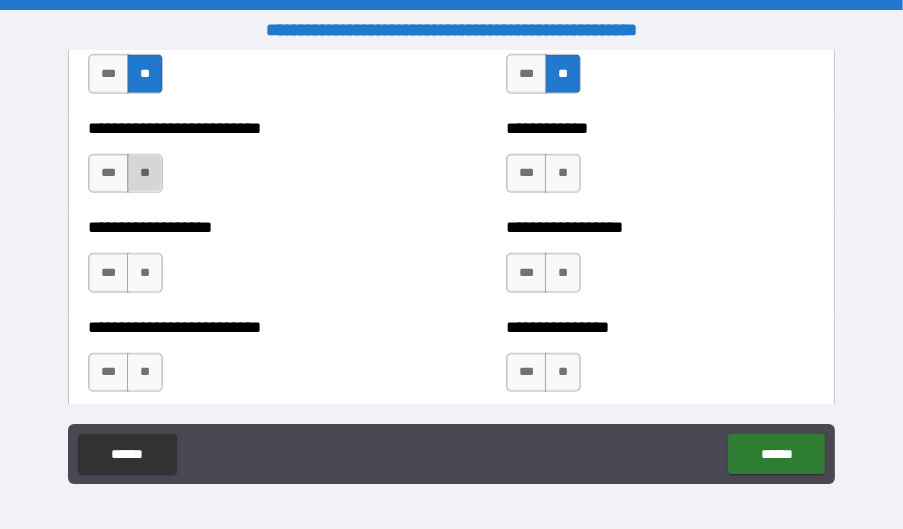 click on "**" at bounding box center [145, 174] 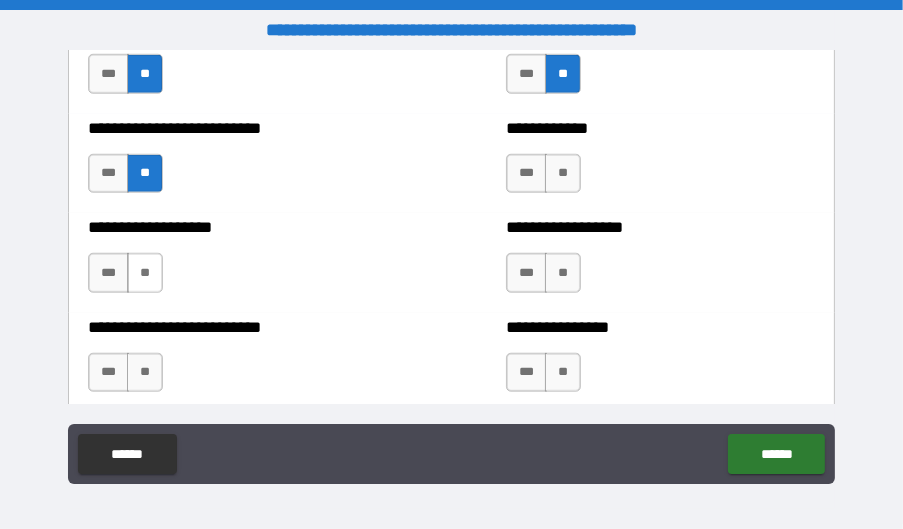 click on "**" at bounding box center (145, 273) 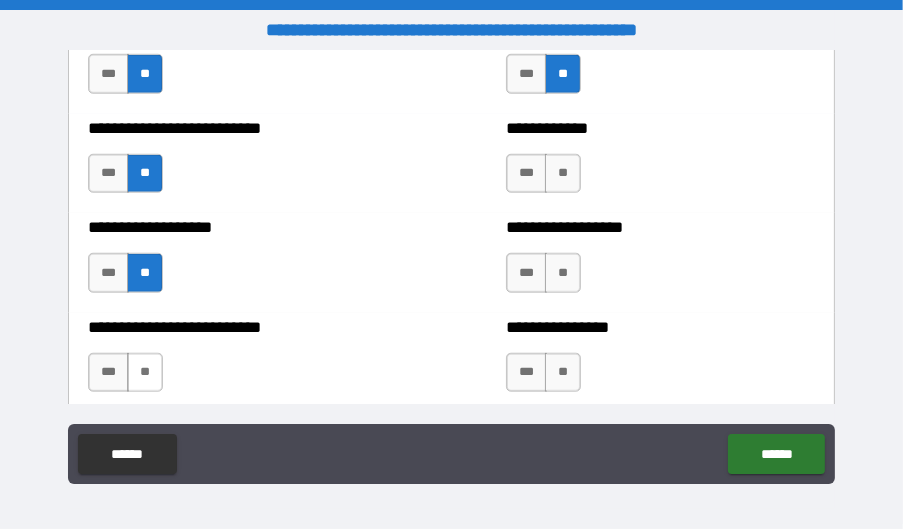 click on "**" at bounding box center (145, 373) 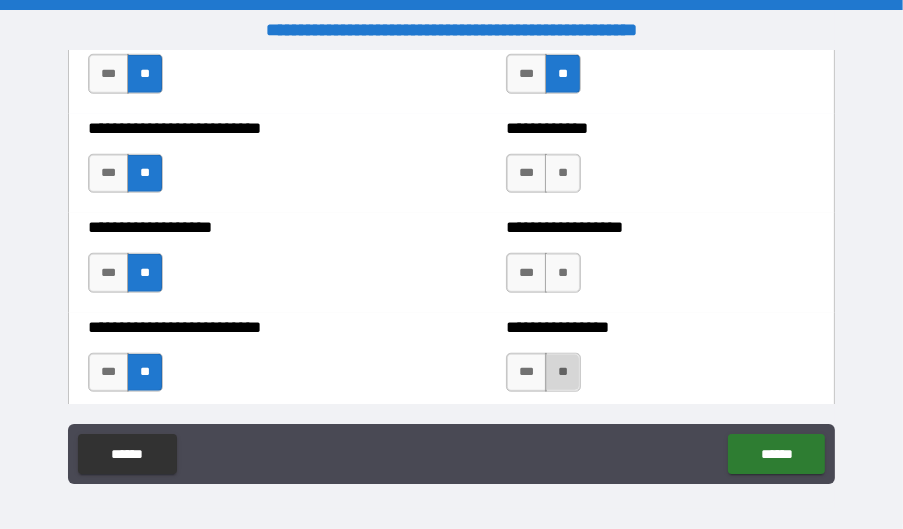 click on "**" at bounding box center (563, 373) 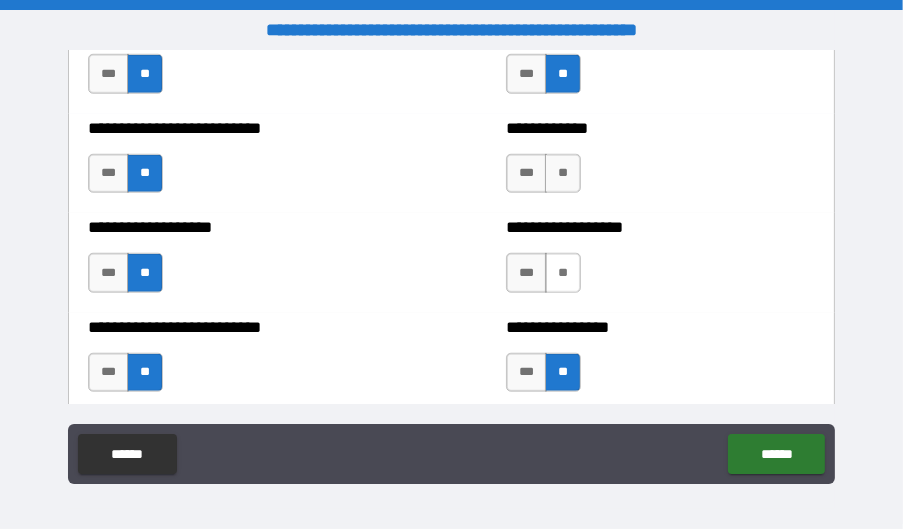 click on "**" at bounding box center (563, 273) 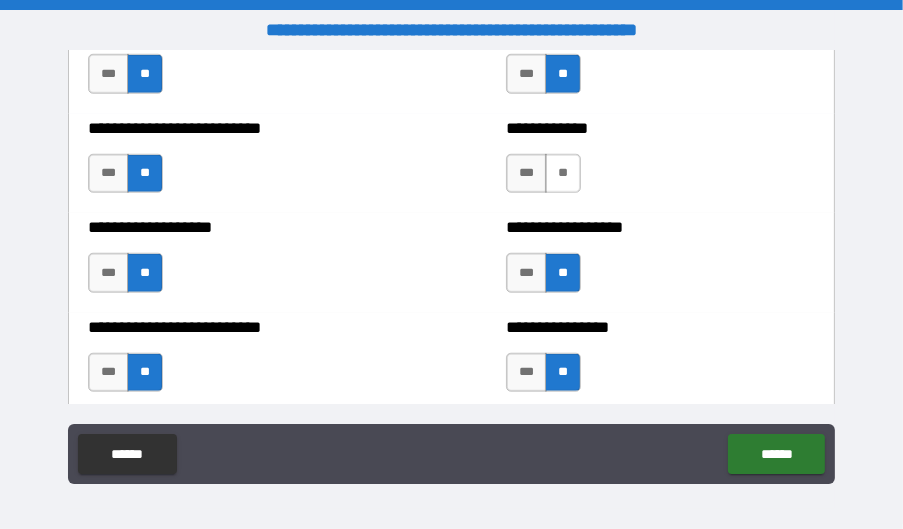 click on "**" at bounding box center (563, 174) 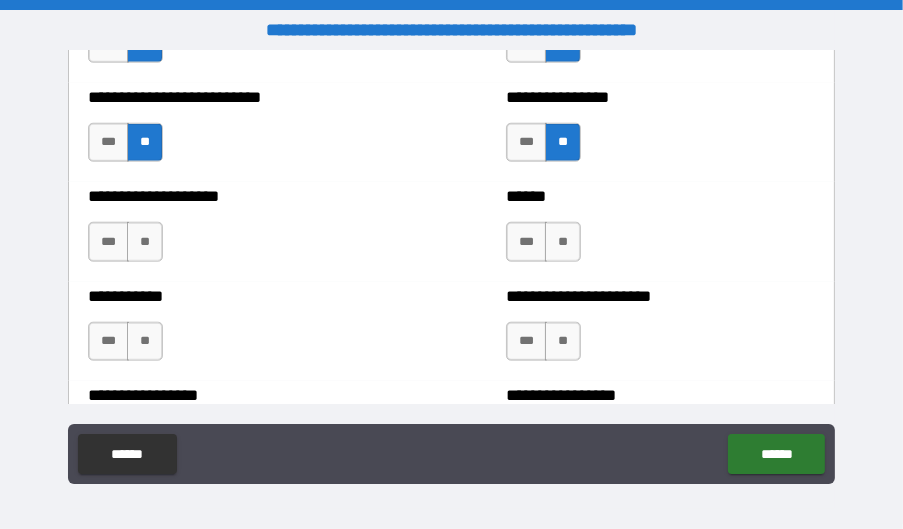 scroll, scrollTop: 7299, scrollLeft: 0, axis: vertical 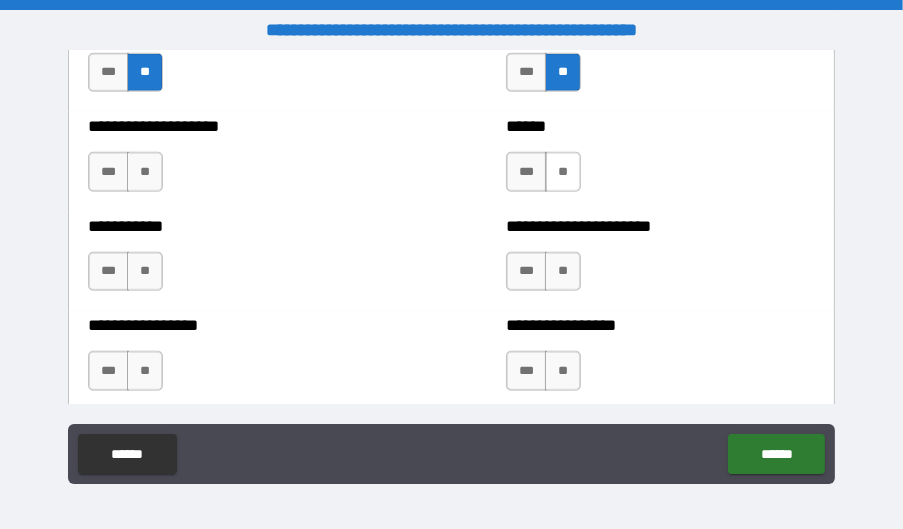 click on "**" at bounding box center [563, 172] 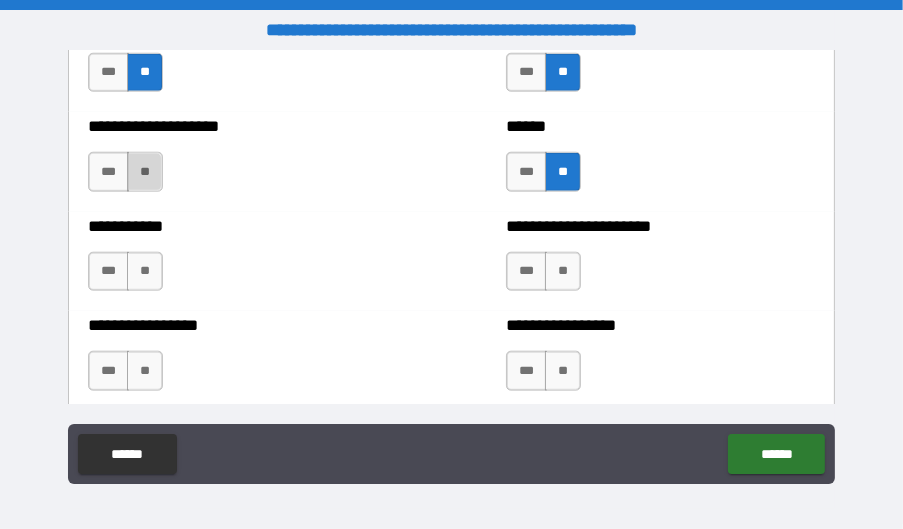 click on "**" at bounding box center [145, 172] 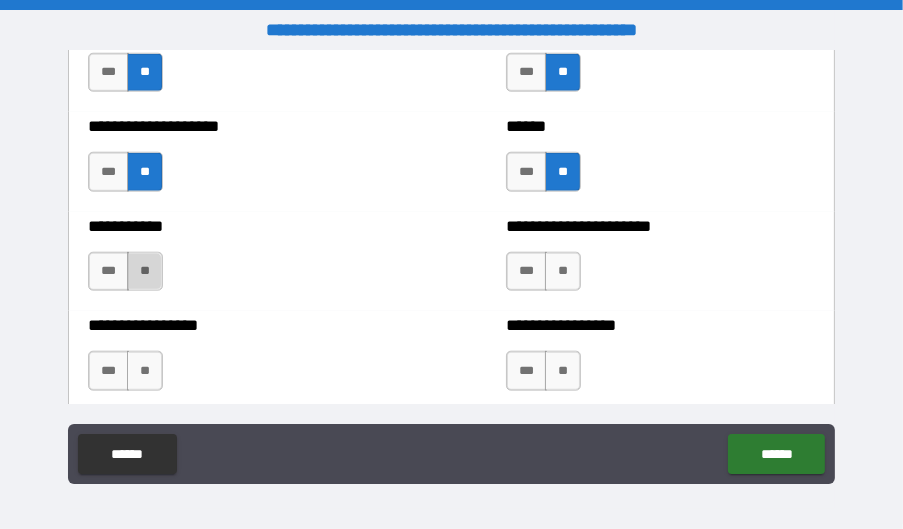 click on "**" at bounding box center (145, 272) 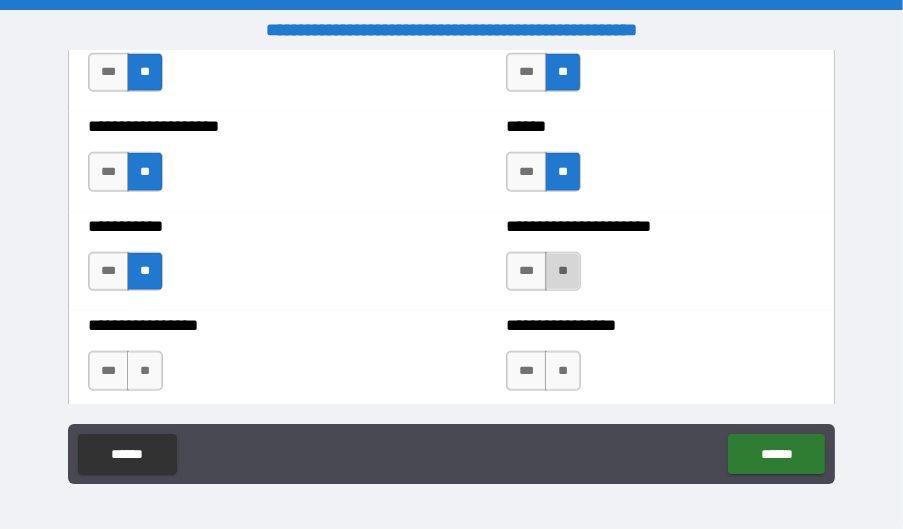 click on "**" at bounding box center [563, 272] 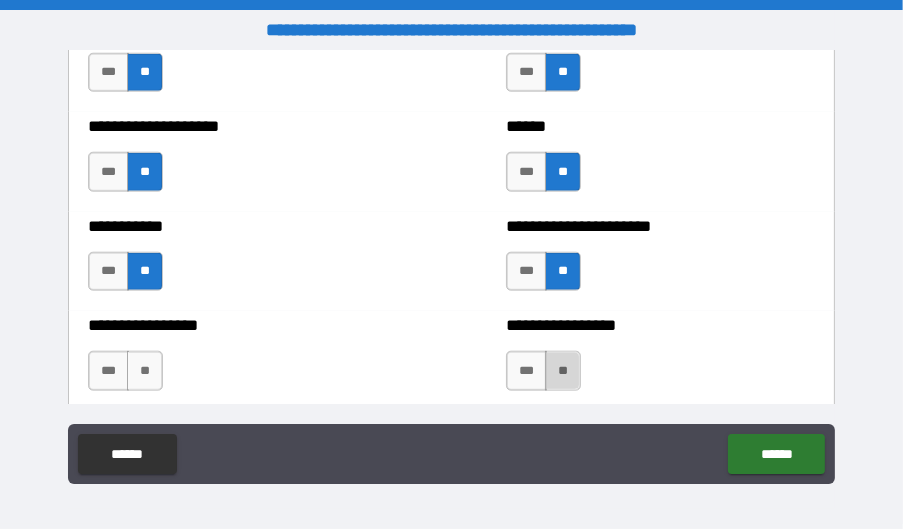 click on "**" at bounding box center [563, 371] 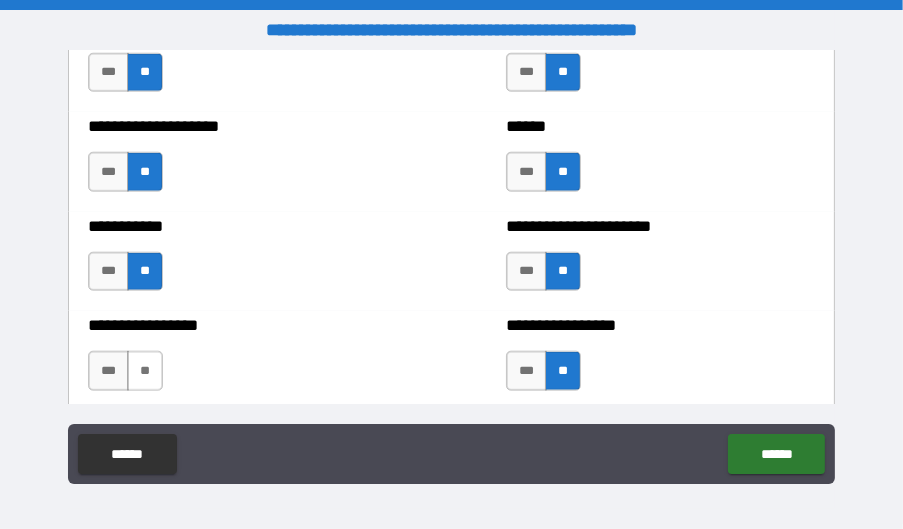 click on "**" at bounding box center [145, 371] 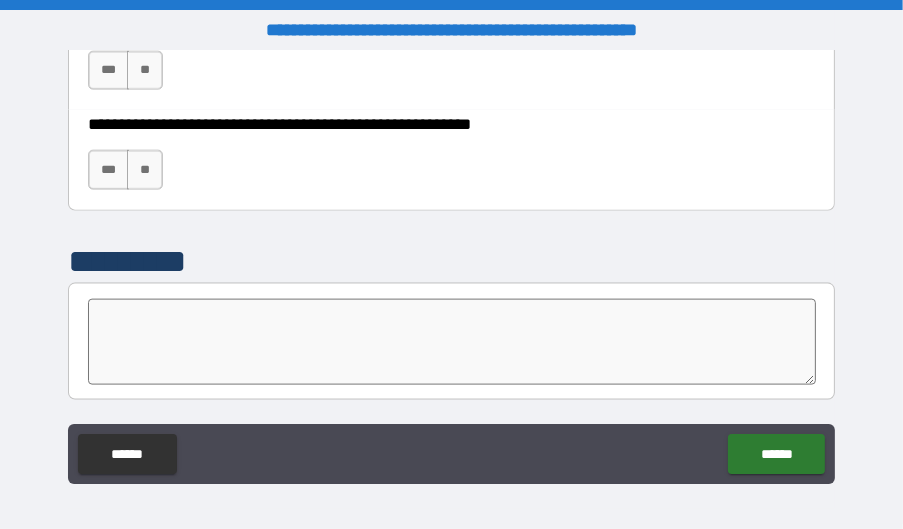 scroll, scrollTop: 7599, scrollLeft: 0, axis: vertical 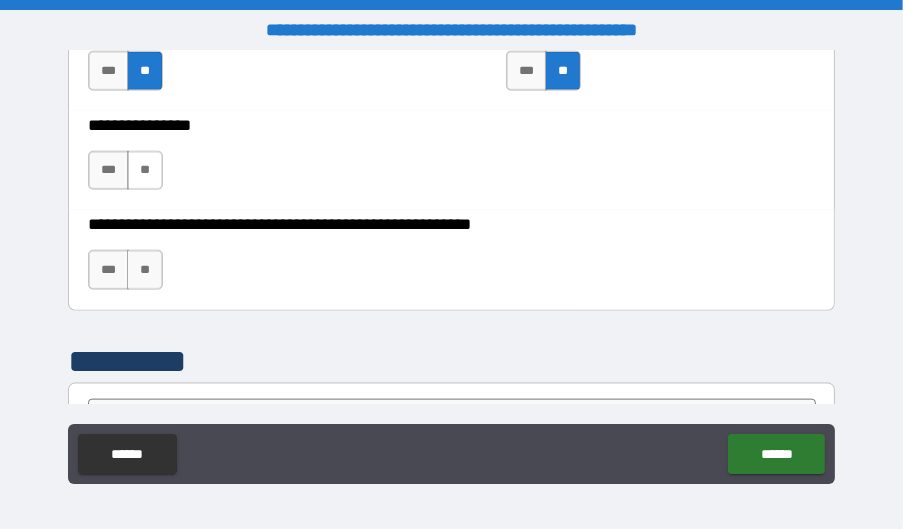 click on "**" at bounding box center [145, 171] 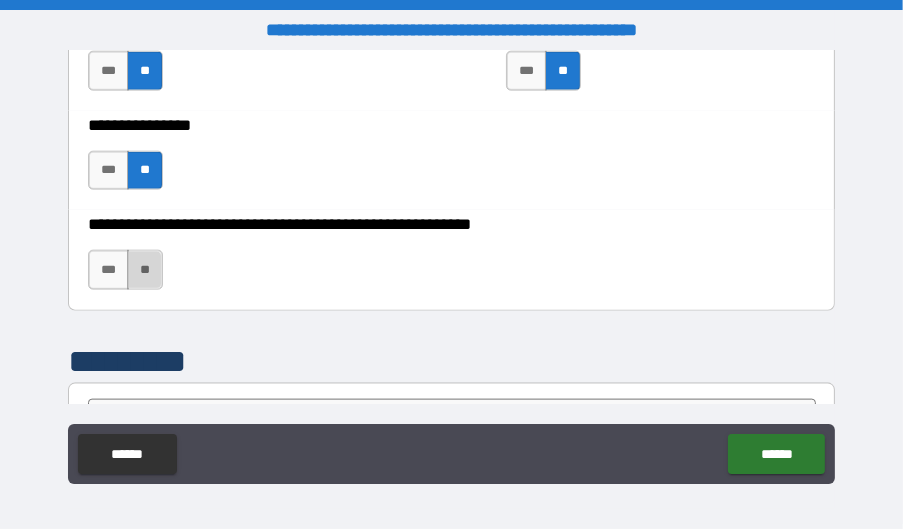 click on "**" at bounding box center (145, 270) 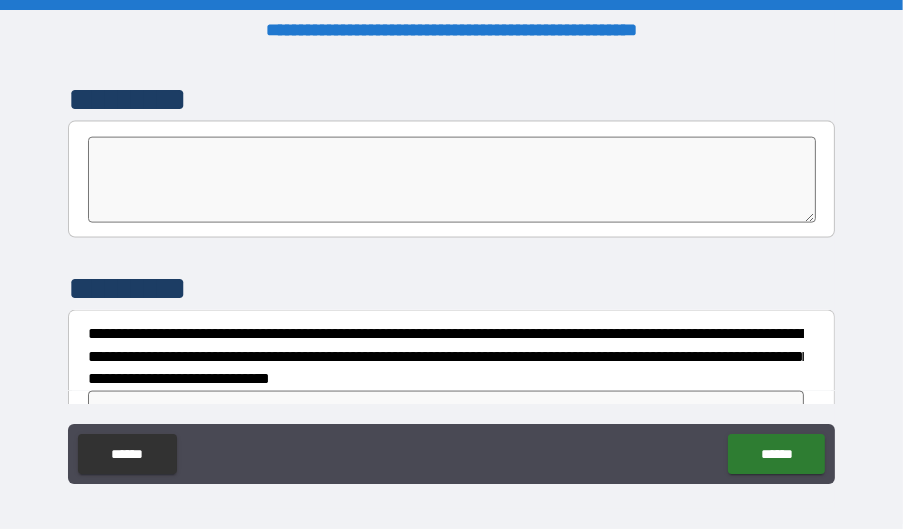 scroll, scrollTop: 7898, scrollLeft: 0, axis: vertical 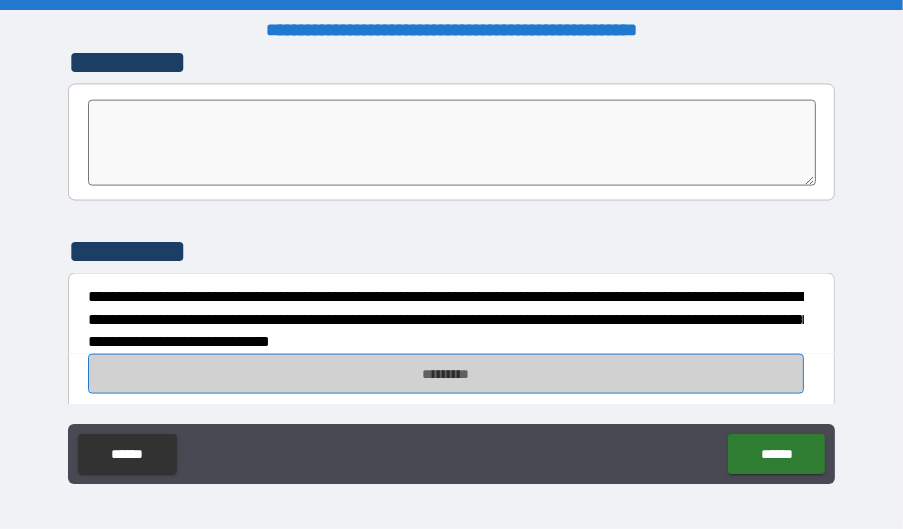click on "*********" at bounding box center [446, 374] 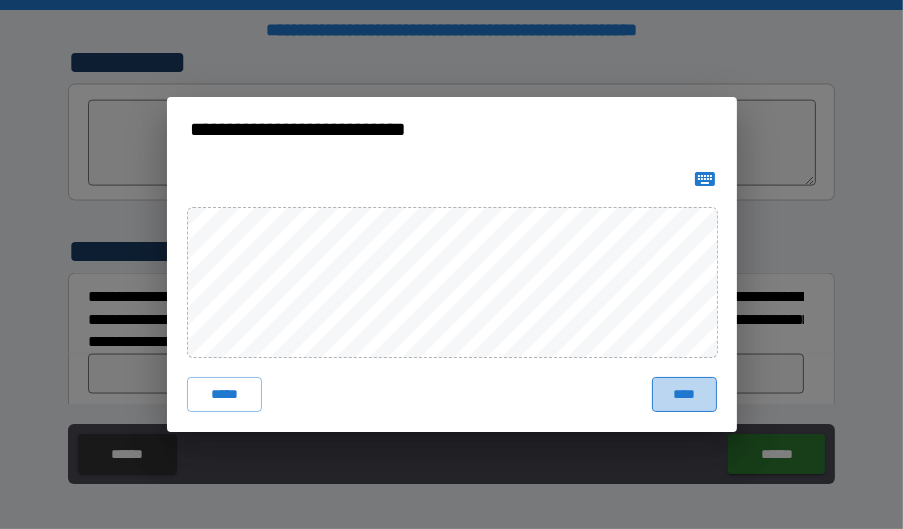 click on "****" at bounding box center [684, 395] 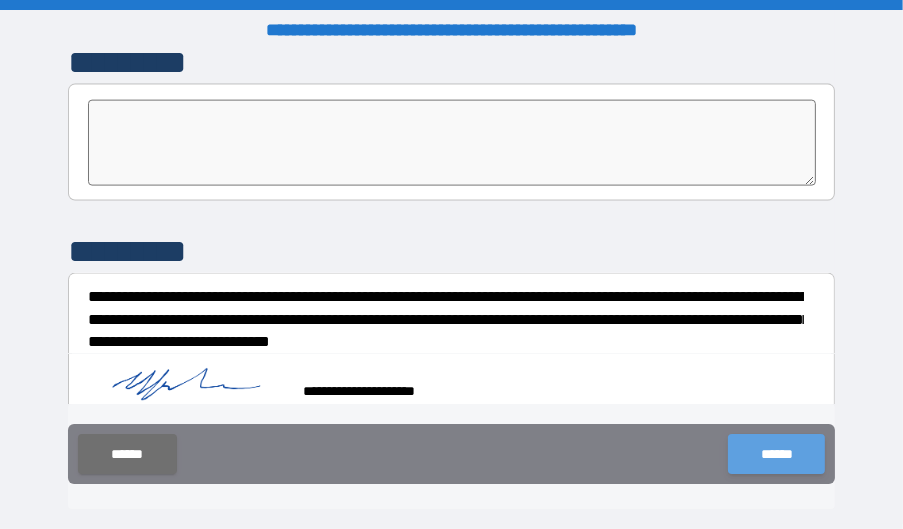 click on "******" at bounding box center [776, 454] 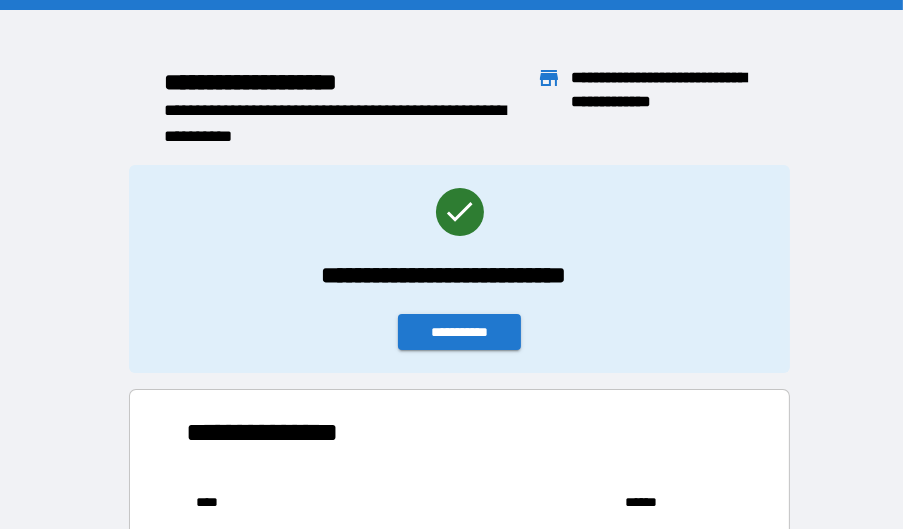 scroll, scrollTop: 16, scrollLeft: 16, axis: both 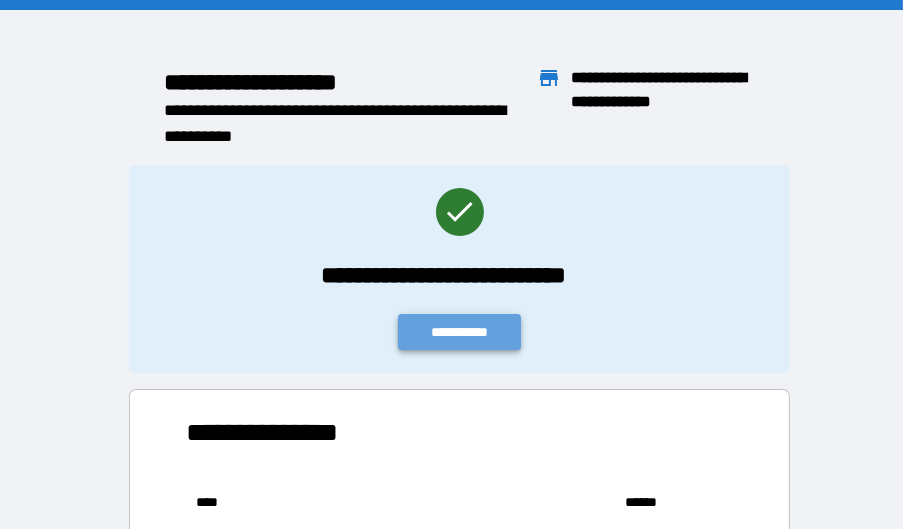 click on "**********" at bounding box center (460, 332) 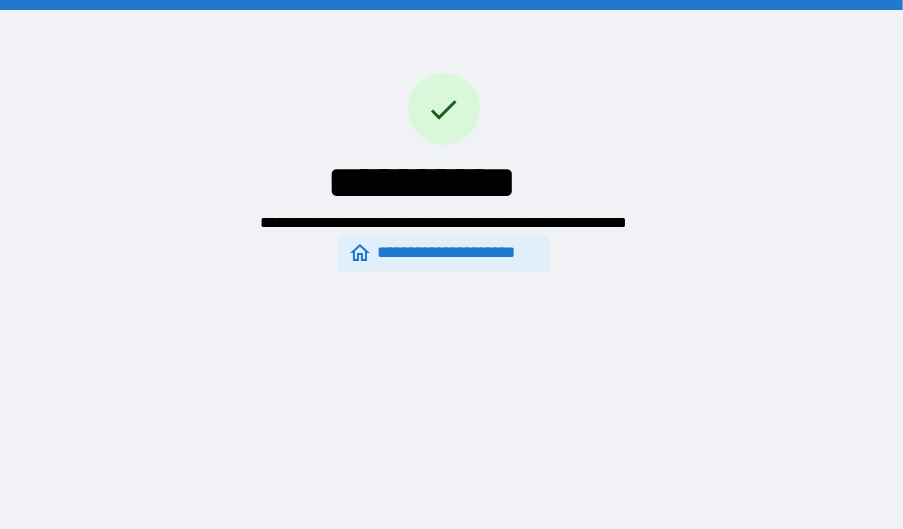 click on "**********" at bounding box center [443, 253] 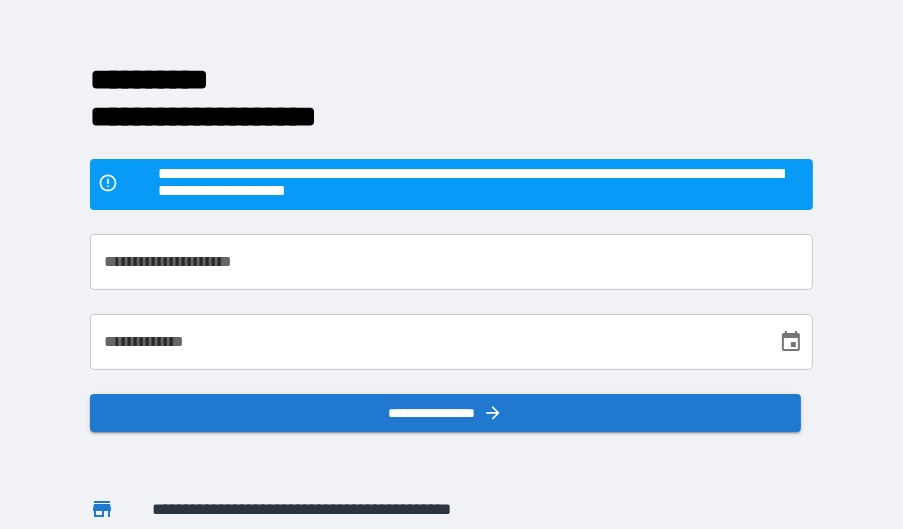 scroll, scrollTop: 205, scrollLeft: 0, axis: vertical 